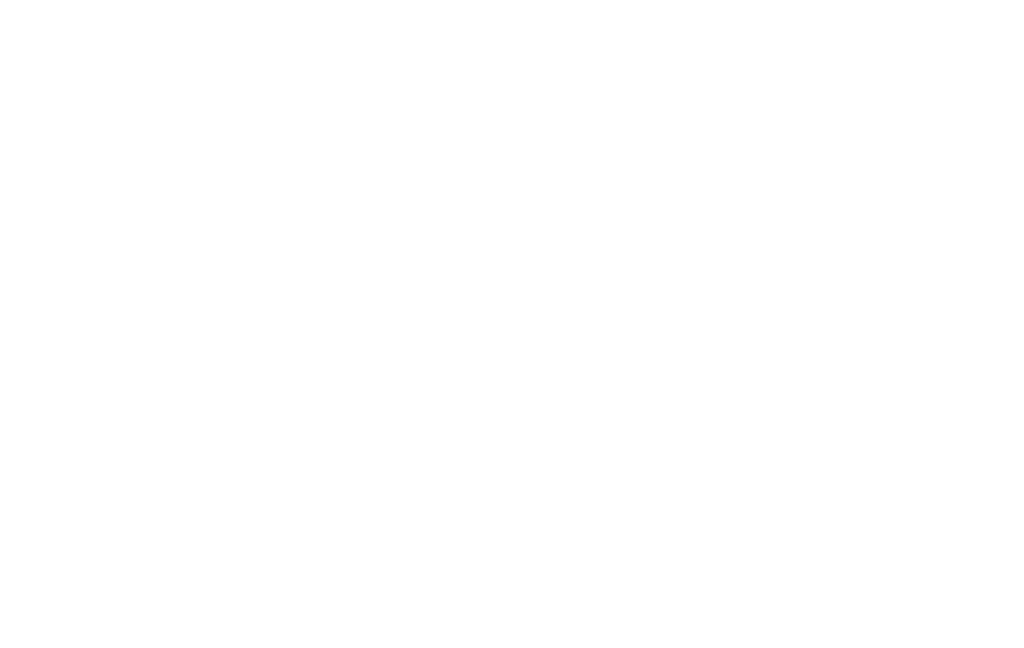 scroll, scrollTop: 0, scrollLeft: 0, axis: both 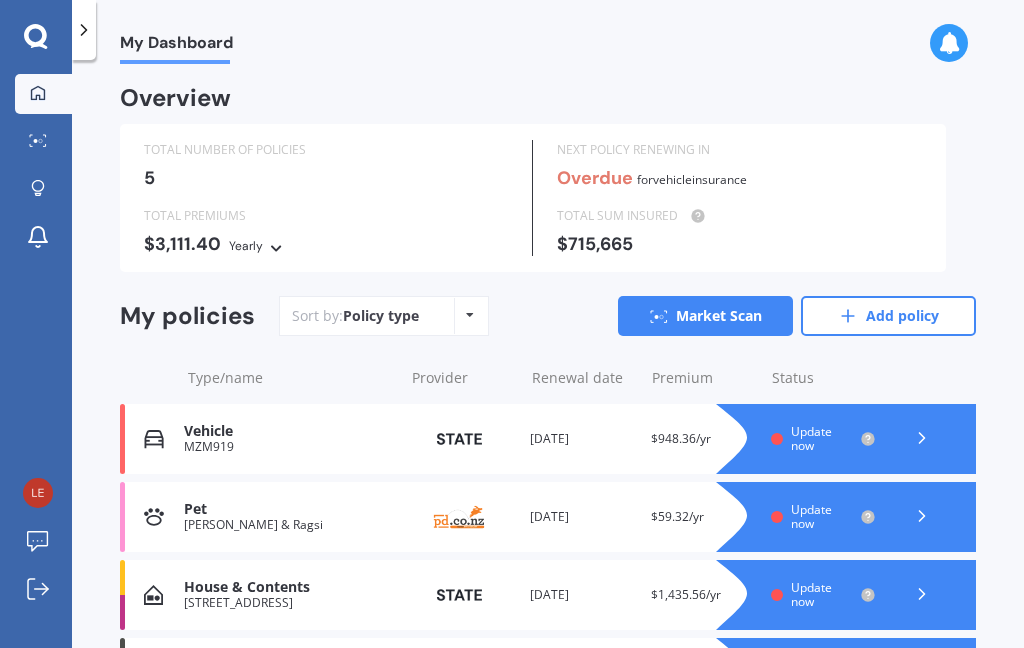 click 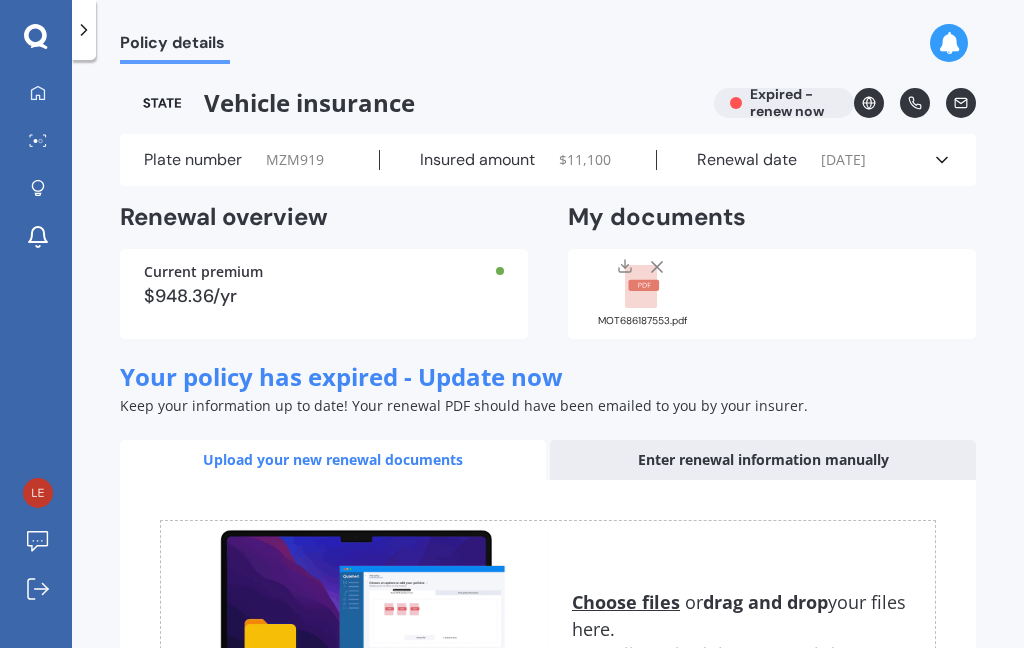 click 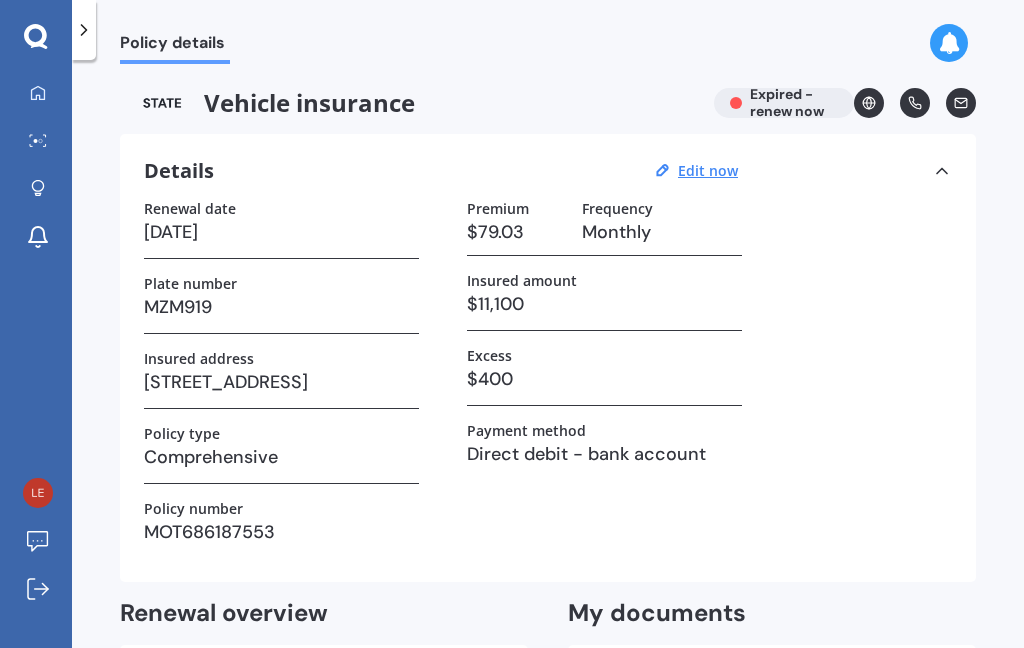 click 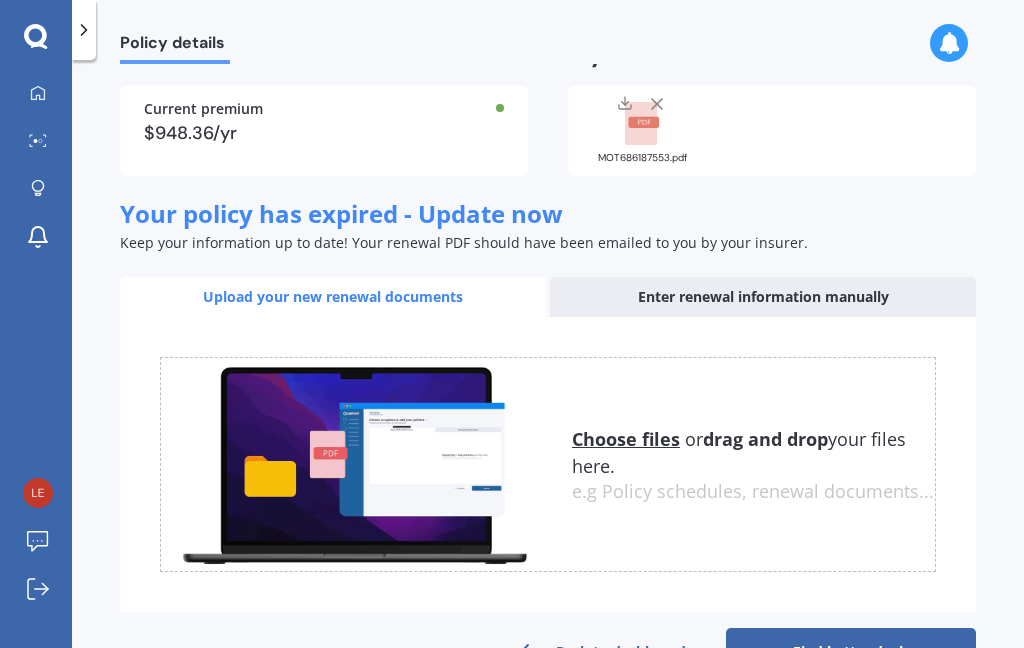 scroll, scrollTop: 162, scrollLeft: 0, axis: vertical 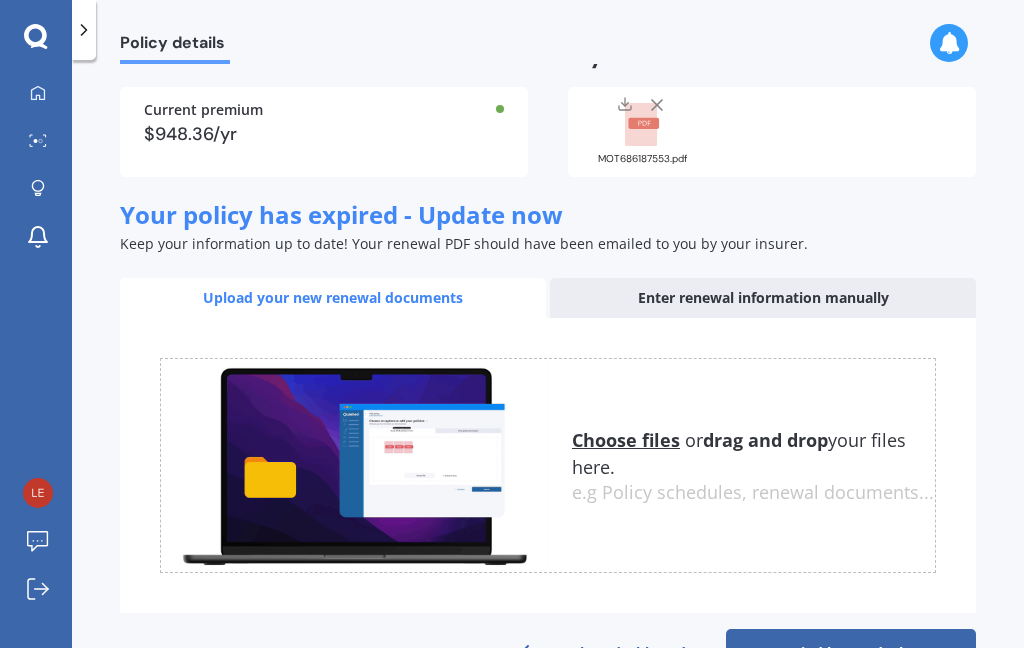 click on "Back to dashboard" at bounding box center [601, 653] 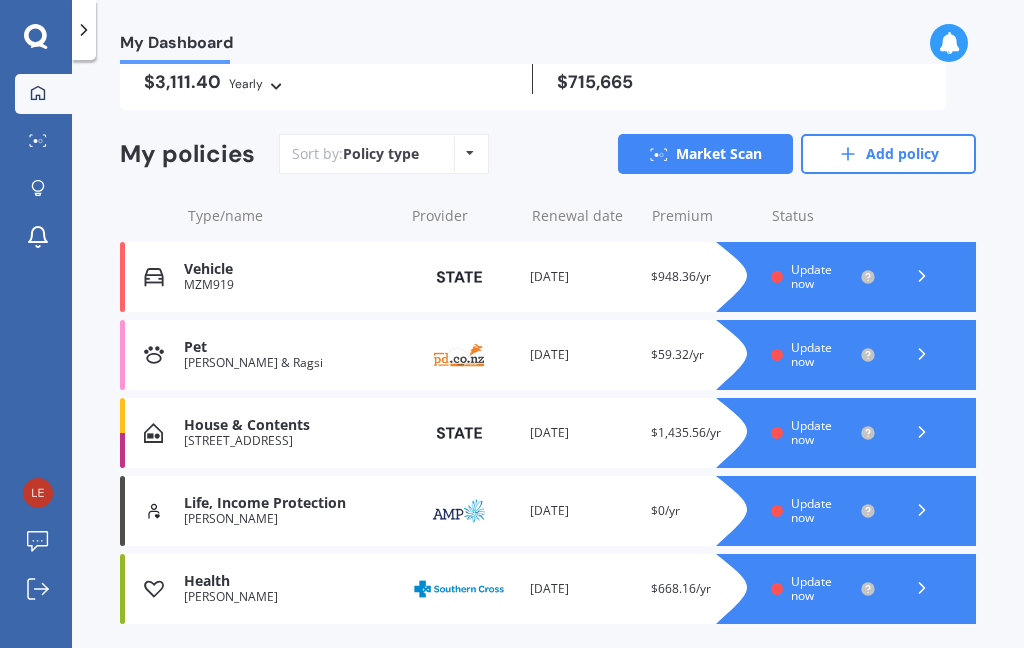 scroll, scrollTop: 0, scrollLeft: 0, axis: both 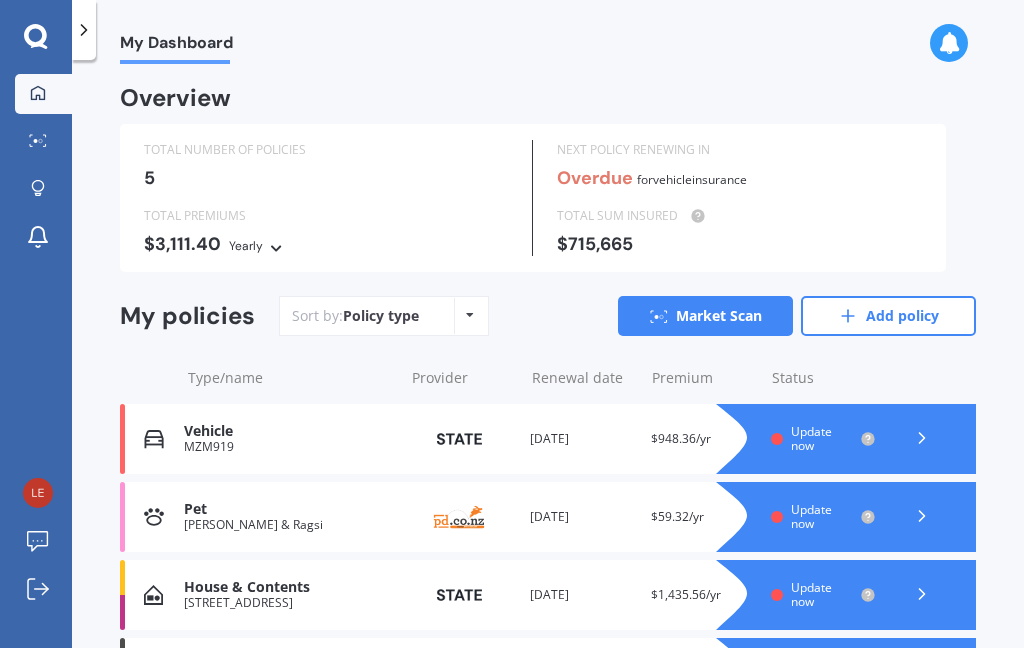 click 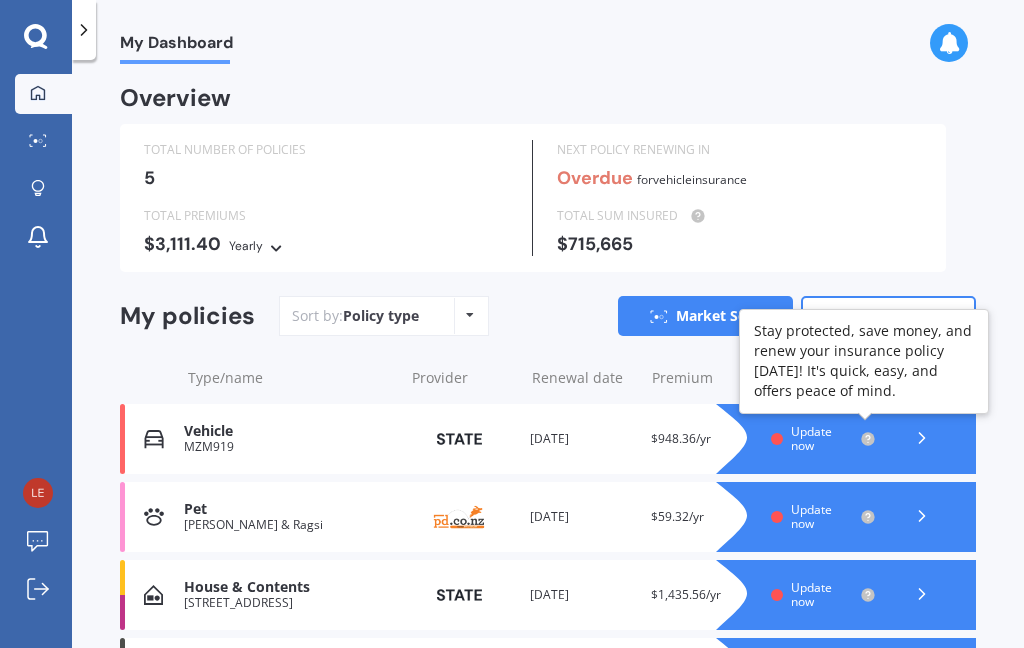 click on "My Dashboard Overview TOTAL NUMBER OF POLICIES 5 NEXT POLICY RENEWING IN Overdue   for  Vehicle  insurance TOTAL PREMIUMS $3,111.40 Yearly Yearly Six-Monthly Quarterly Monthly Fortnightly Weekly TOTAL SUM INSURED $715,665 My policies Sort by:  Policy type Policy type Alphabetical Date added Renewing next Market Scan Add policy Type/name Provider Renewal date Premium You are paying Status Vehicle MZM919 Provider Renewal date 29 Jul 2022 Premium $948.36/yr You are paying Monthly Status Update now Vehicle MZM919 Provider Renewal date 29 Jul 2022 Premium $948.36/yr You are paying Monthly Status Update now Pet Rumple & Ragsi Provider Renewal date 31 Aug 2022 Premium $59.32/yr You are paying Yearly Status Update now Pet Rumple & Ragsi Provider Renewal date 31 Aug 2022 Premium $59.32/yr You are paying Yearly Status Update now House & Contents 80 Matawhanga Drive, Wattle Downs, Auckland 2103 Provider Renewal date 11 Sep 2022 Premium $1,435.56/yr You are paying Monthly Status Update now House & Contents Provider $0/yr" at bounding box center [548, 358] 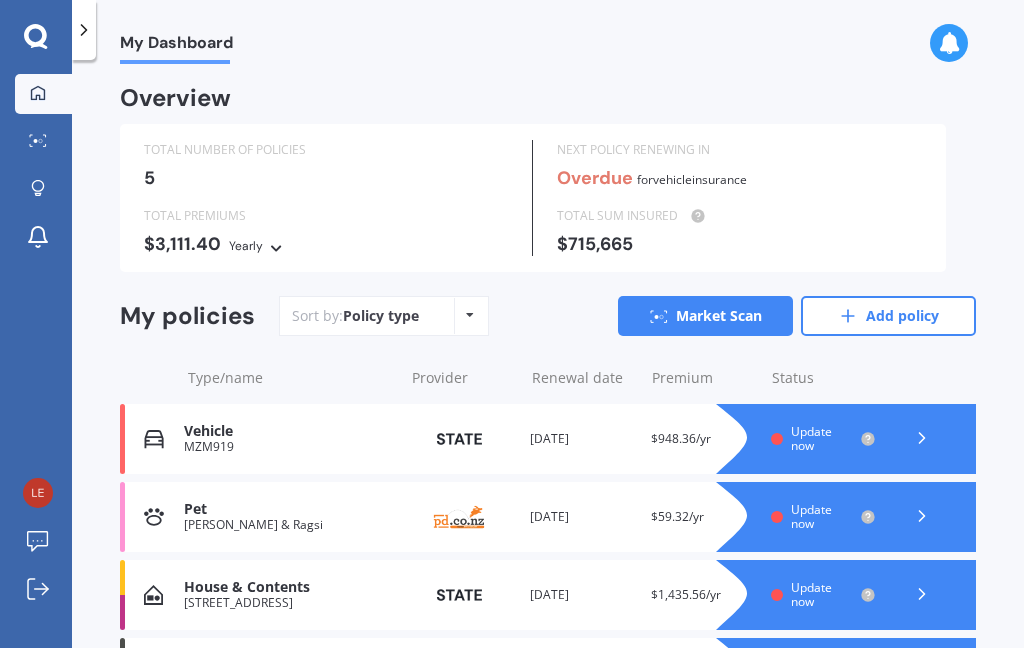 scroll, scrollTop: 0, scrollLeft: 0, axis: both 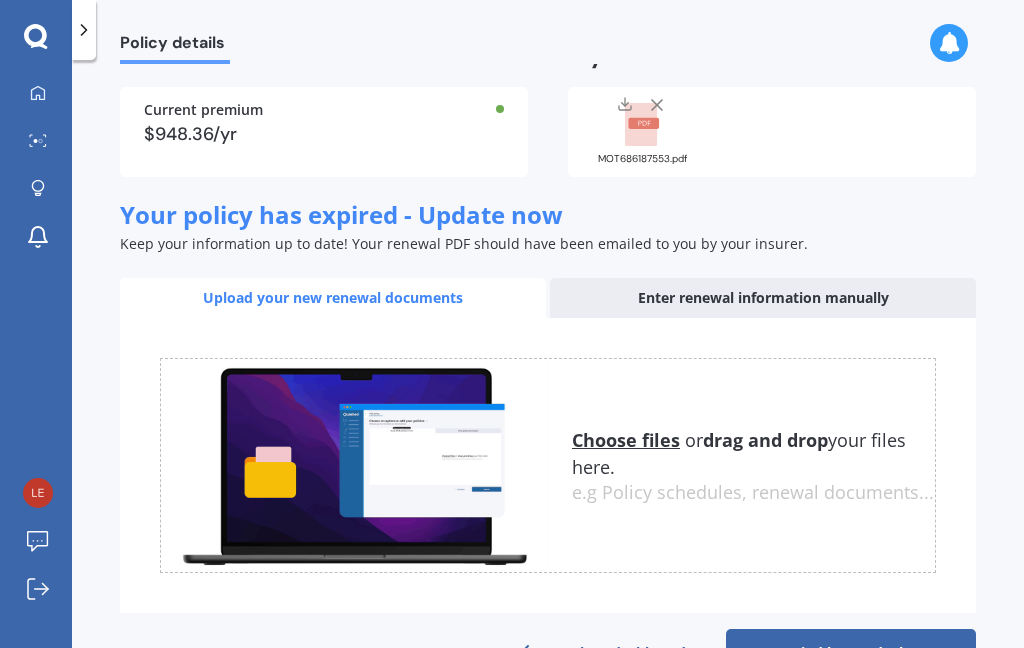 click on "Enter renewal information manually" at bounding box center [763, 298] 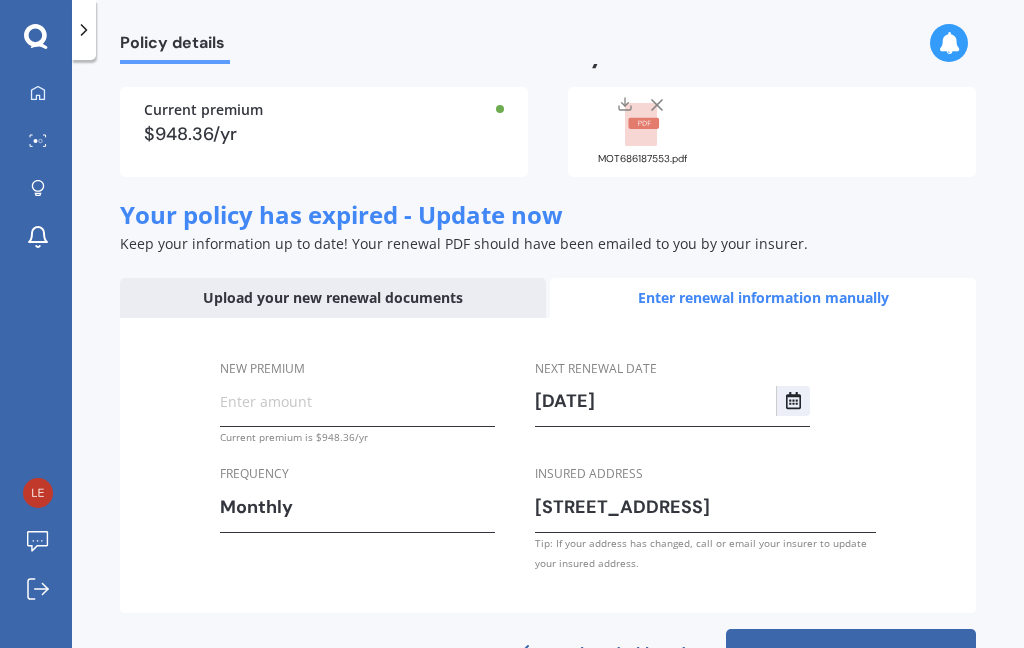 scroll, scrollTop: 160, scrollLeft: 0, axis: vertical 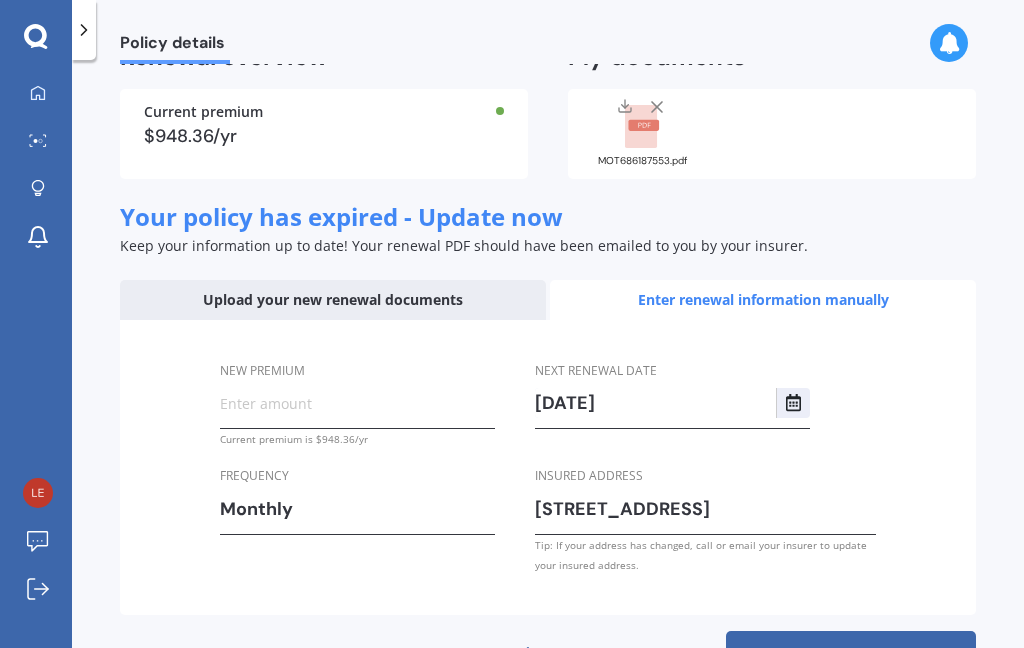 click on "Upload your new renewal documents" at bounding box center (333, 300) 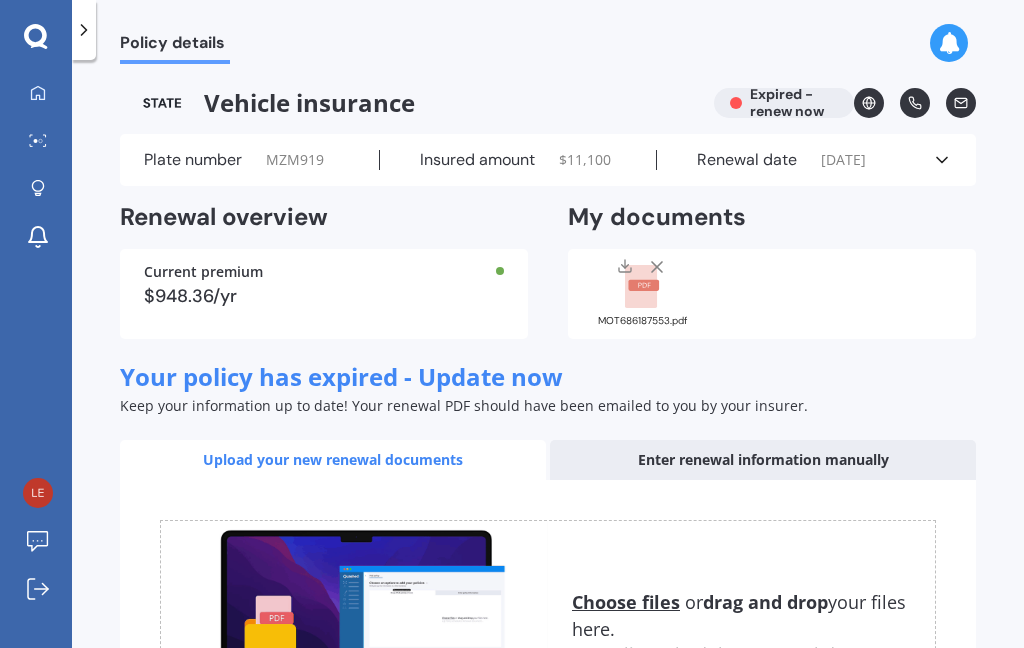 scroll, scrollTop: 0, scrollLeft: 0, axis: both 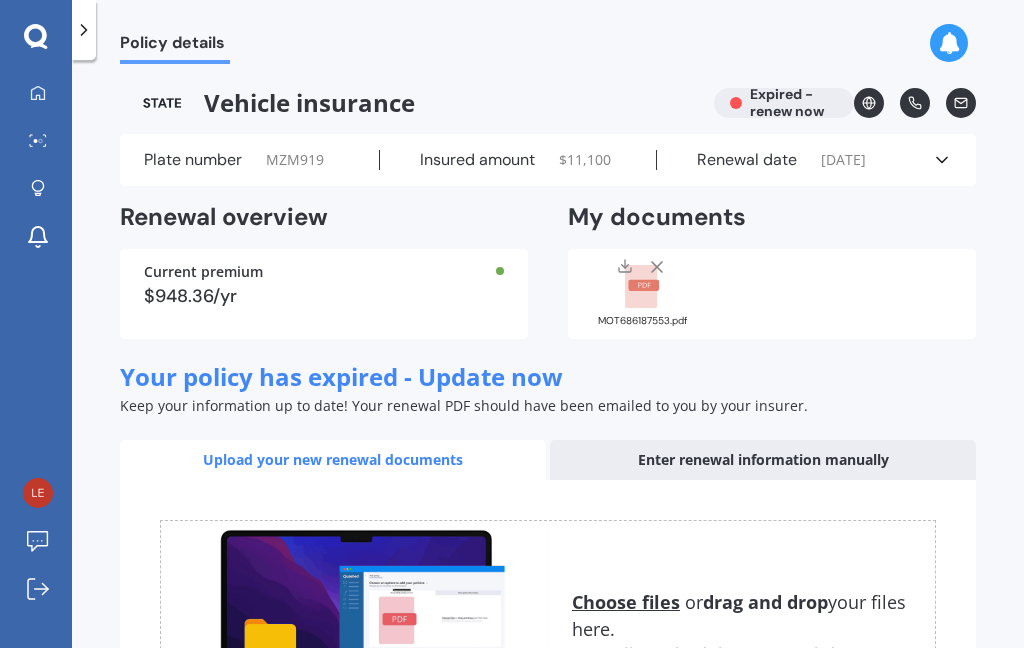 click 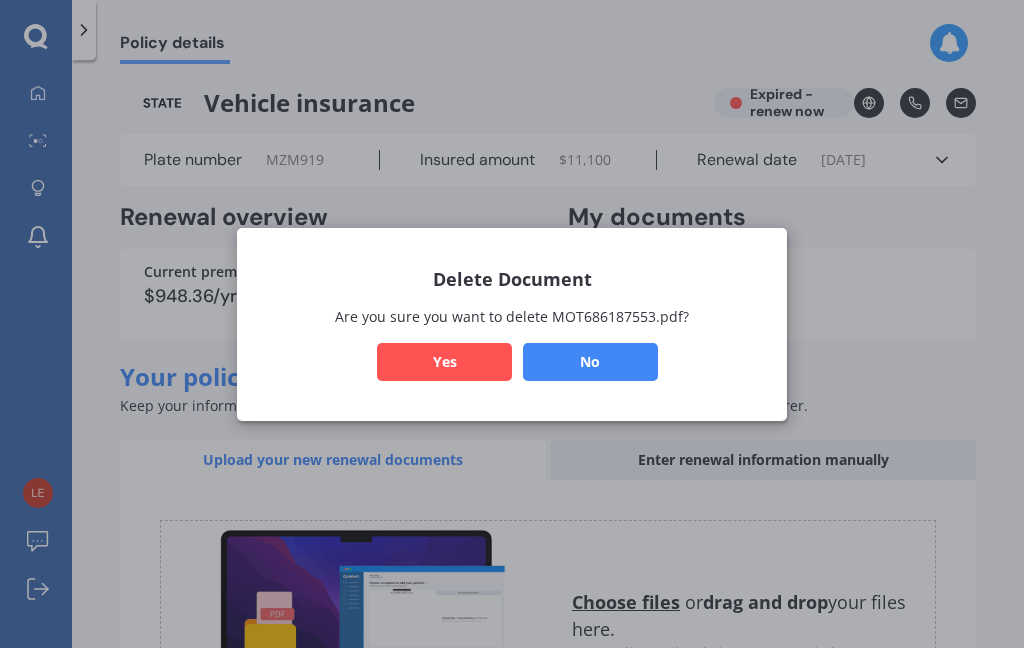 click on "Yes" at bounding box center (444, 361) 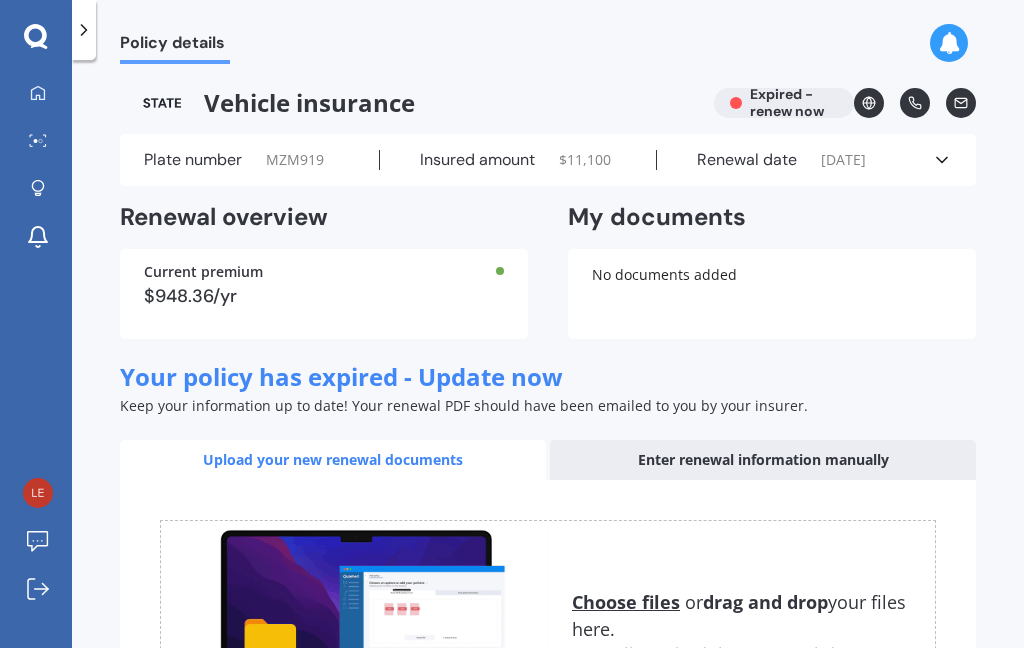 scroll, scrollTop: 0, scrollLeft: 0, axis: both 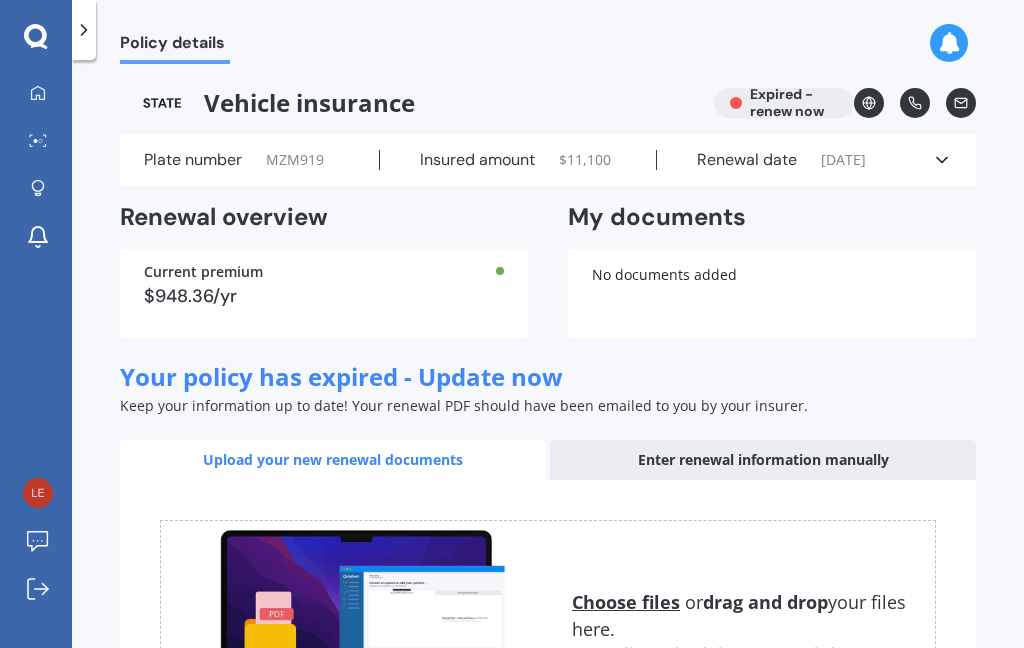 click 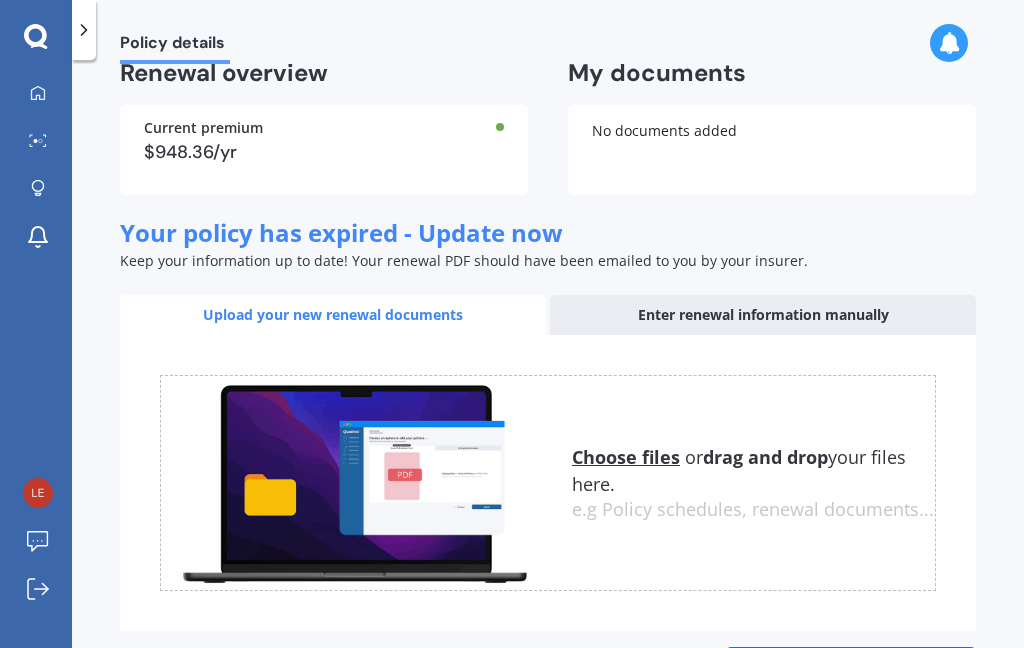 scroll, scrollTop: 539, scrollLeft: 0, axis: vertical 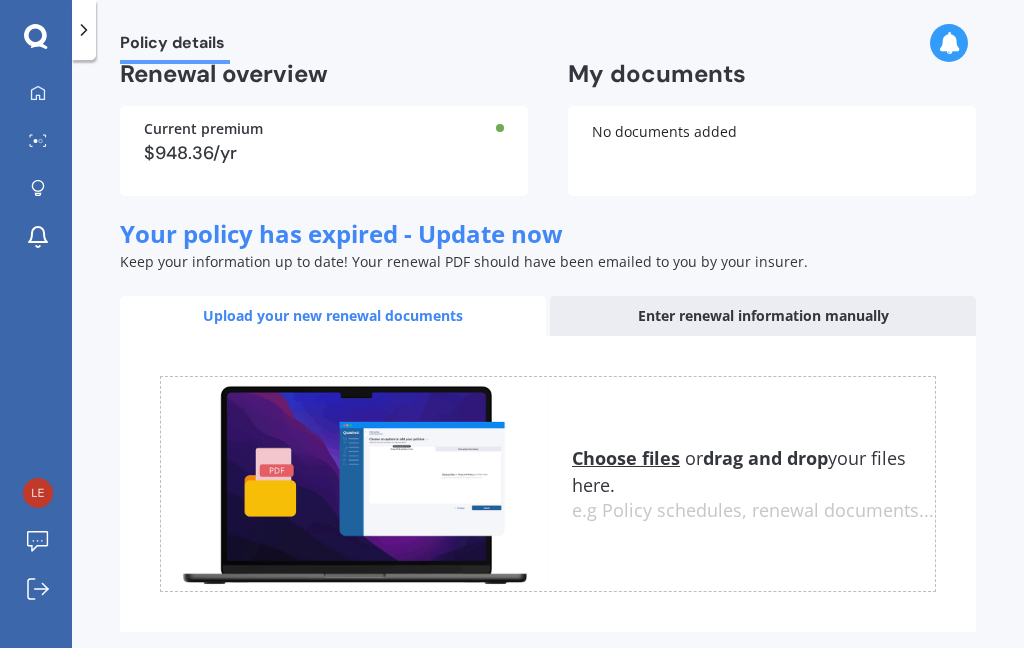 click at bounding box center [38, 94] 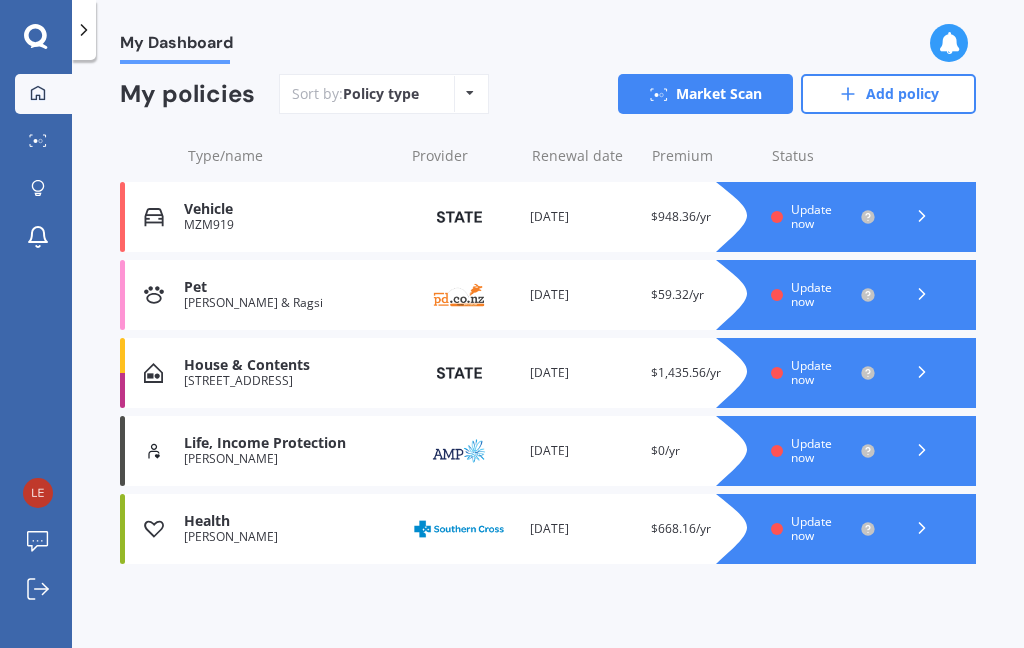 scroll, scrollTop: 0, scrollLeft: 0, axis: both 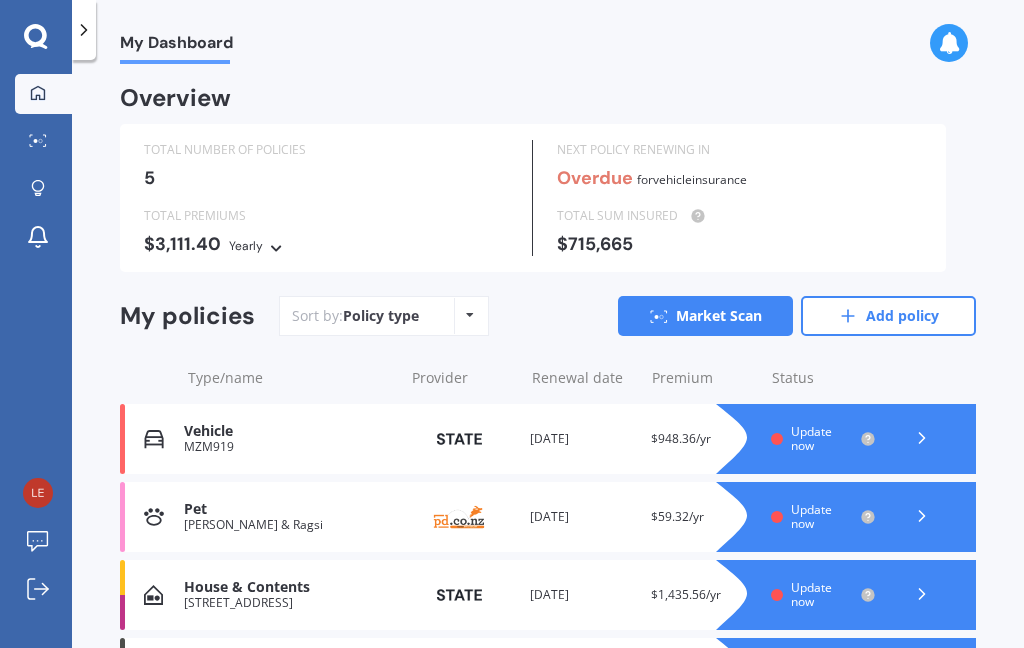 click 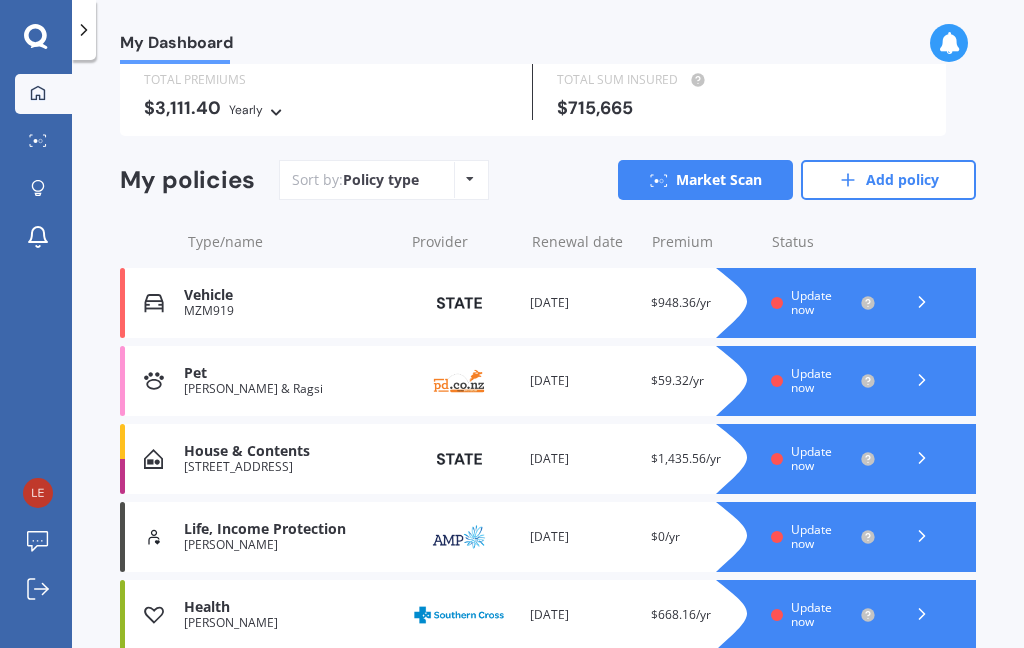 scroll, scrollTop: 135, scrollLeft: 0, axis: vertical 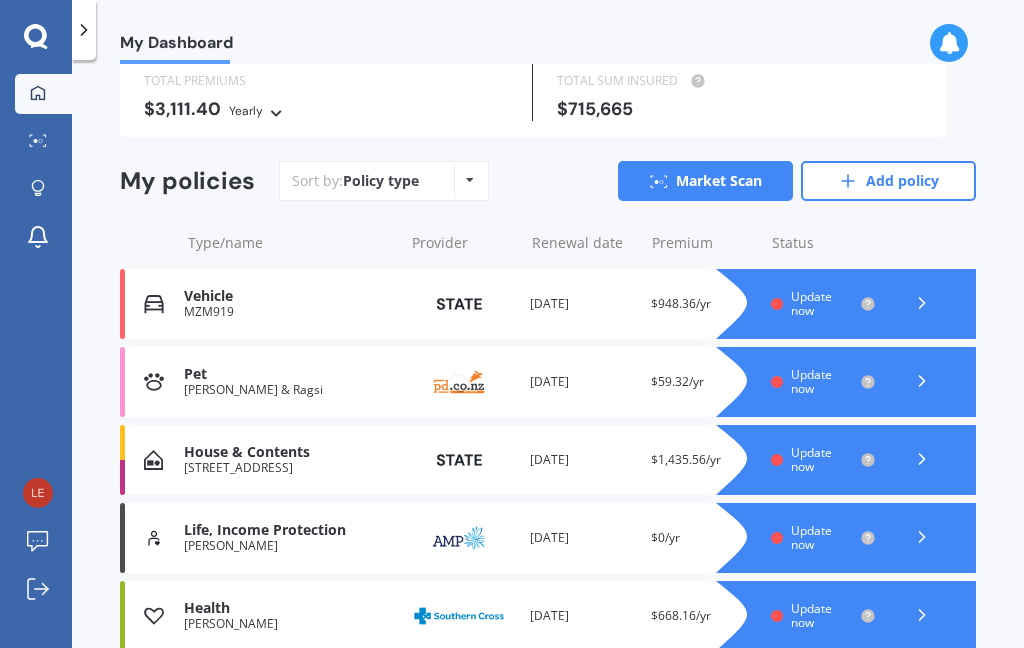 click 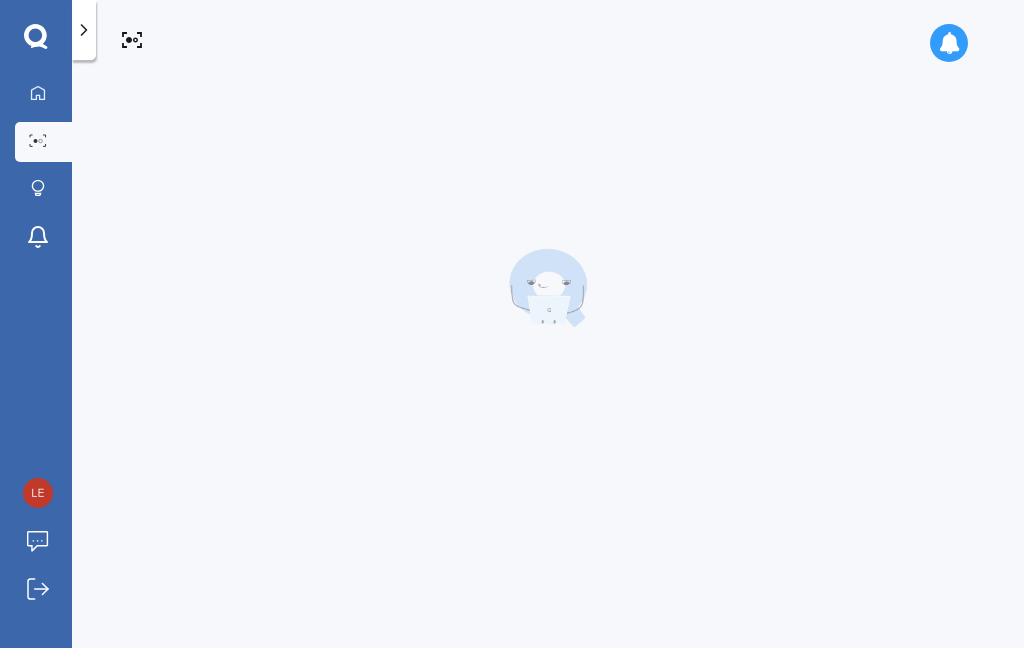 scroll, scrollTop: 0, scrollLeft: 0, axis: both 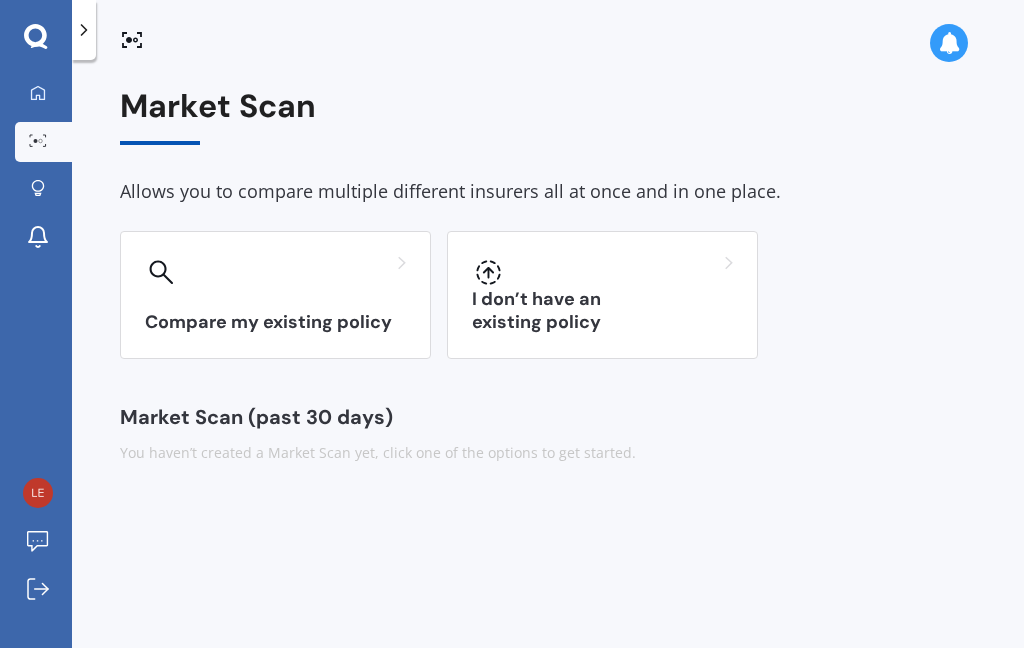 click on "Compare my existing policy" at bounding box center (275, 295) 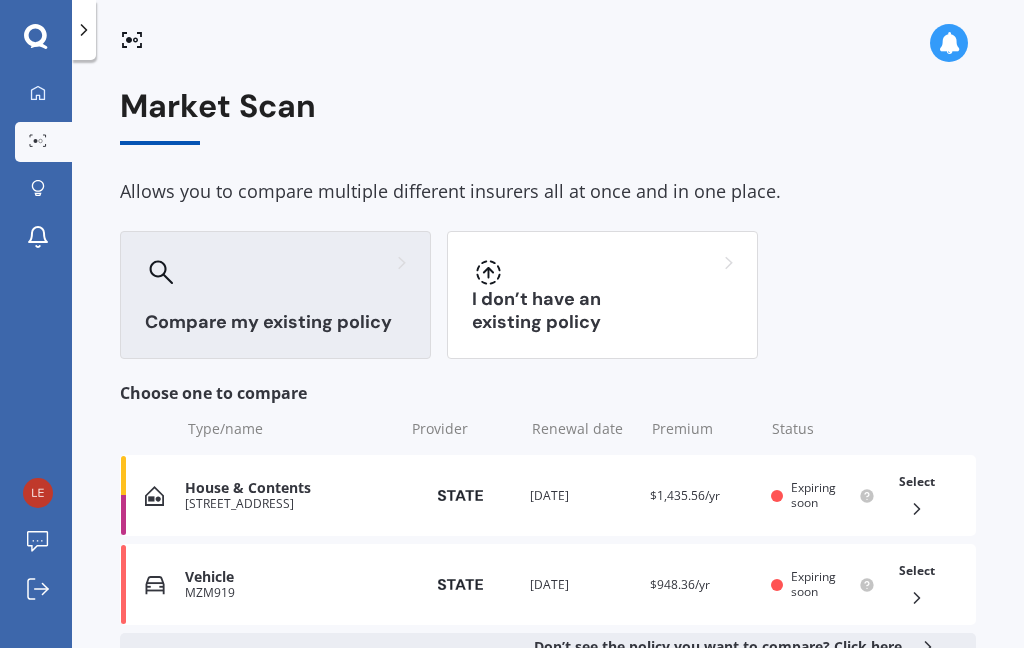 scroll, scrollTop: 0, scrollLeft: 0, axis: both 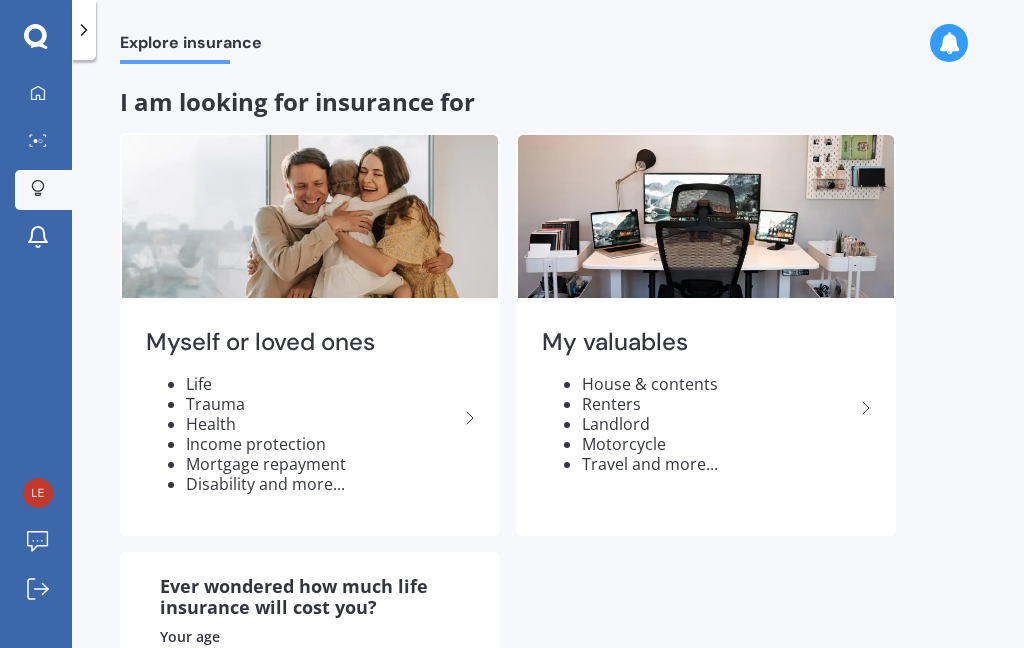 click 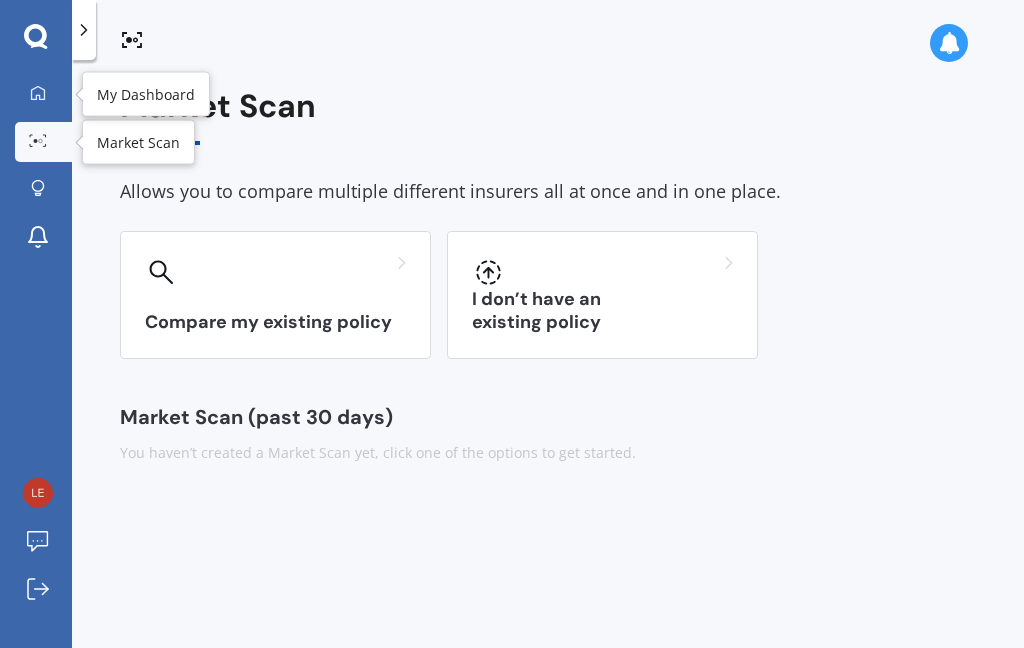 click 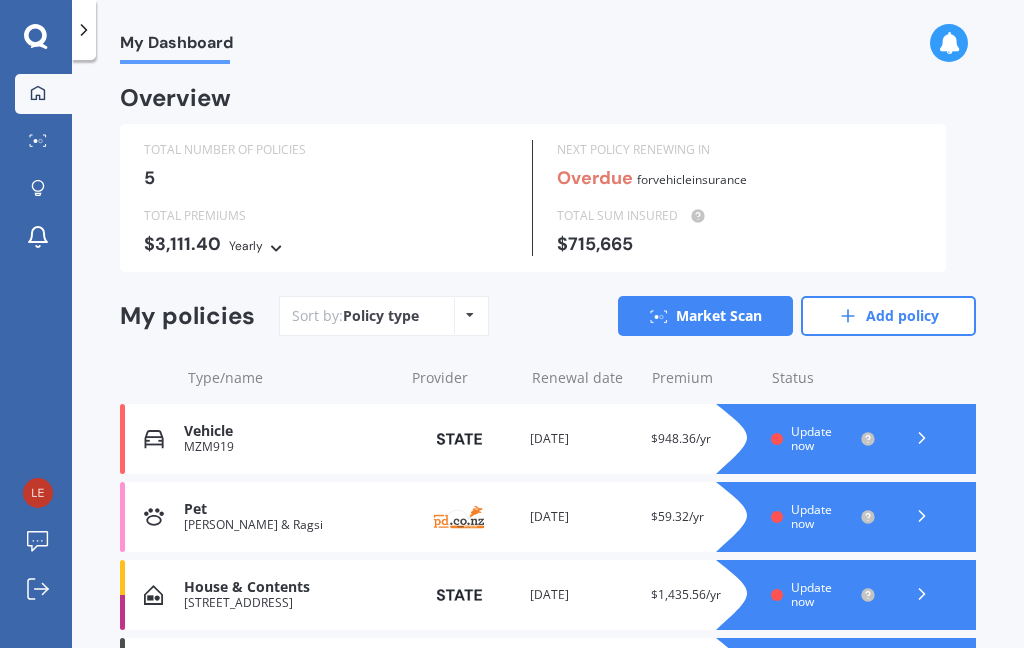 scroll, scrollTop: 0, scrollLeft: 0, axis: both 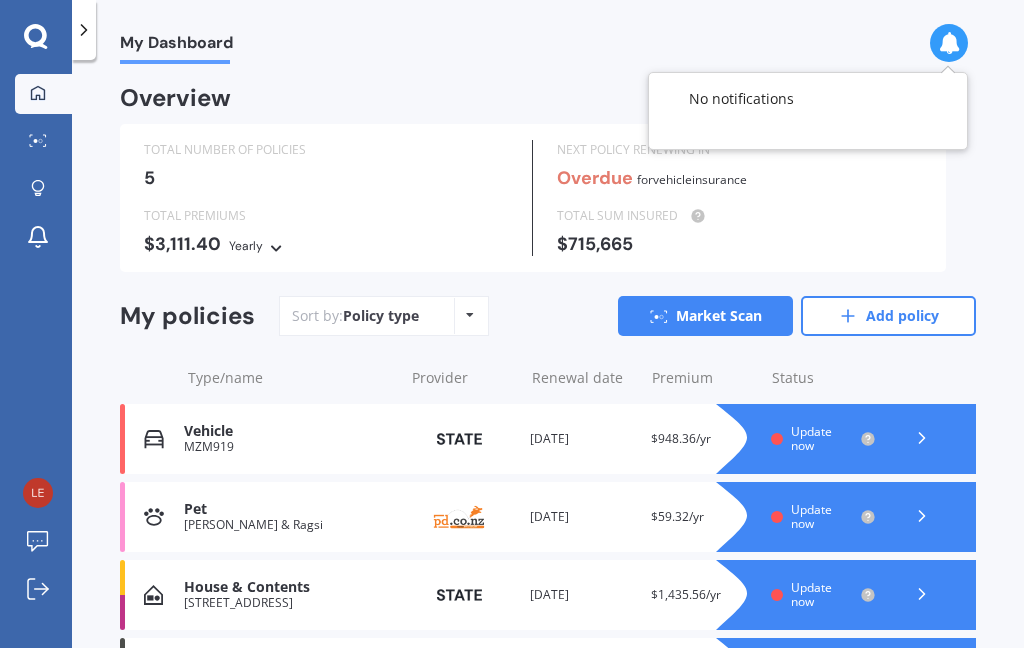 click at bounding box center (949, 43) 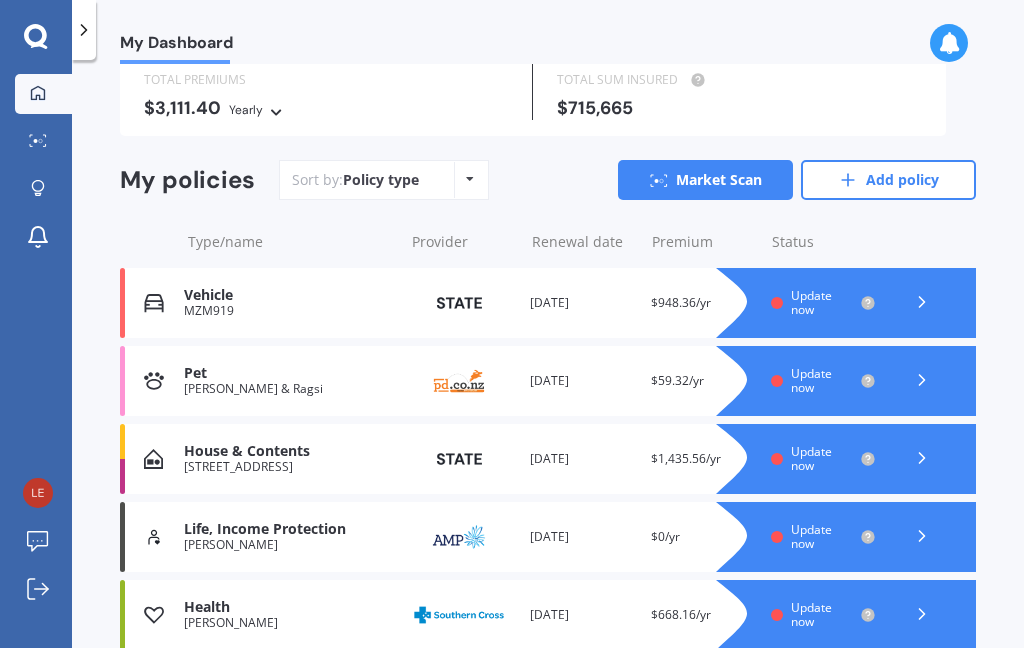 scroll, scrollTop: 135, scrollLeft: 0, axis: vertical 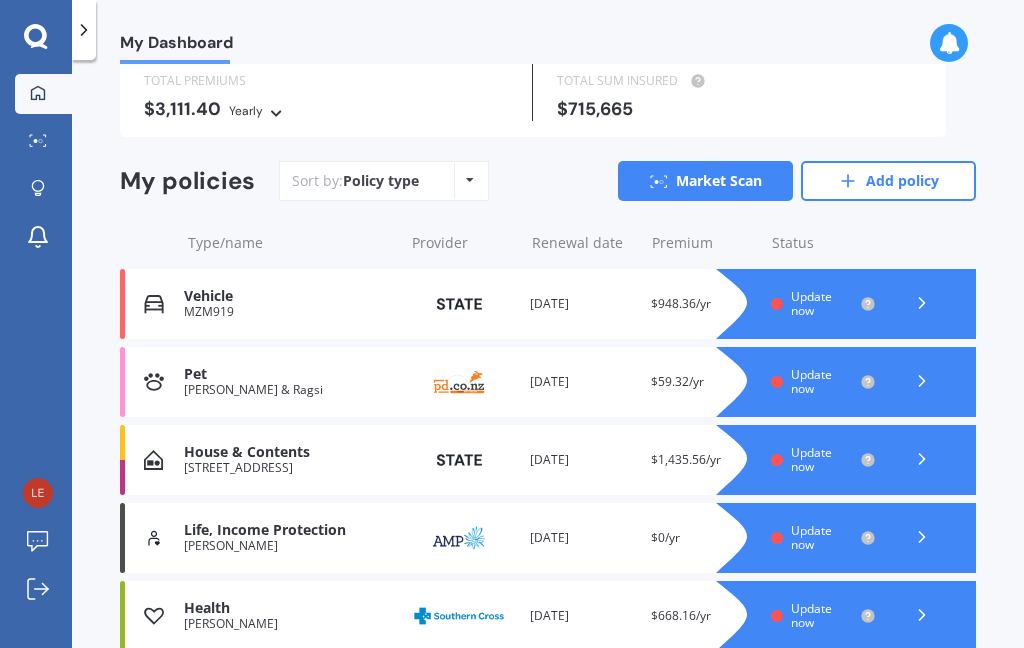 click on "Rumple & Ragsi" at bounding box center [288, 390] 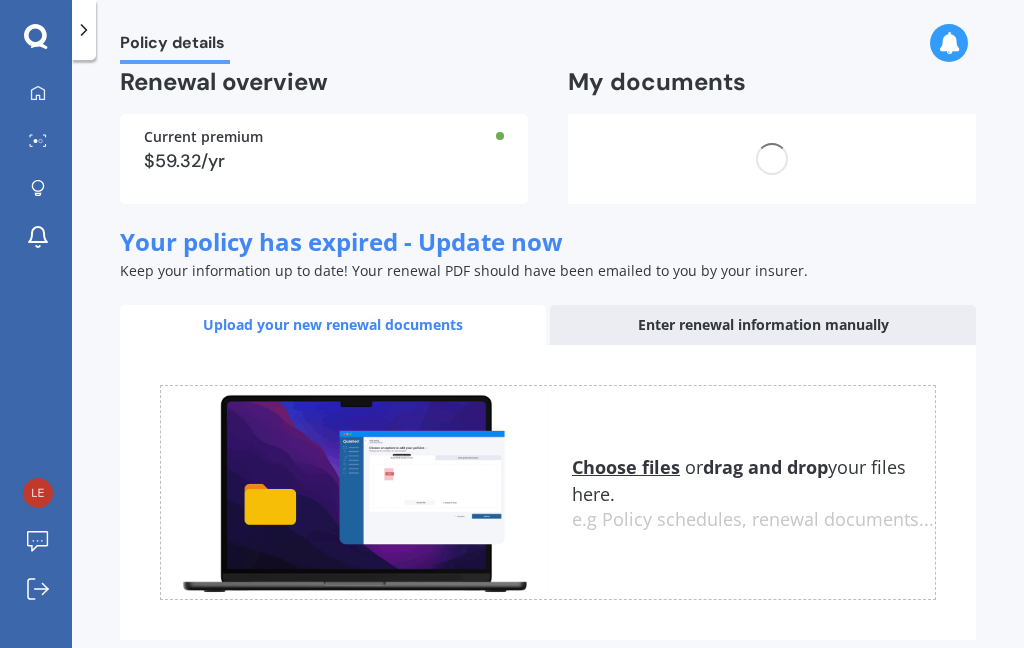 click on "Pet insurance Expired - renew now" at bounding box center [548, -32] 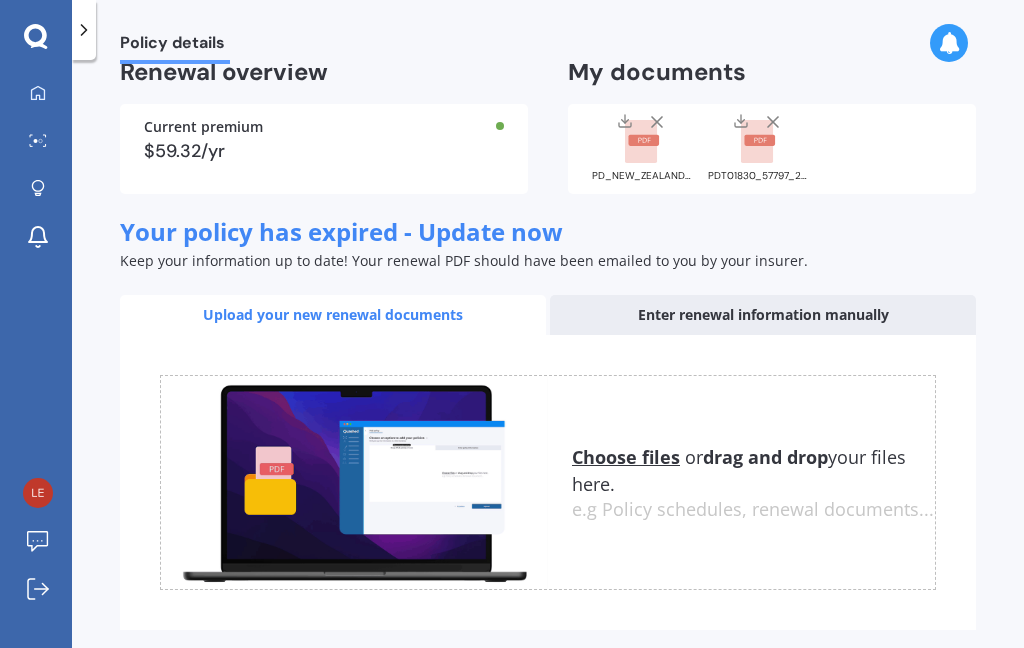 scroll, scrollTop: 144, scrollLeft: 0, axis: vertical 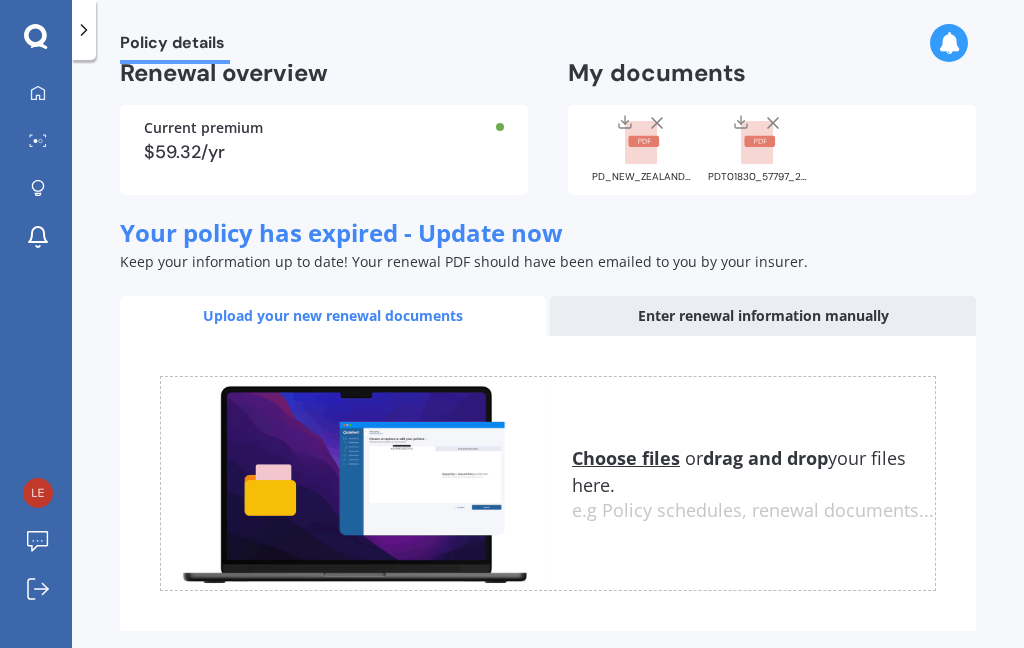 click on "Enter renewal information manually" at bounding box center [763, 316] 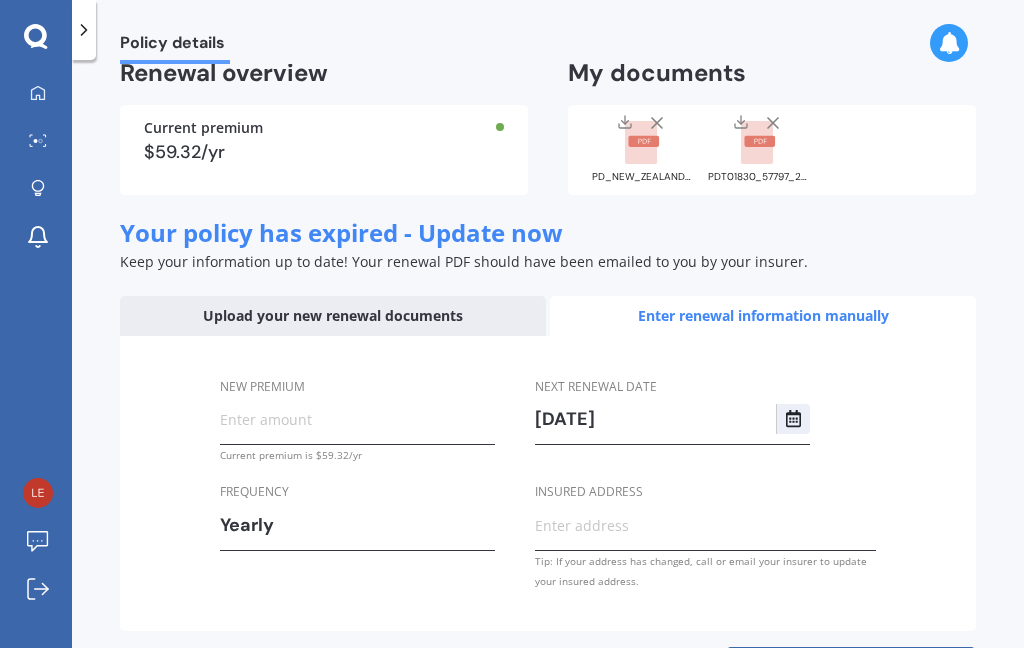 click on "Enter renewal information manually" at bounding box center [763, 316] 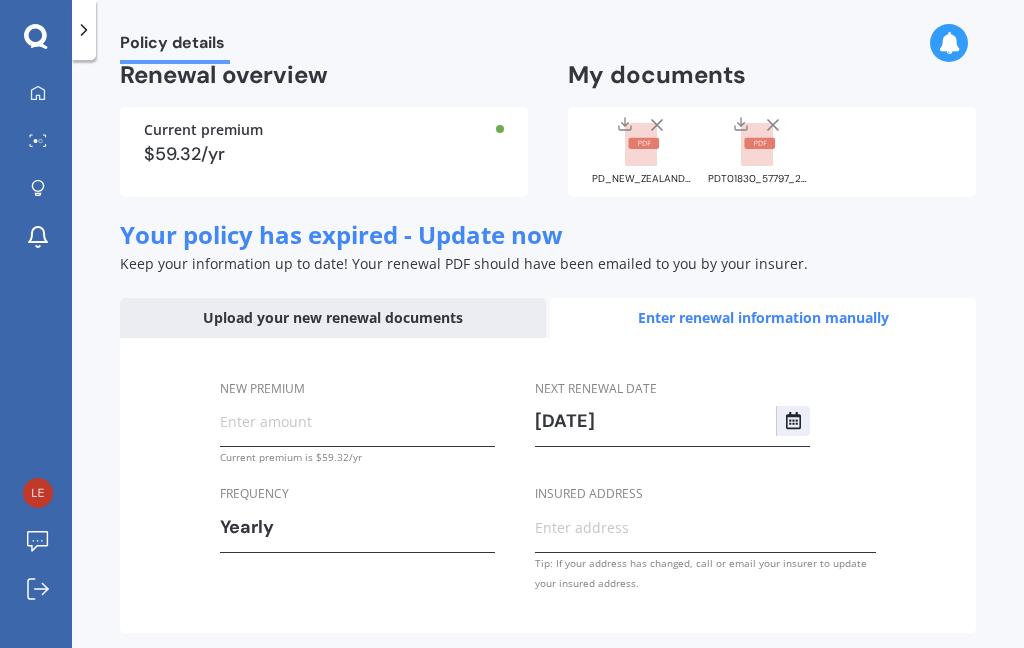 scroll, scrollTop: 80, scrollLeft: 0, axis: vertical 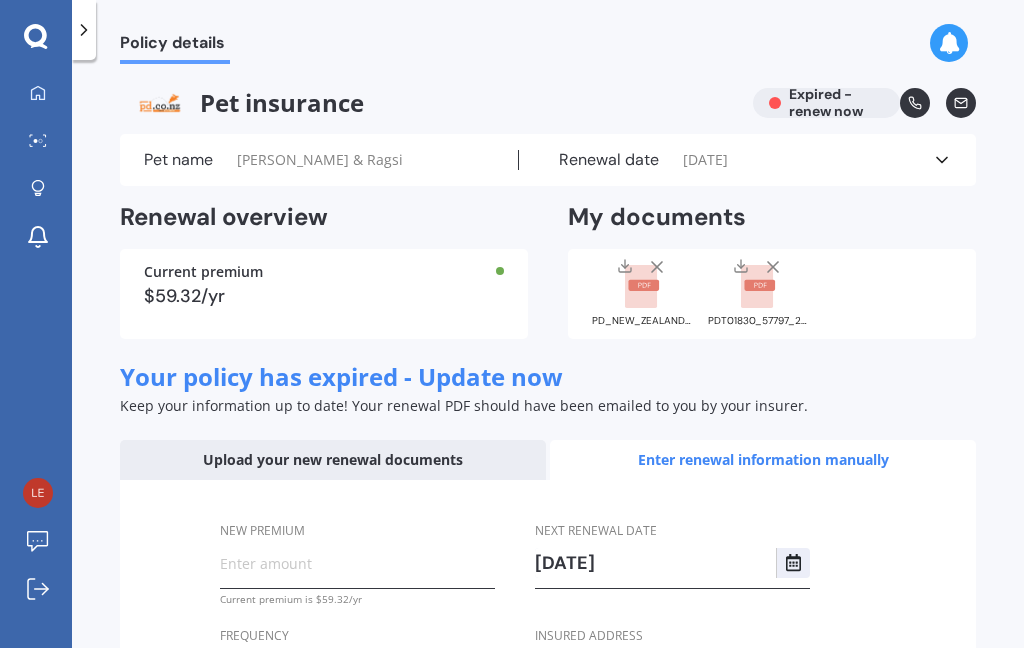 click at bounding box center (38, 493) 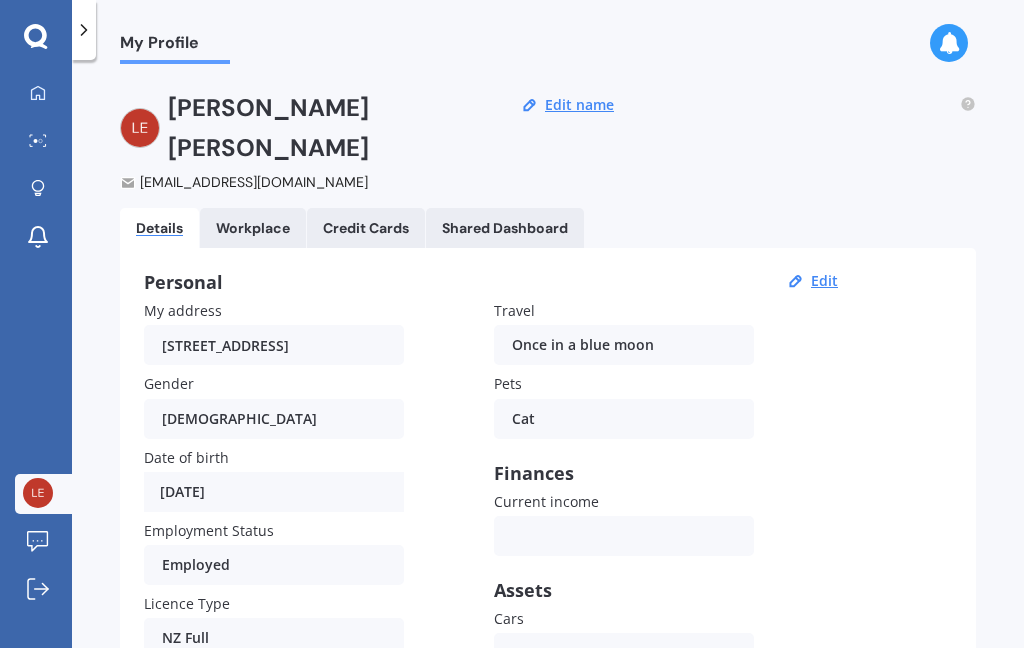 scroll, scrollTop: 0, scrollLeft: 0, axis: both 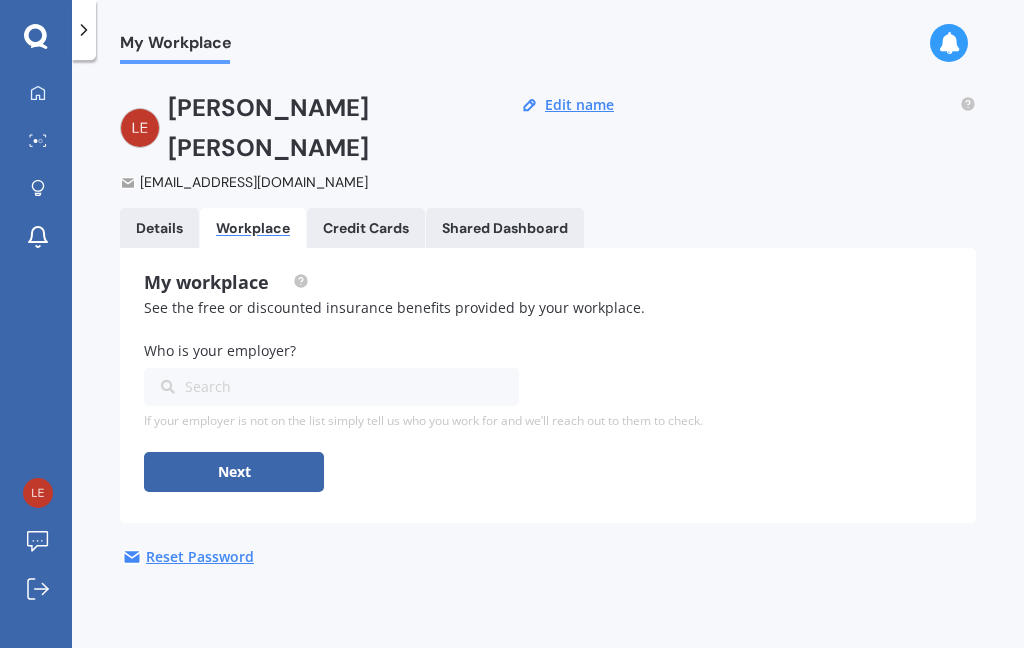 click on "Credit Cards" at bounding box center [366, 228] 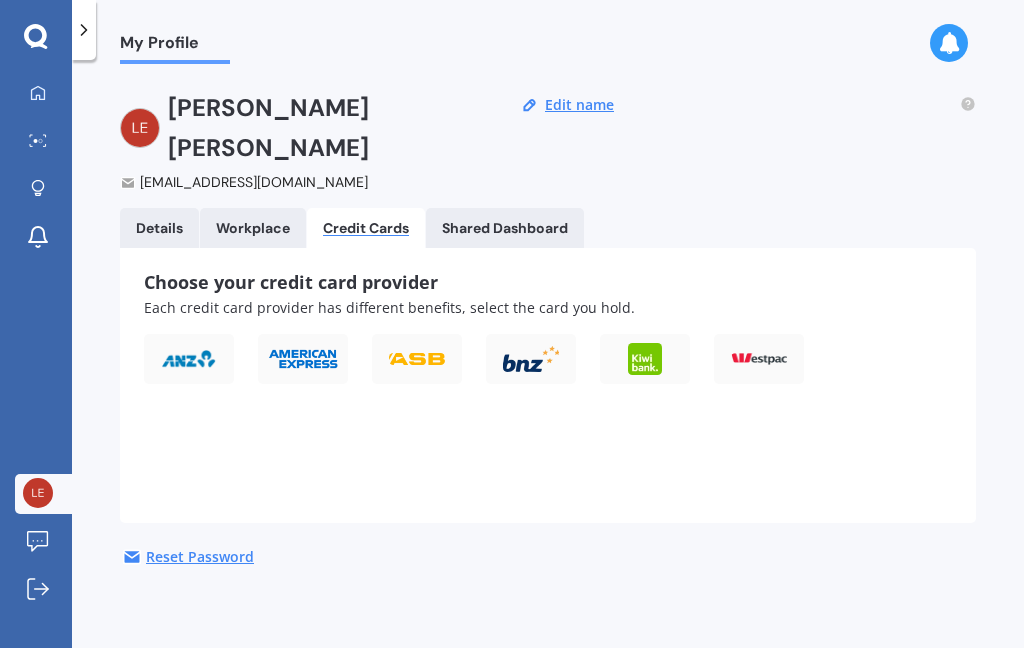 click on "Shared Dashboard" at bounding box center [505, 228] 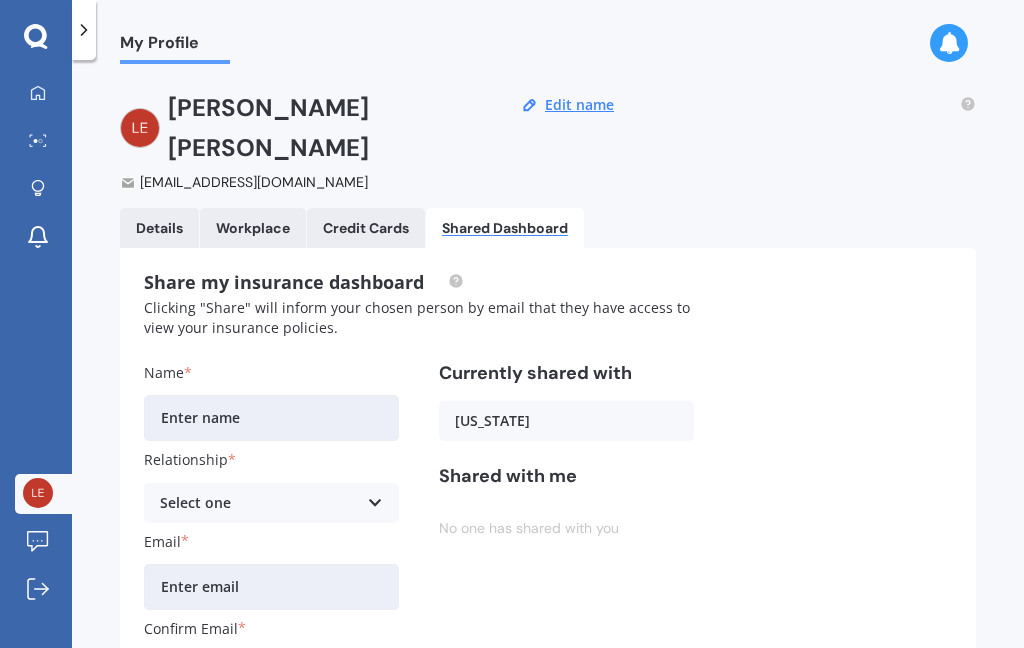 click on "Credit Cards" at bounding box center [366, 228] 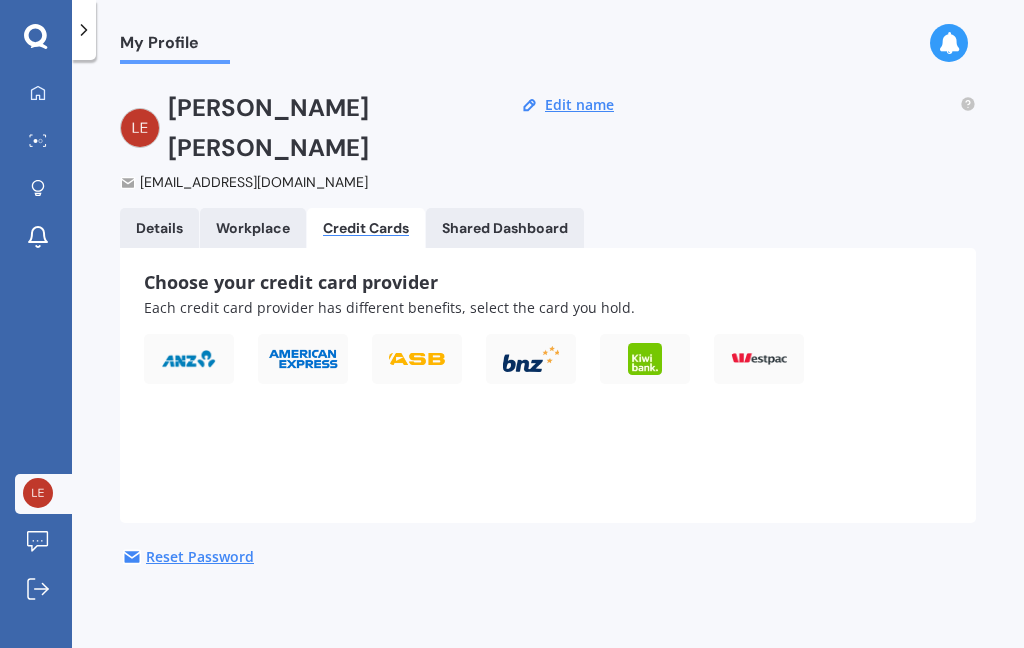 click at bounding box center [189, 359] 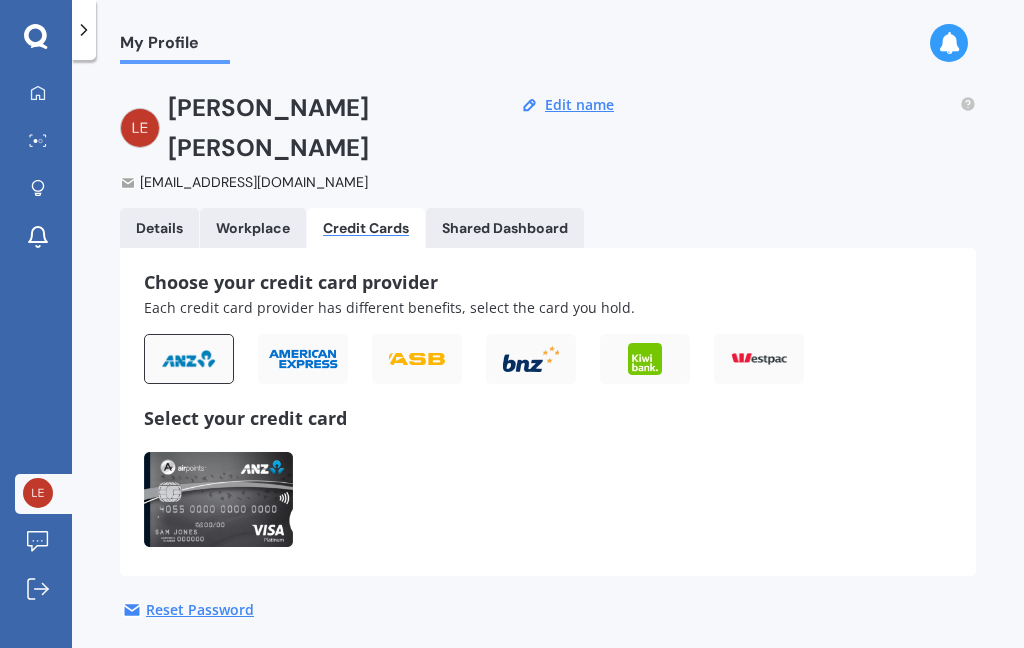 click at bounding box center (218, 499) 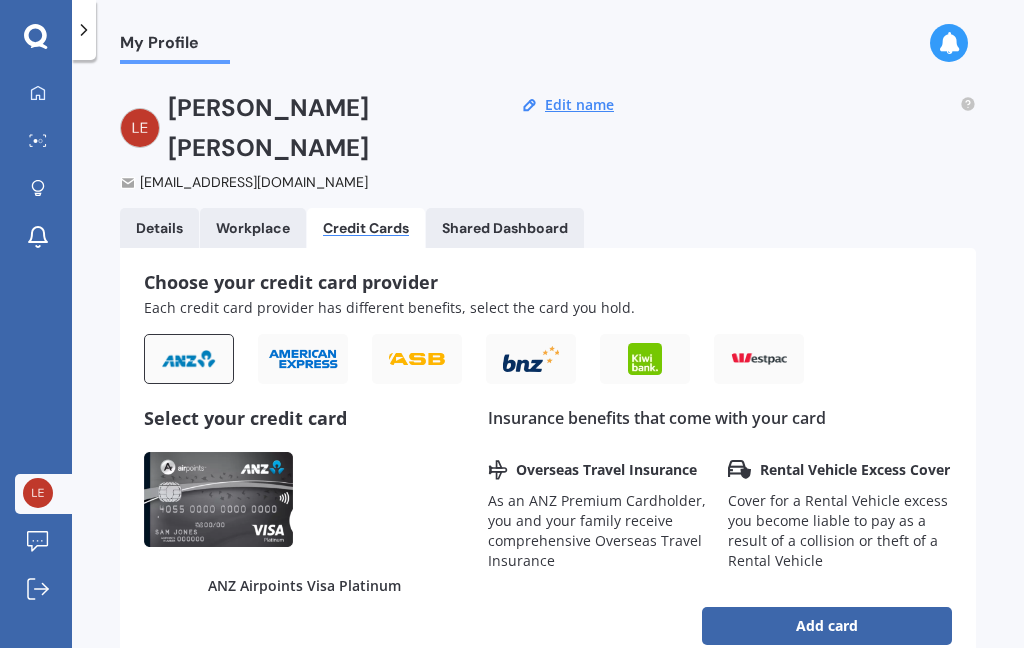 click on "Add card" at bounding box center [827, 626] 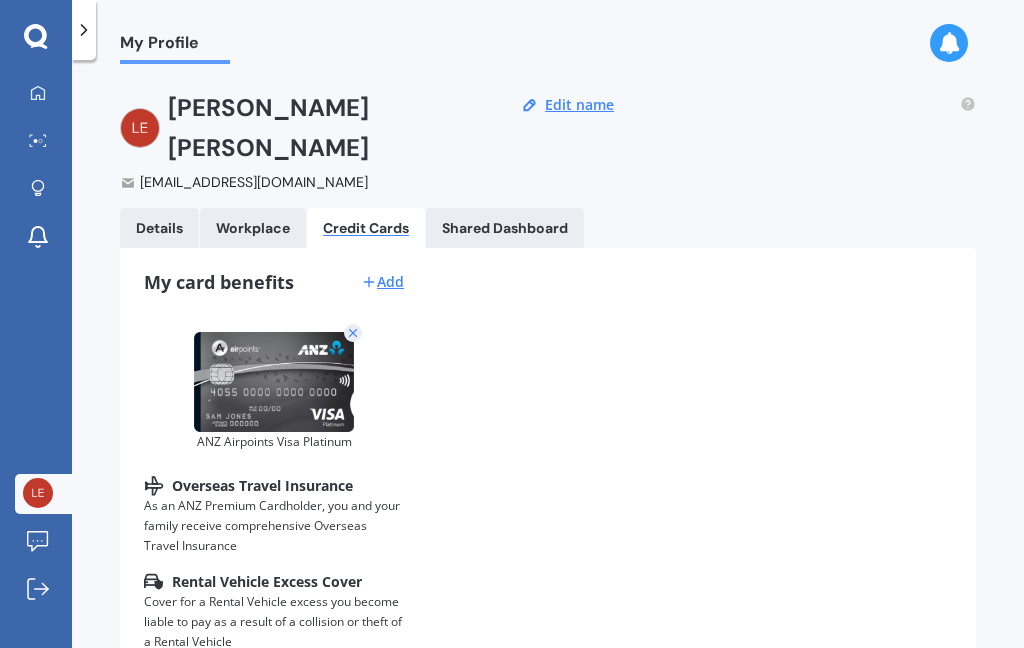 click on "Shared Dashboard" at bounding box center [505, 228] 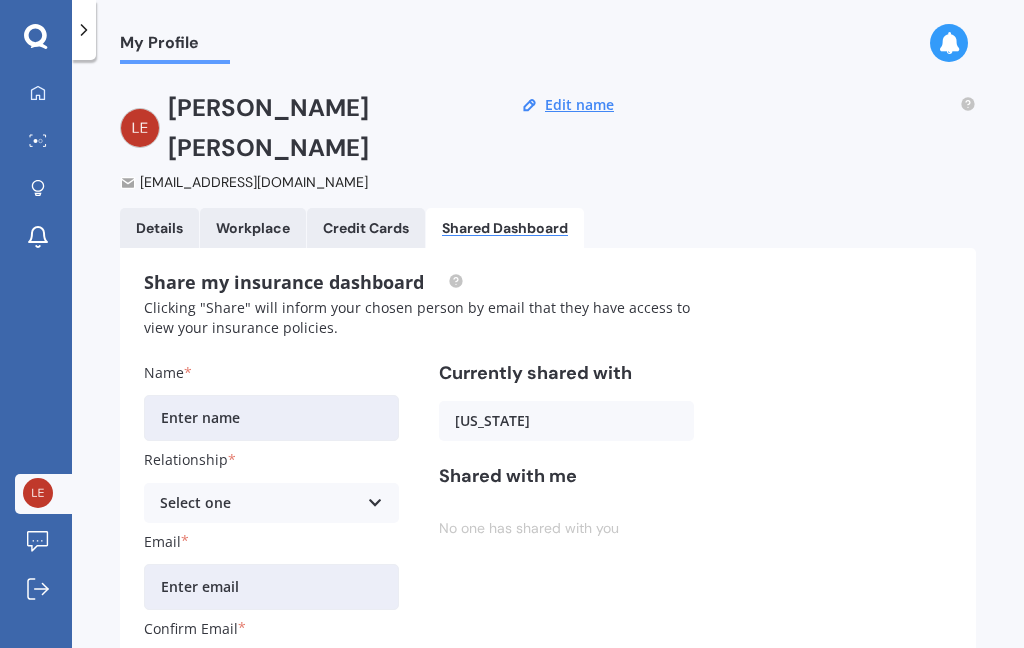 click on "Details" at bounding box center [159, 228] 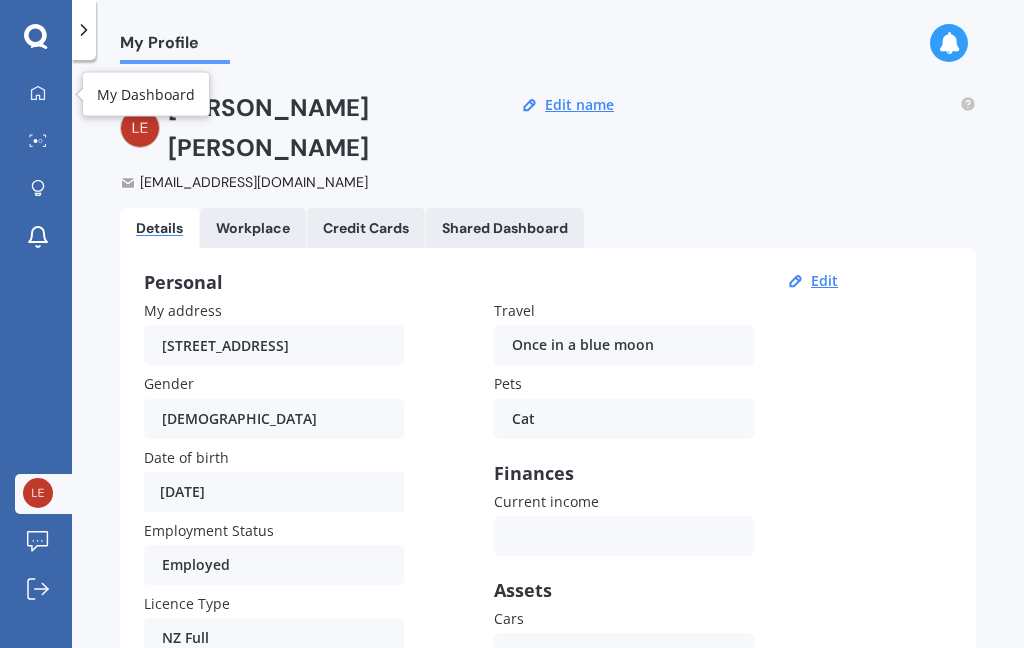 click at bounding box center (38, 94) 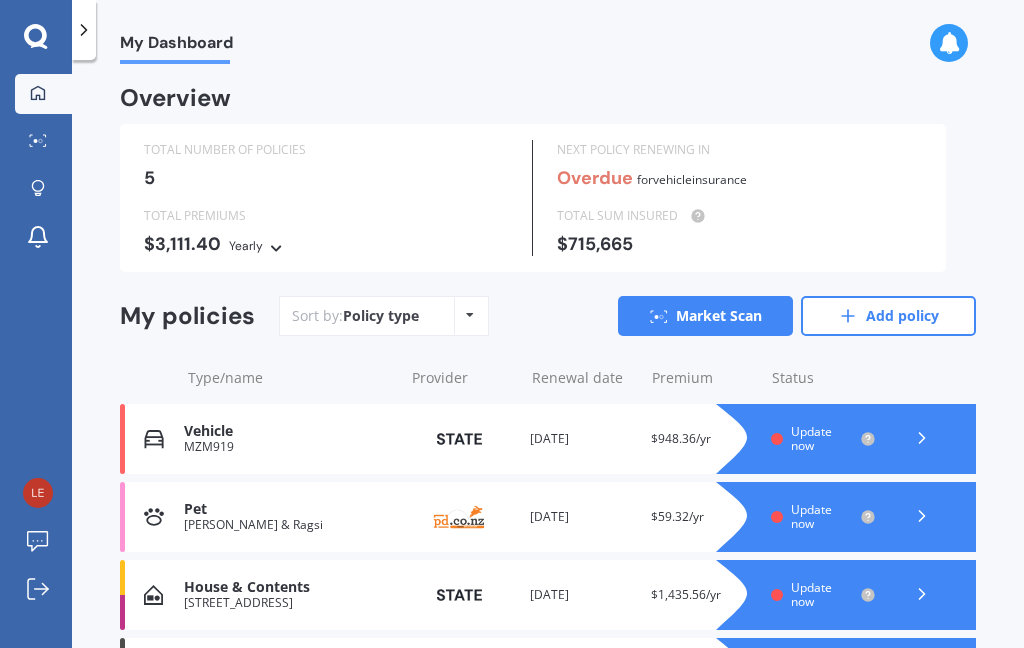 click at bounding box center (154, 439) 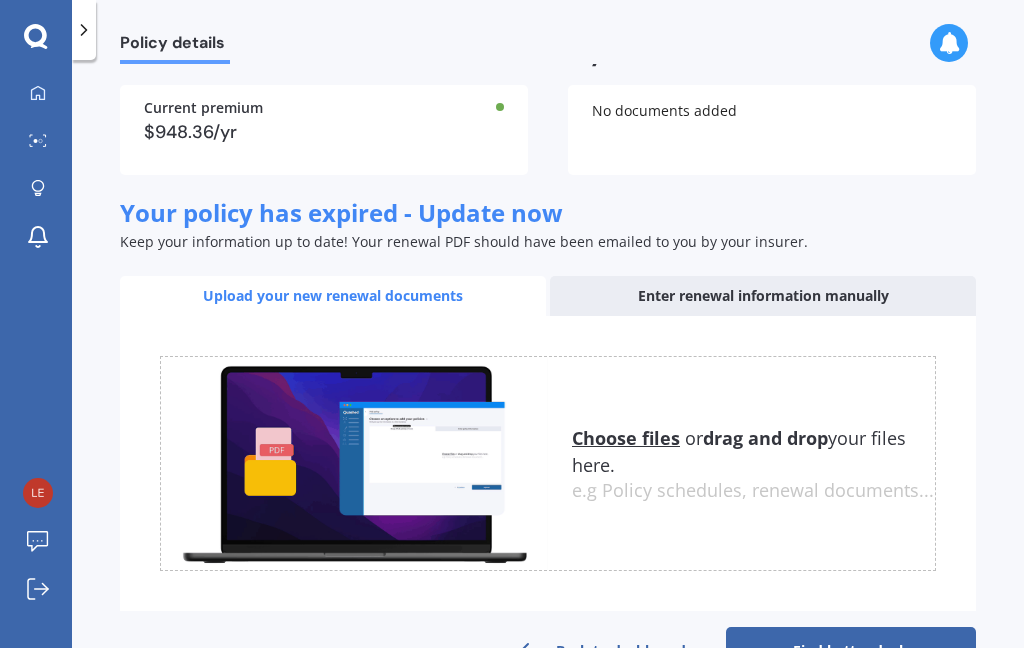 scroll, scrollTop: 162, scrollLeft: 0, axis: vertical 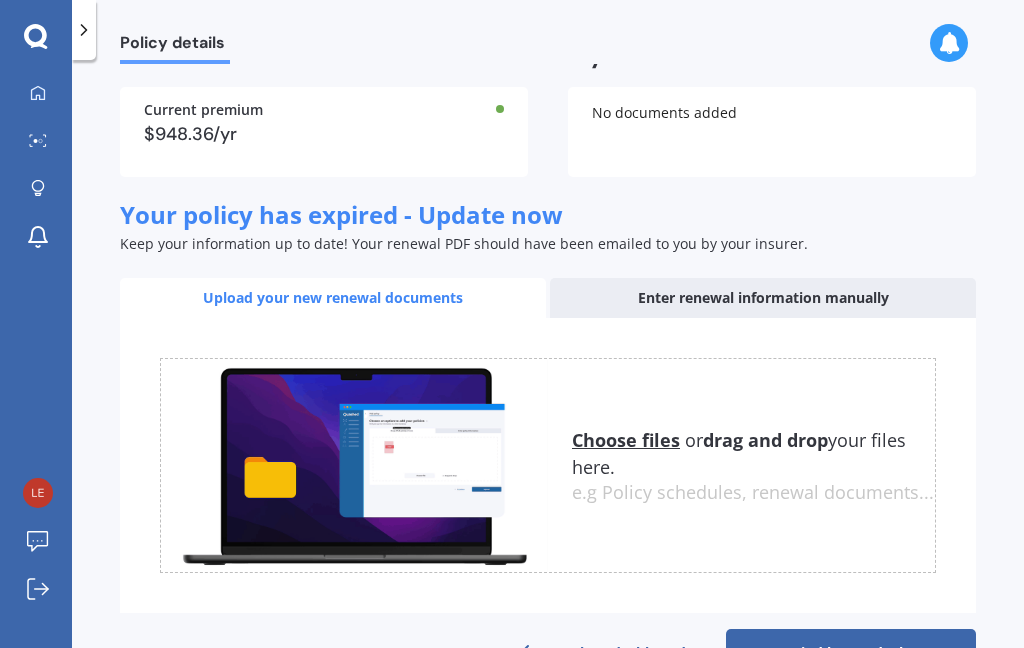 click on "Find better deals" at bounding box center [851, 653] 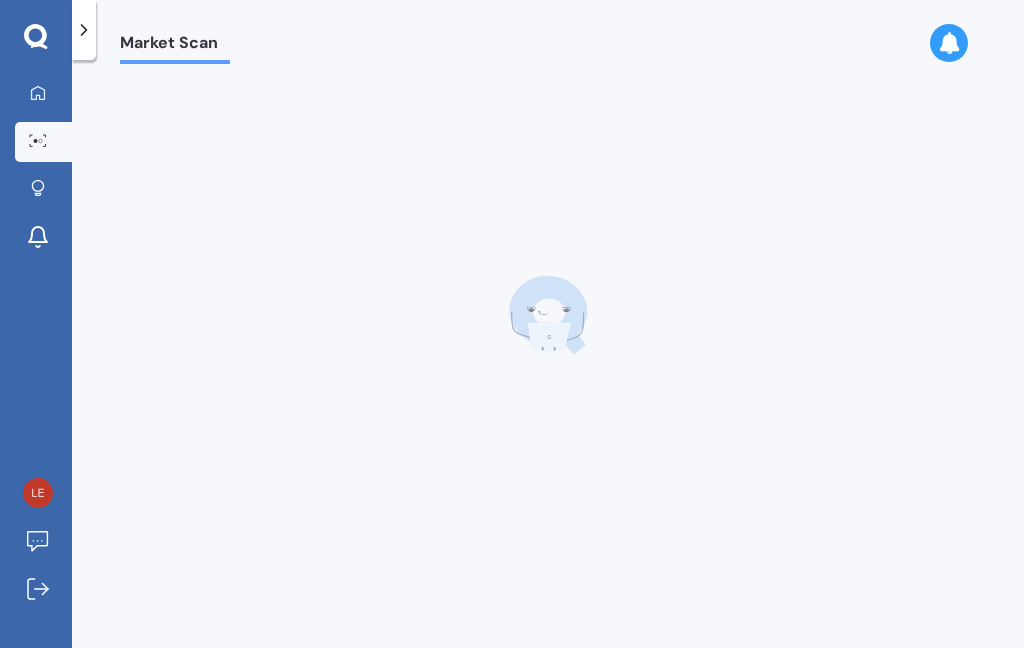 scroll, scrollTop: 0, scrollLeft: 0, axis: both 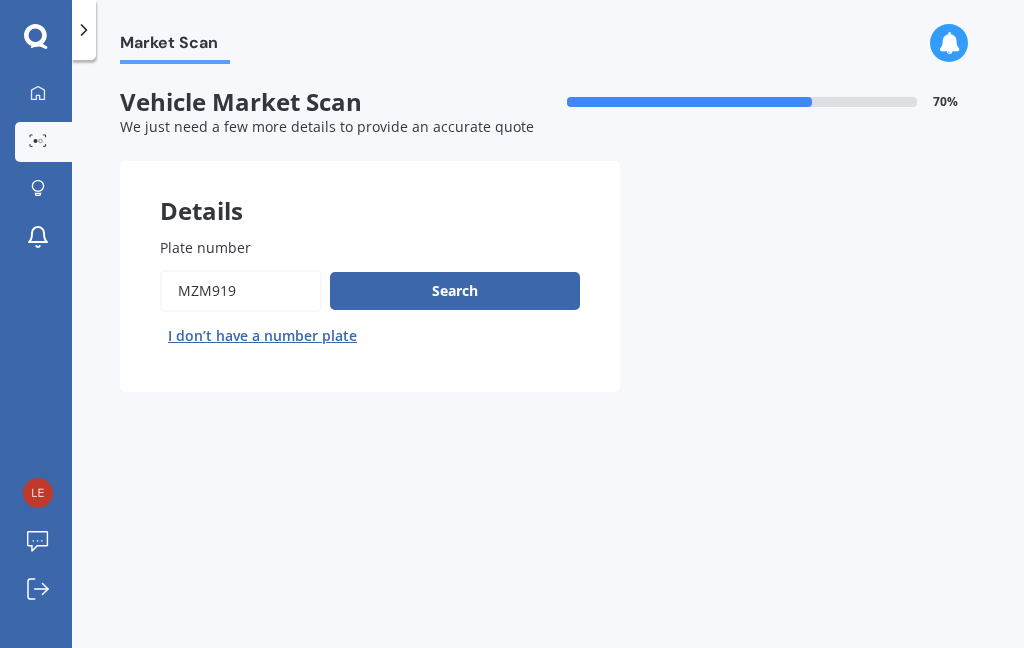 click on "Plate number" at bounding box center (241, 291) 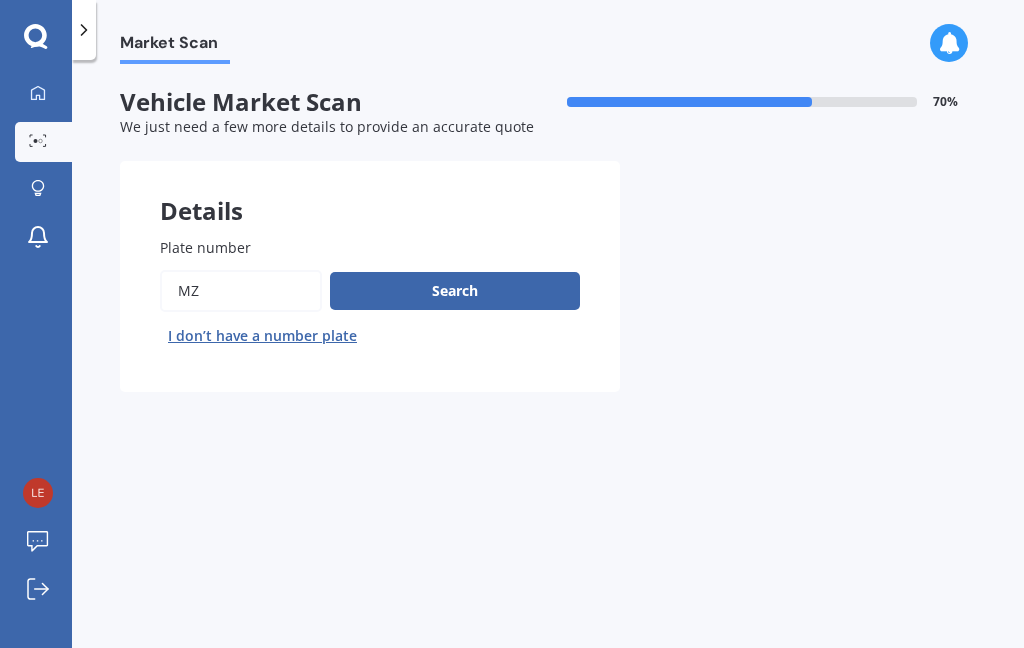 type on "M" 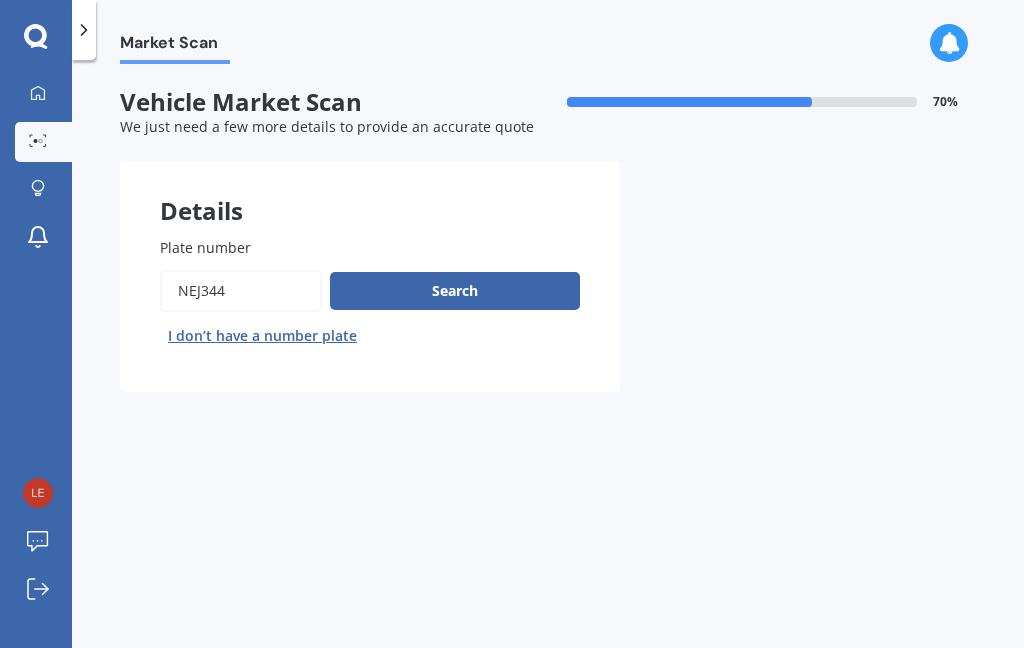 type on "NEJ344" 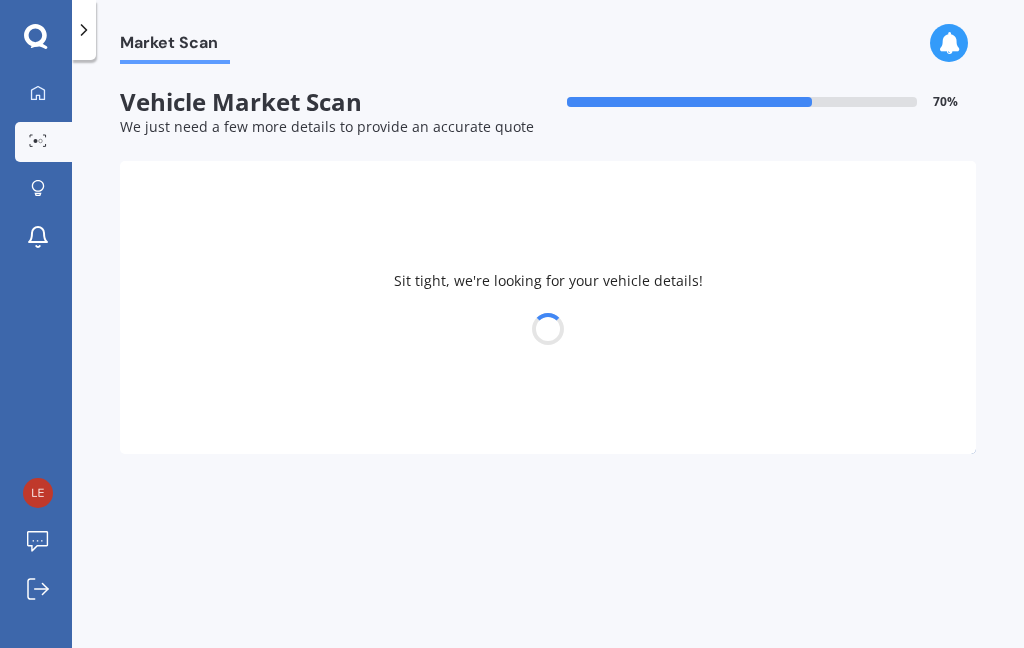 select on "NISSAN" 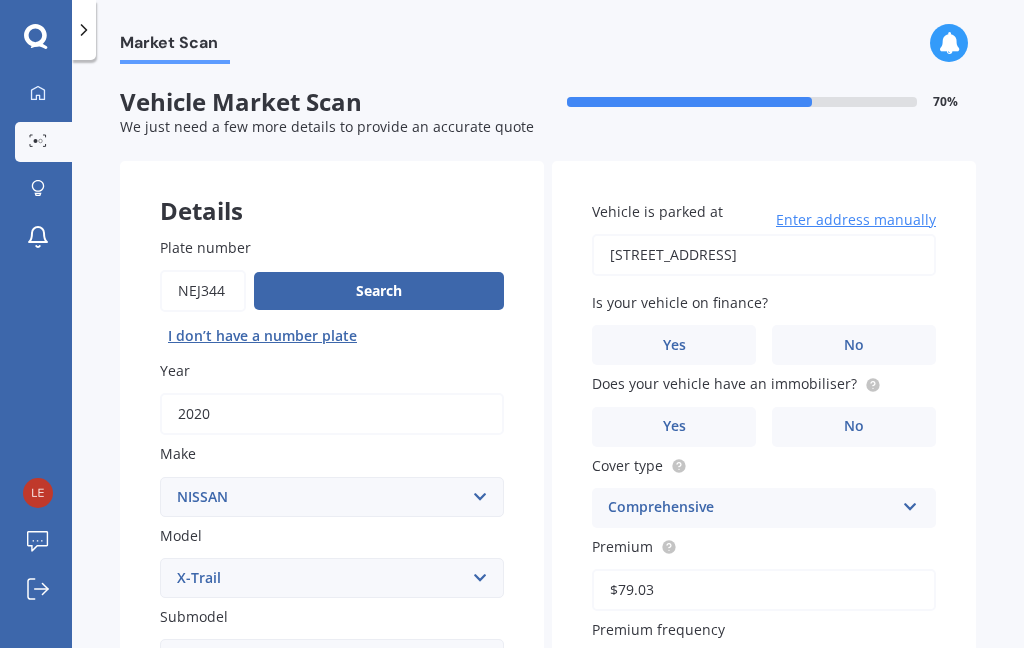 click on "No" at bounding box center [854, 345] 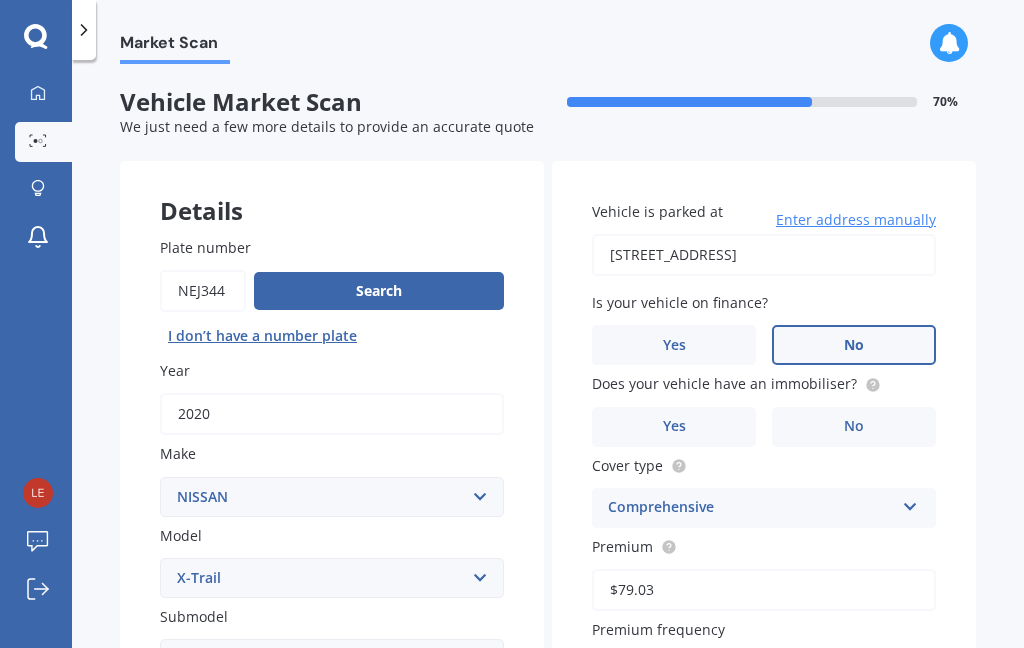 click on "Yes" at bounding box center (674, 427) 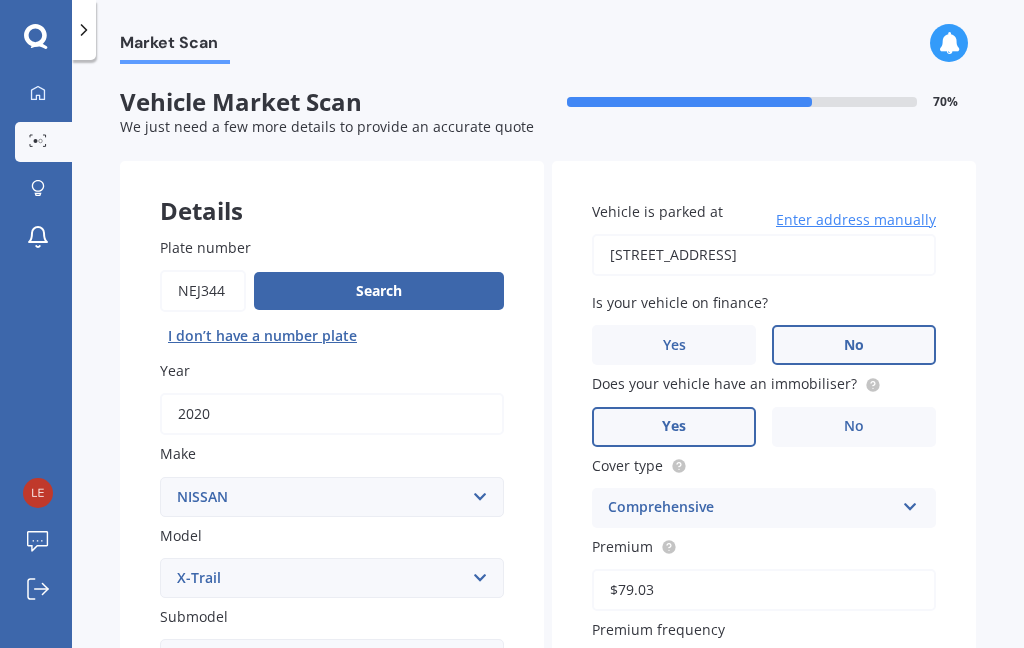 scroll, scrollTop: 0, scrollLeft: 0, axis: both 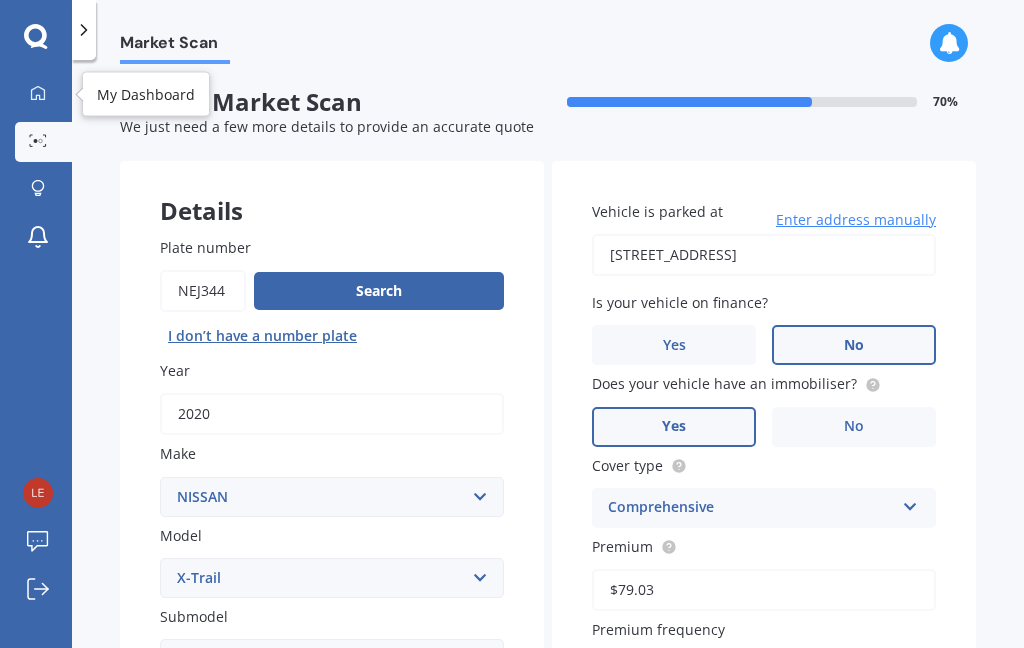 click 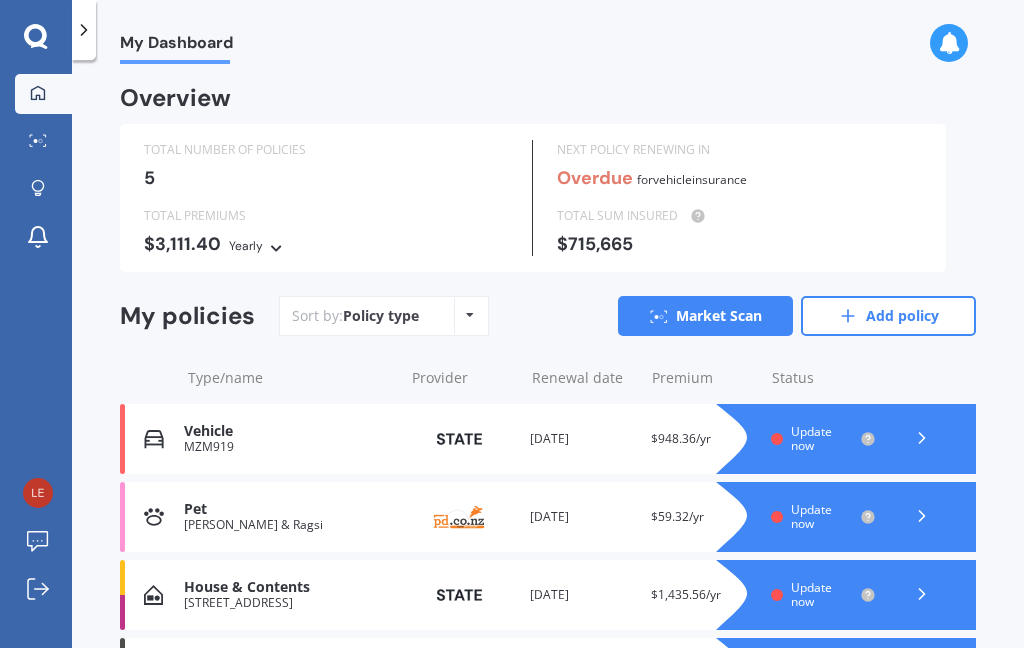 click 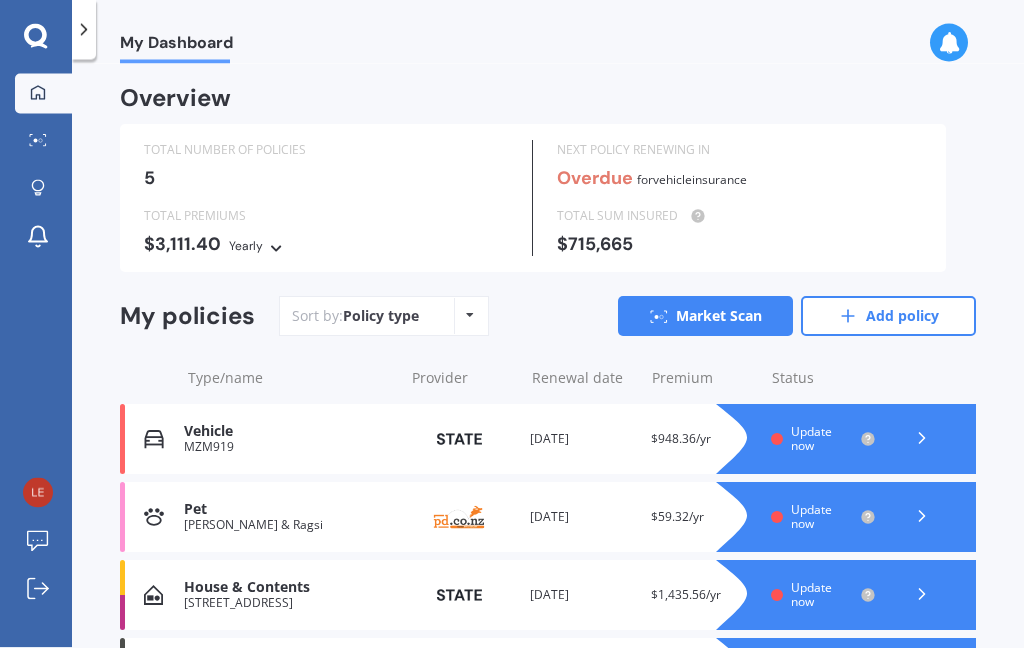 scroll, scrollTop: 0, scrollLeft: 0, axis: both 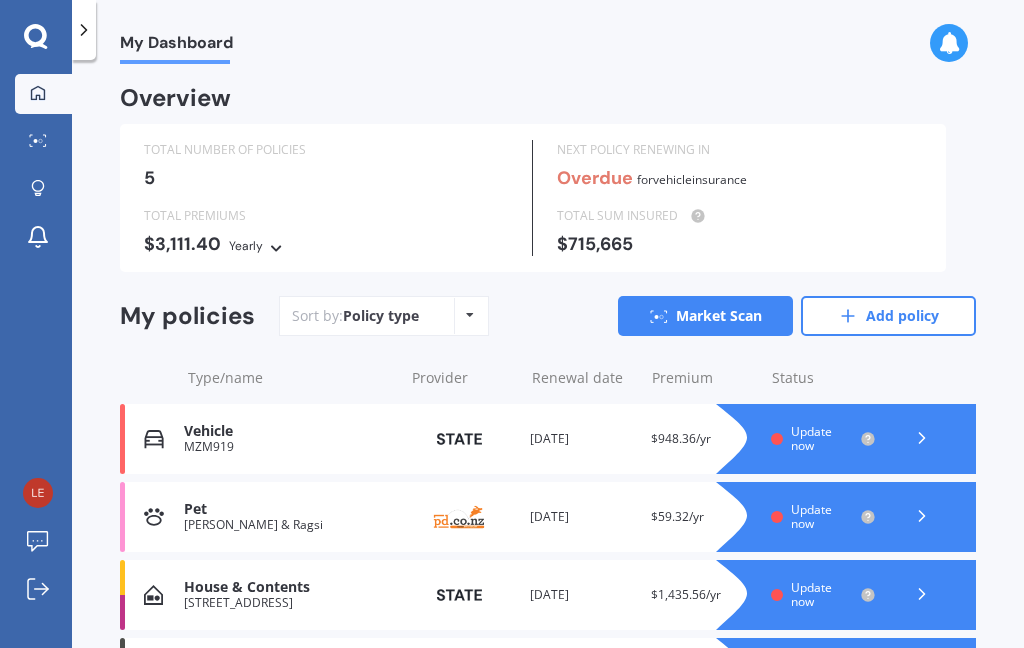 click 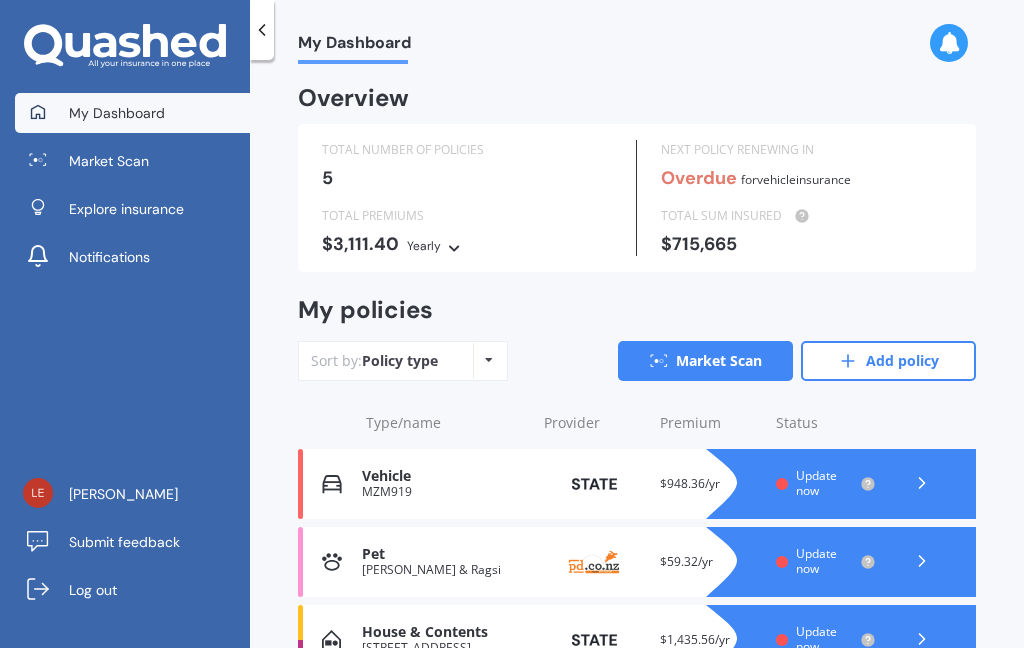 scroll, scrollTop: 80, scrollLeft: 0, axis: vertical 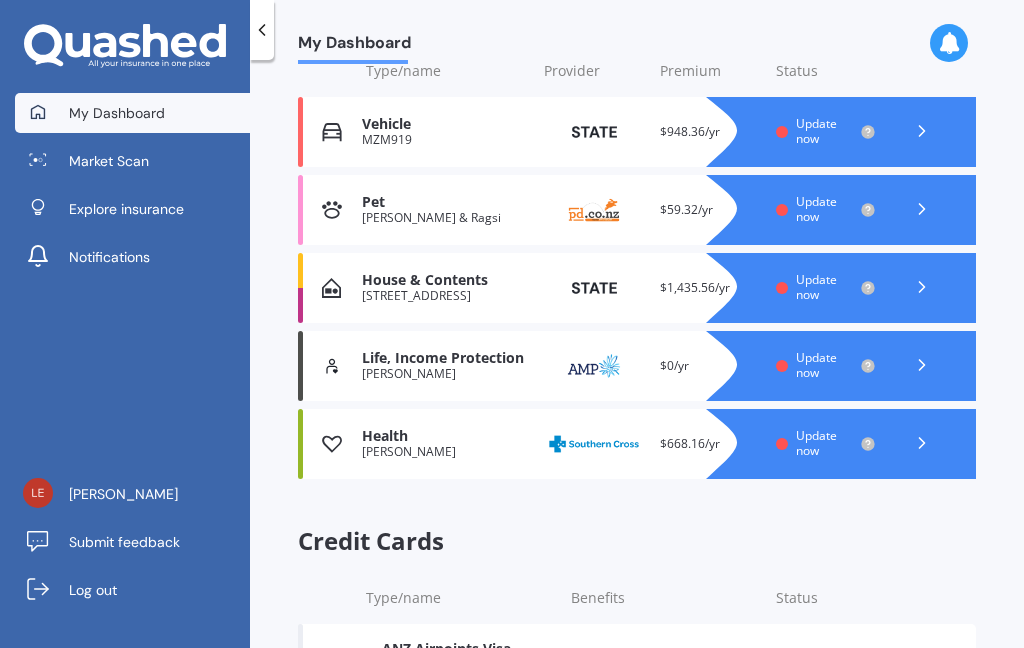 click on "[PERSON_NAME]" at bounding box center (123, 494) 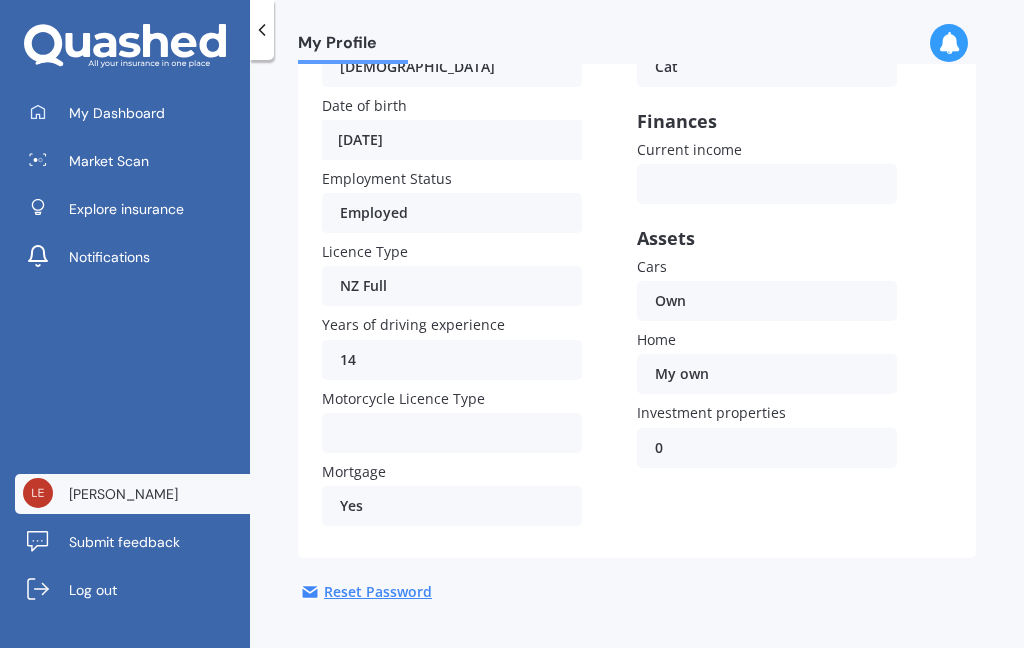 scroll, scrollTop: 0, scrollLeft: 0, axis: both 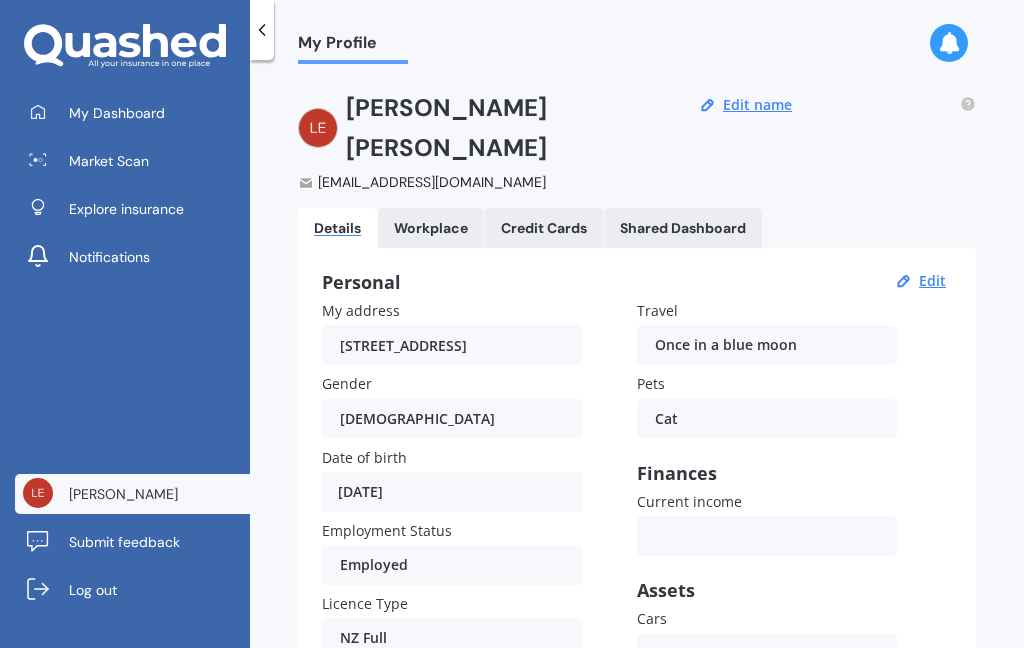 click 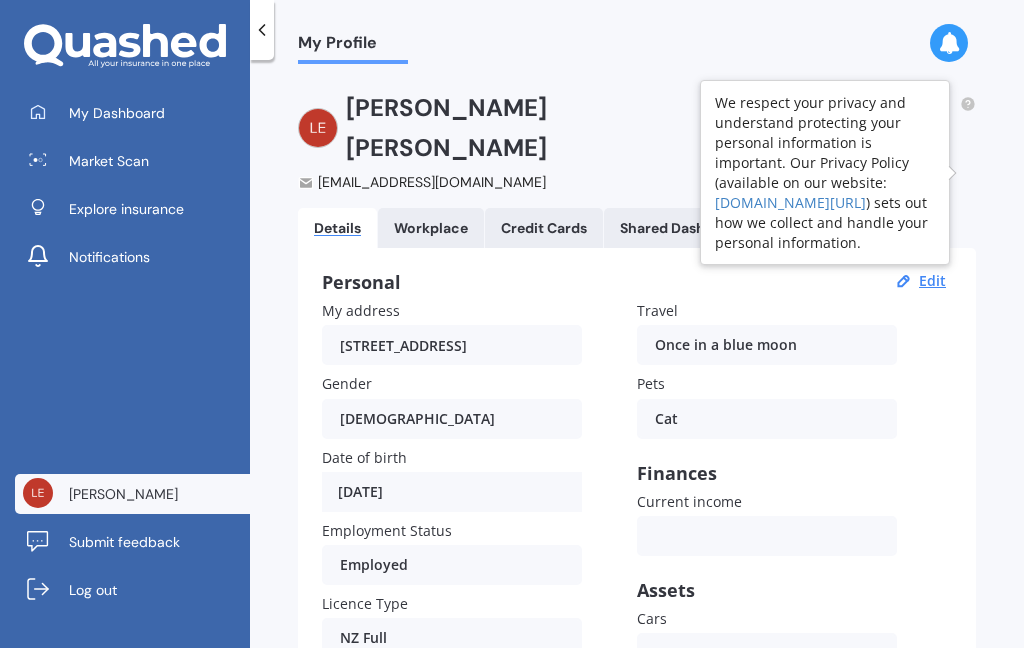 click 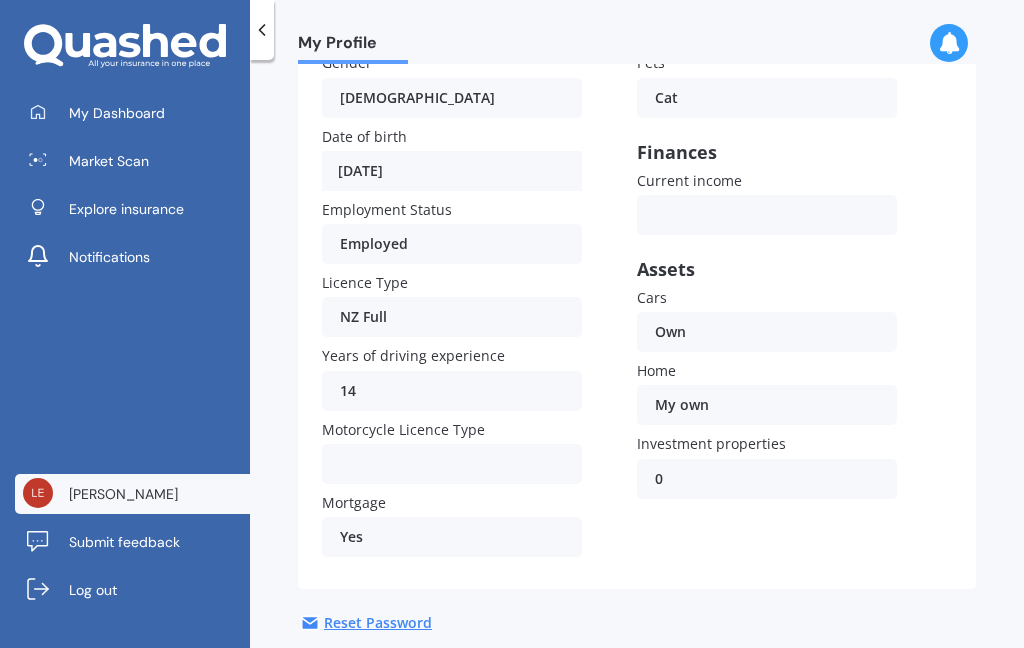 scroll, scrollTop: 320, scrollLeft: 0, axis: vertical 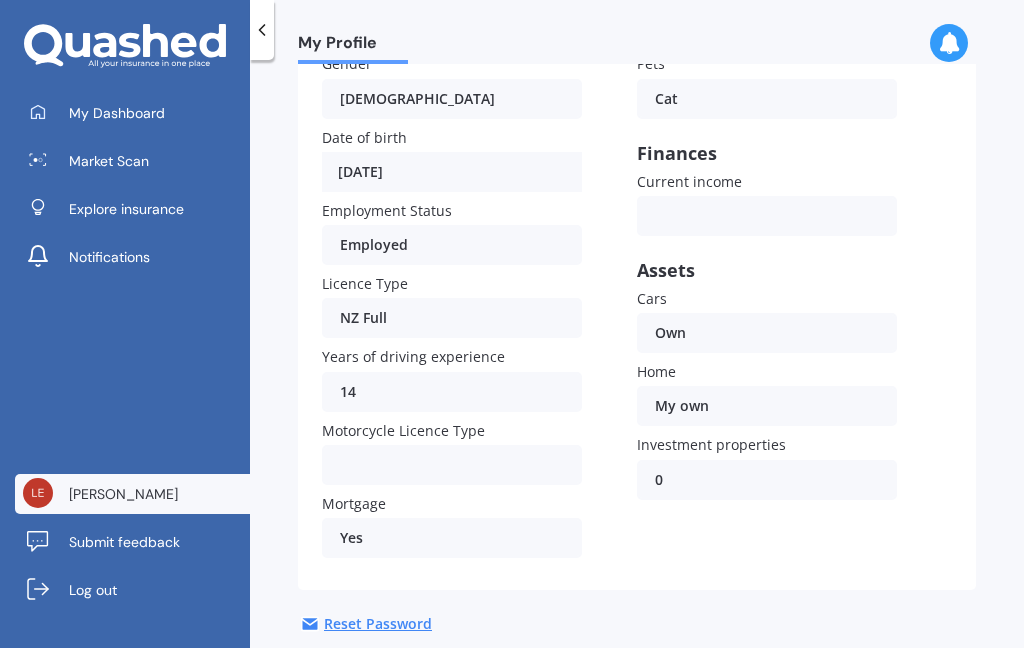 click on "Notifications" at bounding box center (109, 257) 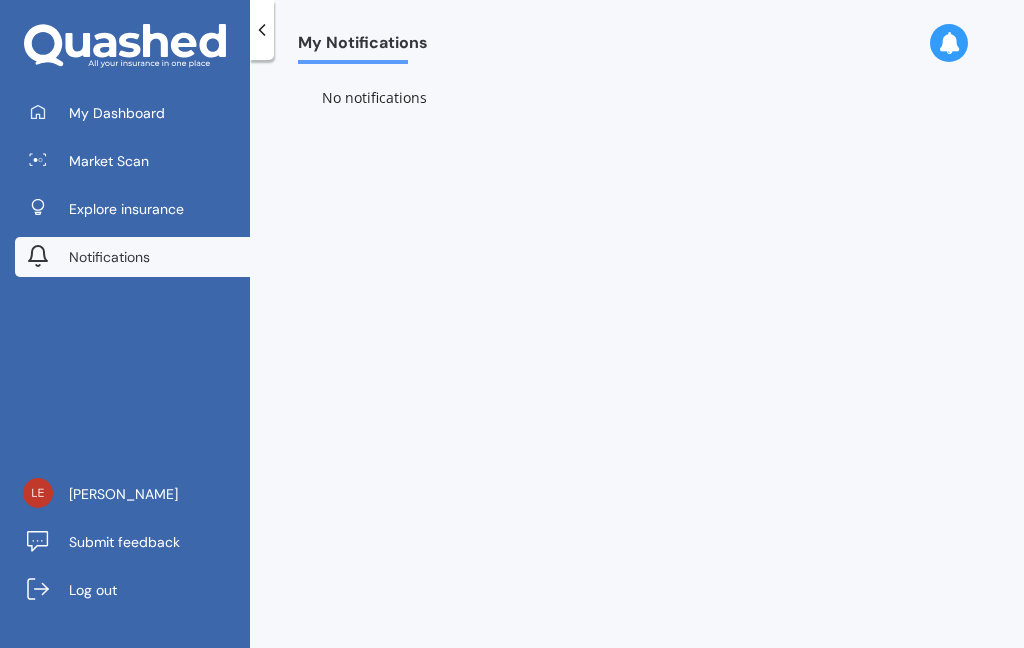 scroll, scrollTop: 0, scrollLeft: 0, axis: both 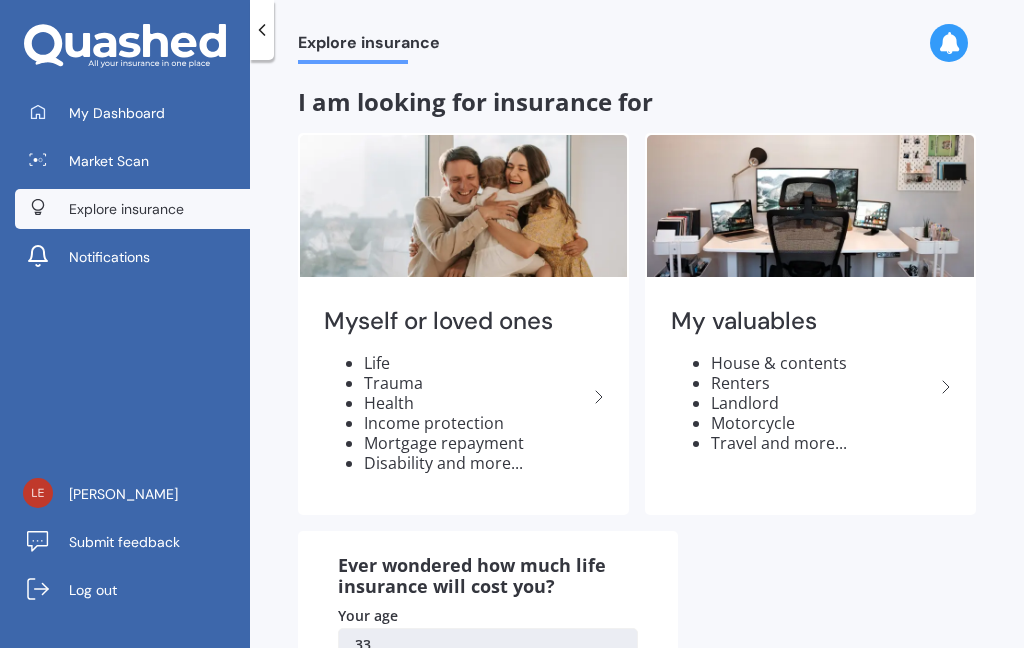 click on "My Dashboard" at bounding box center (117, 113) 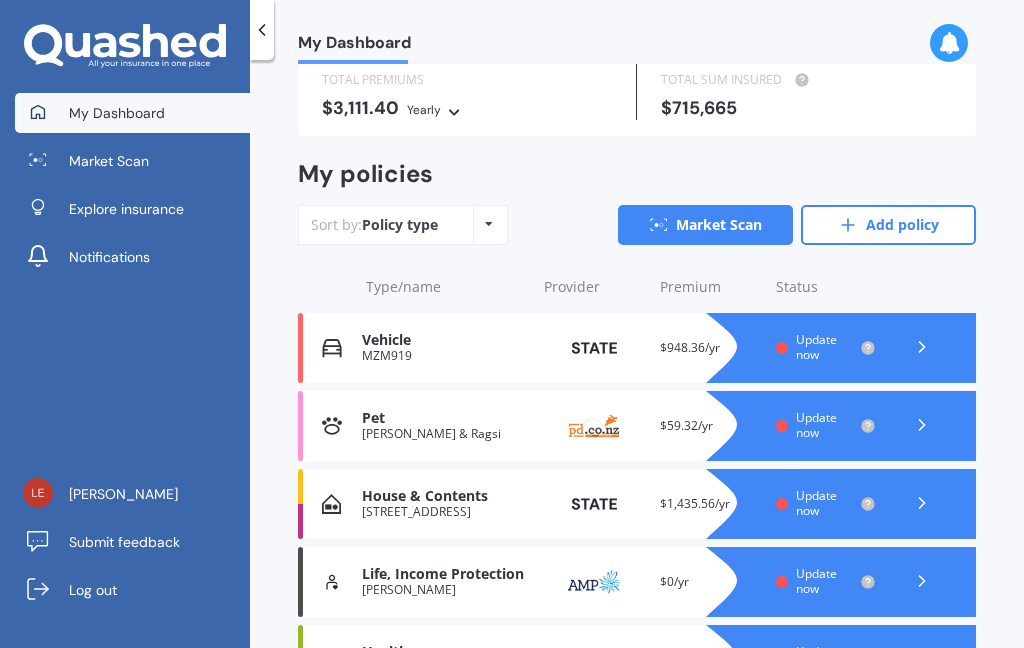 scroll, scrollTop: 137, scrollLeft: 0, axis: vertical 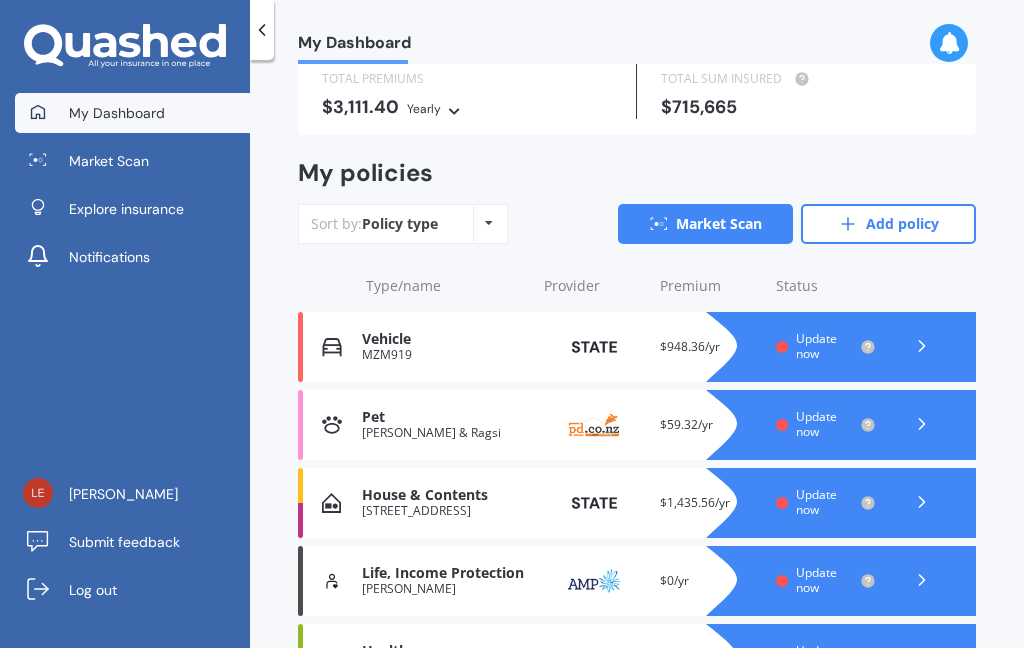click at bounding box center (489, 223) 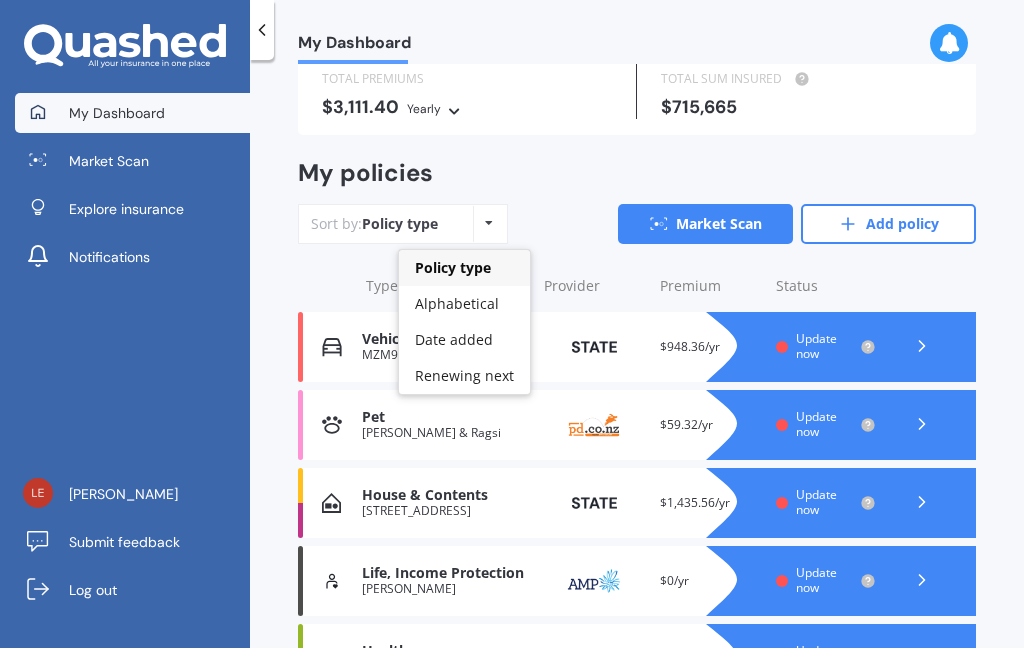 click at bounding box center (489, 223) 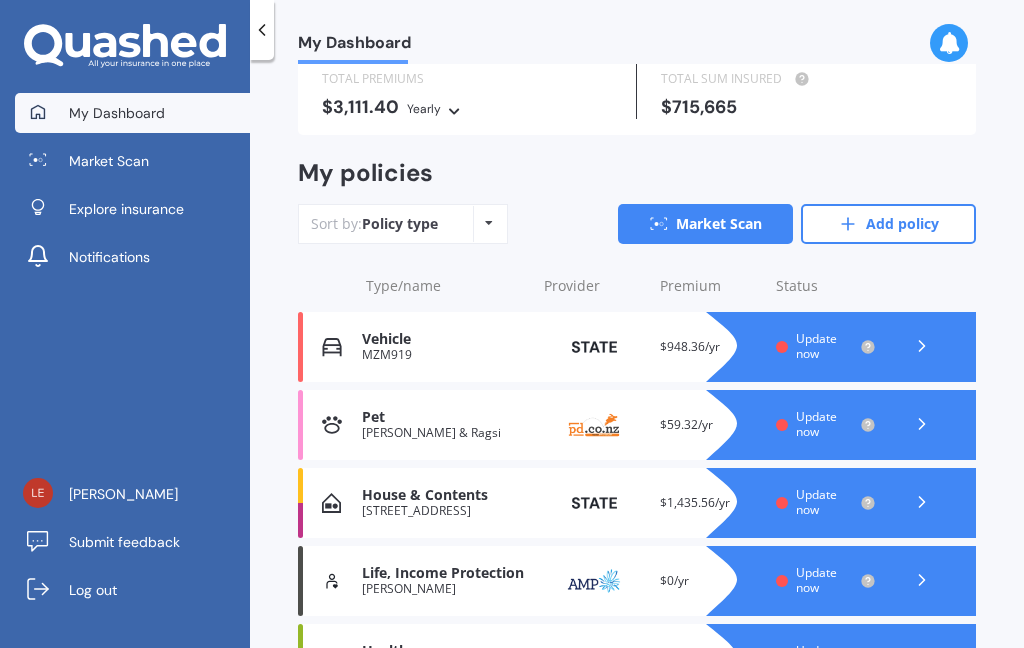 click at bounding box center [594, 581] 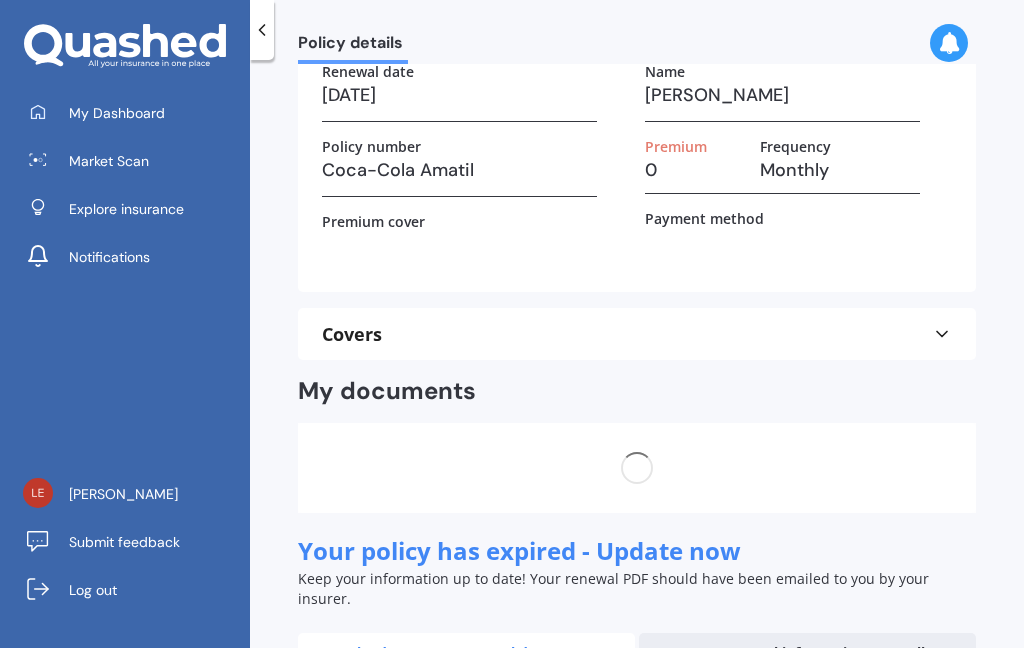 scroll, scrollTop: 0, scrollLeft: 0, axis: both 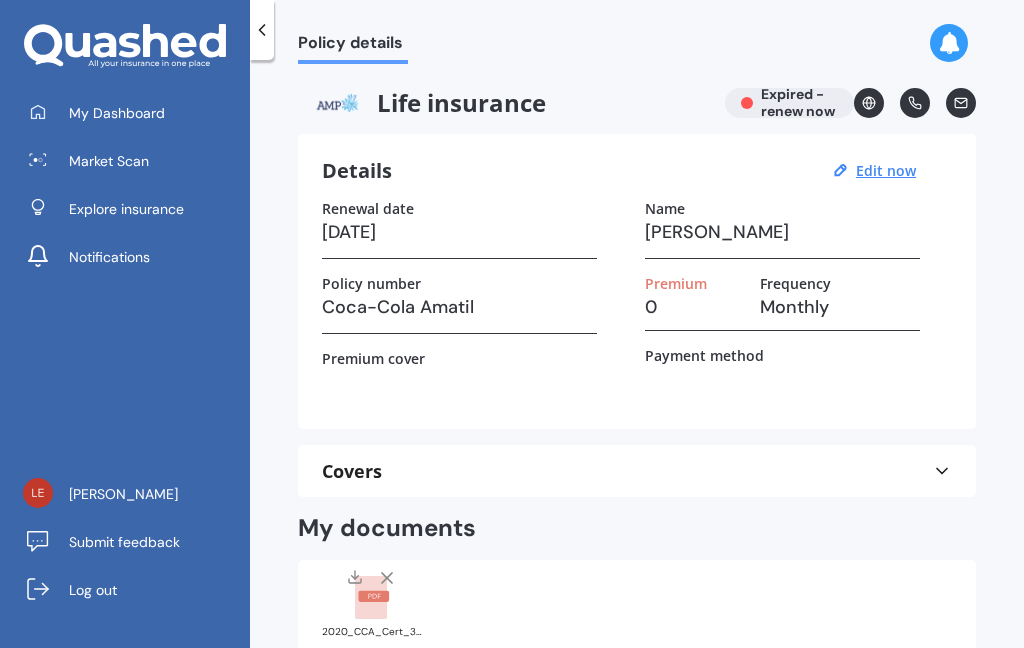 click 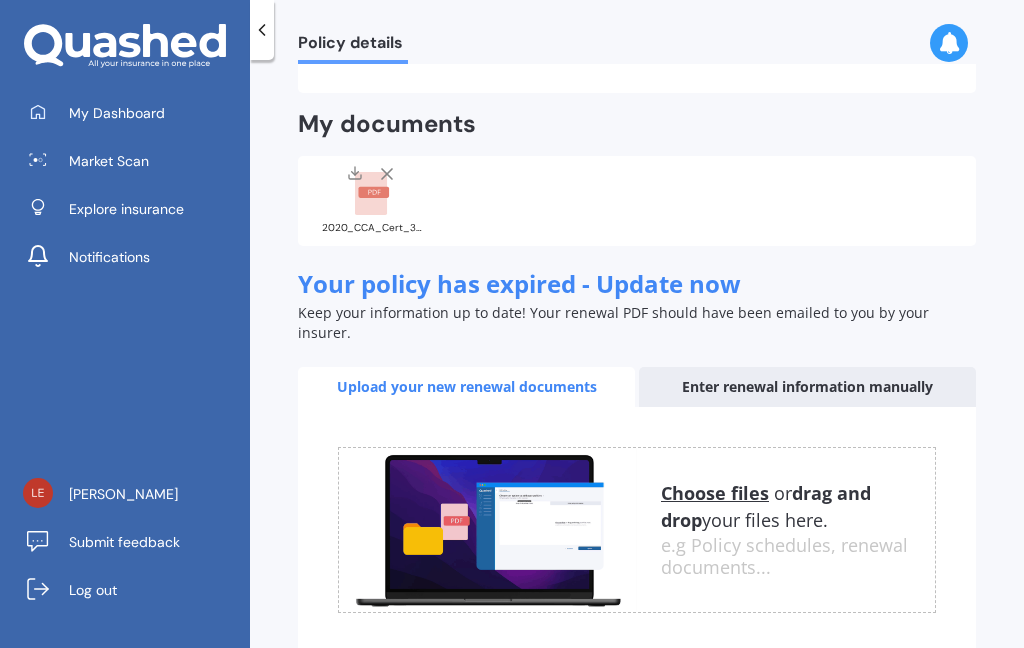 scroll, scrollTop: 523, scrollLeft: 0, axis: vertical 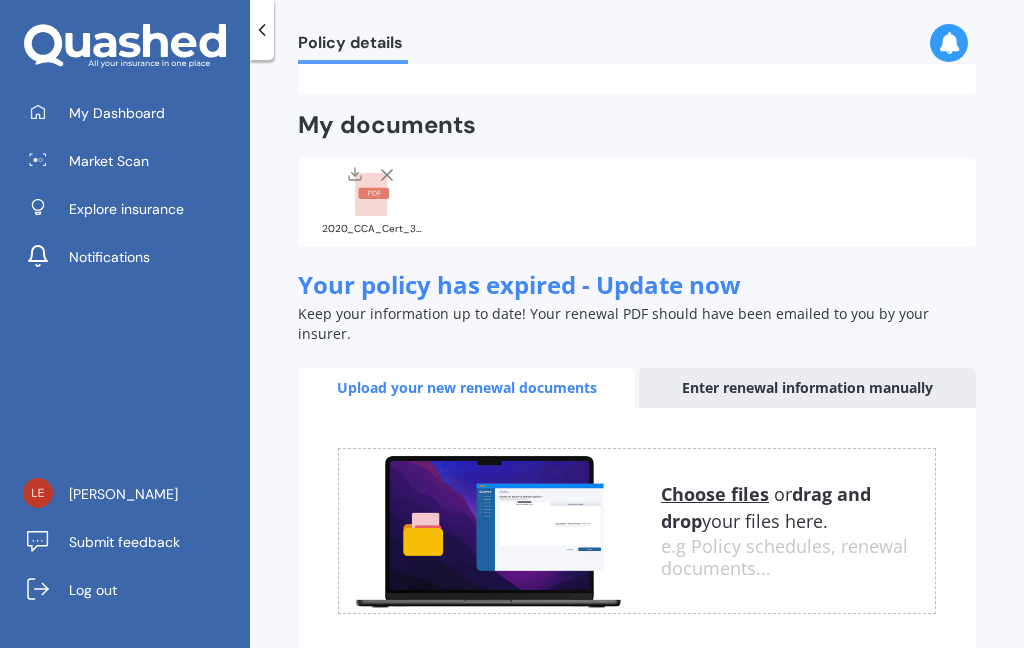 click on "Enter renewal information manually" at bounding box center (807, 388) 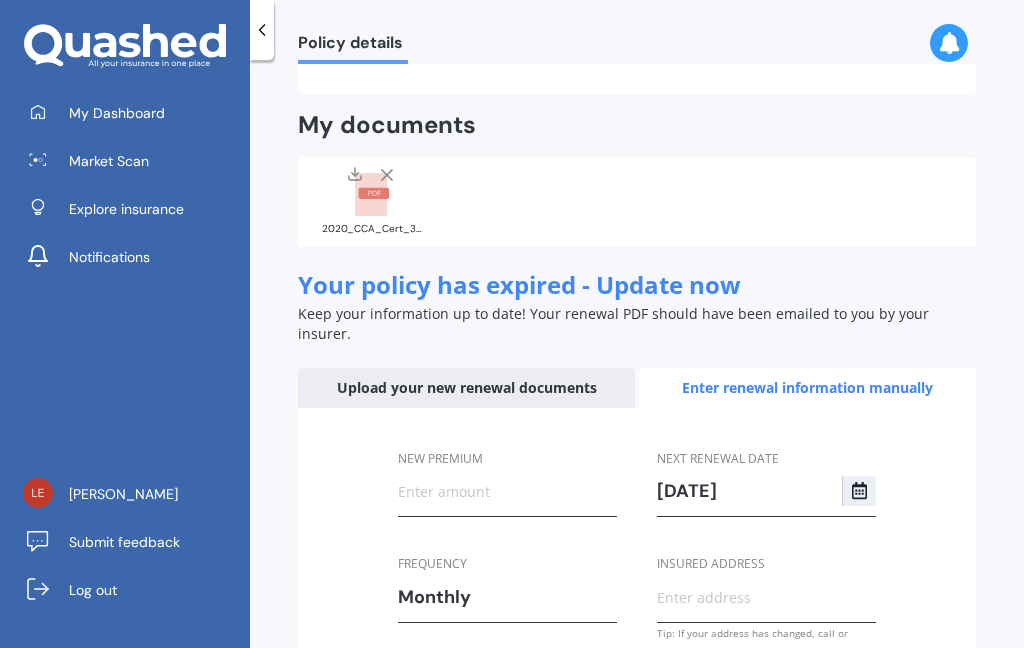 click on "Enter renewal information manually" at bounding box center [807, 388] 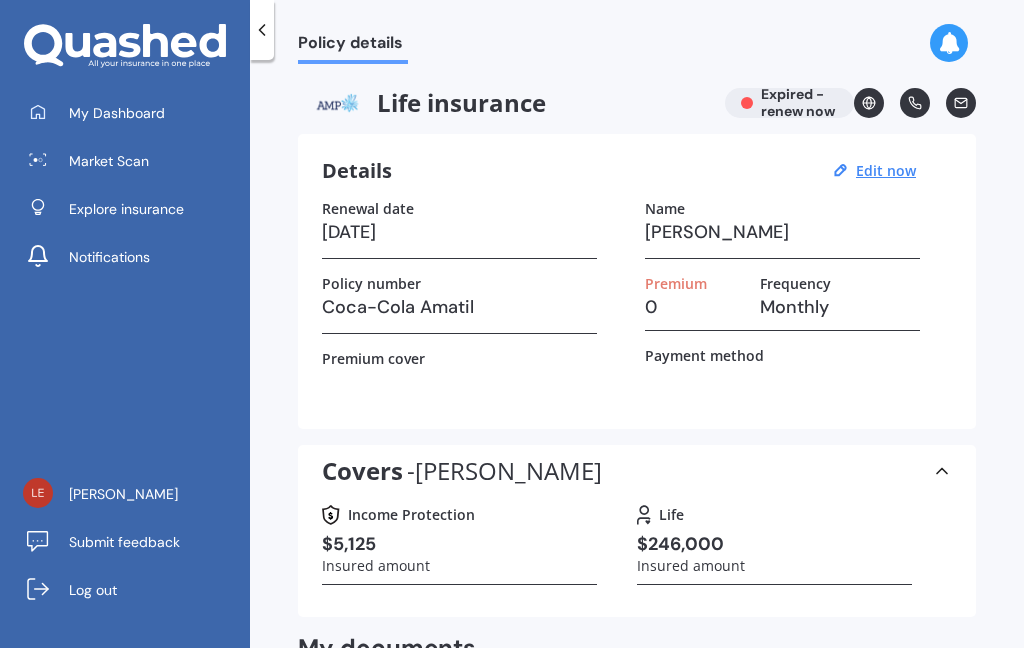 scroll, scrollTop: 0, scrollLeft: 0, axis: both 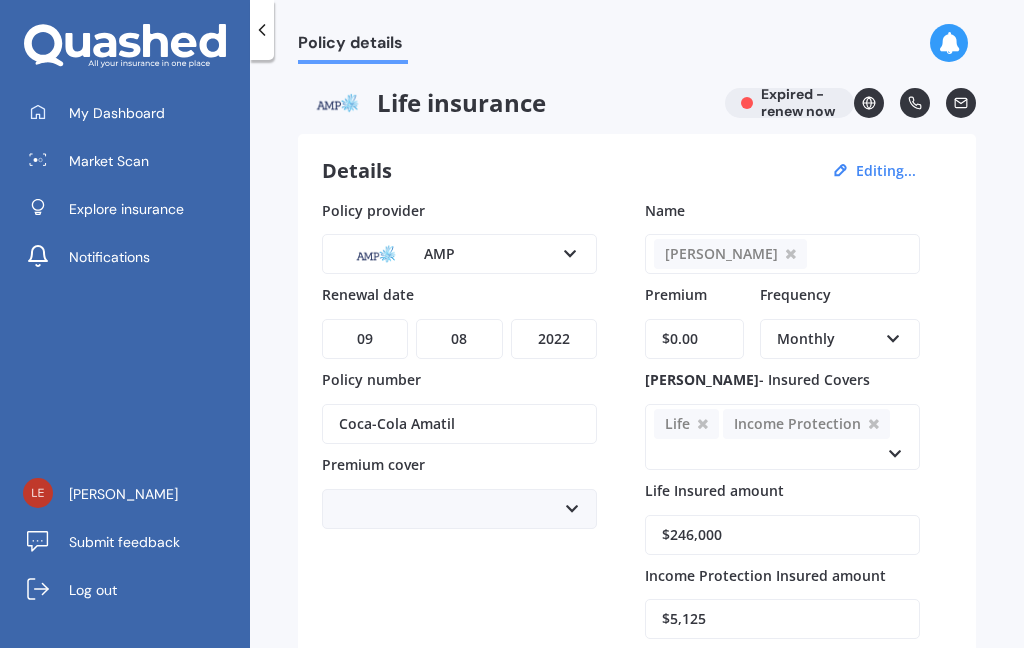 click at bounding box center [570, 250] 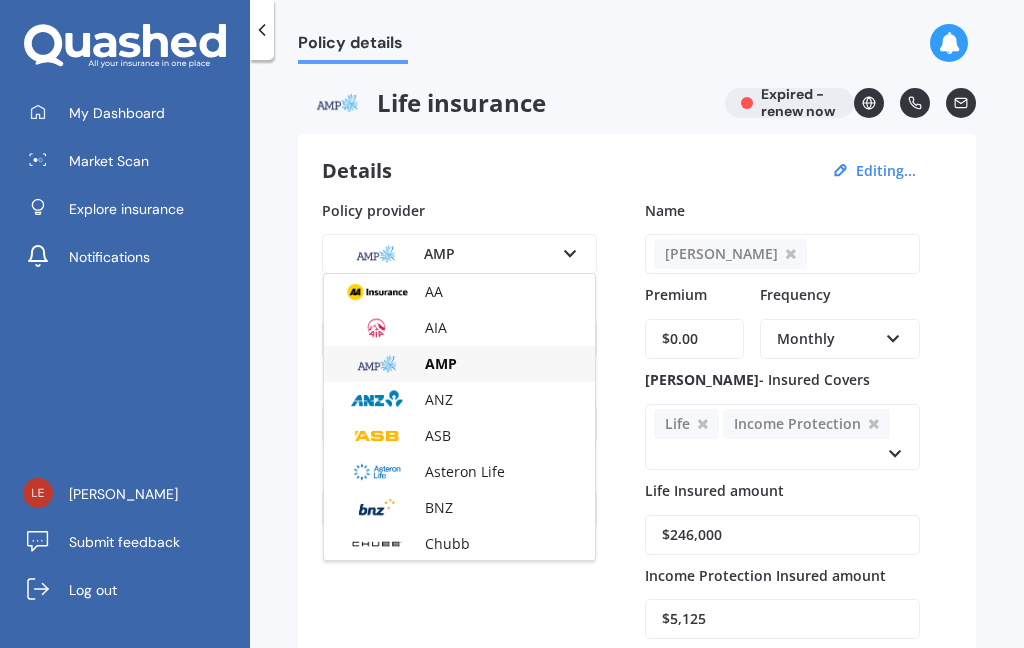 click on "AIA" at bounding box center (436, 327) 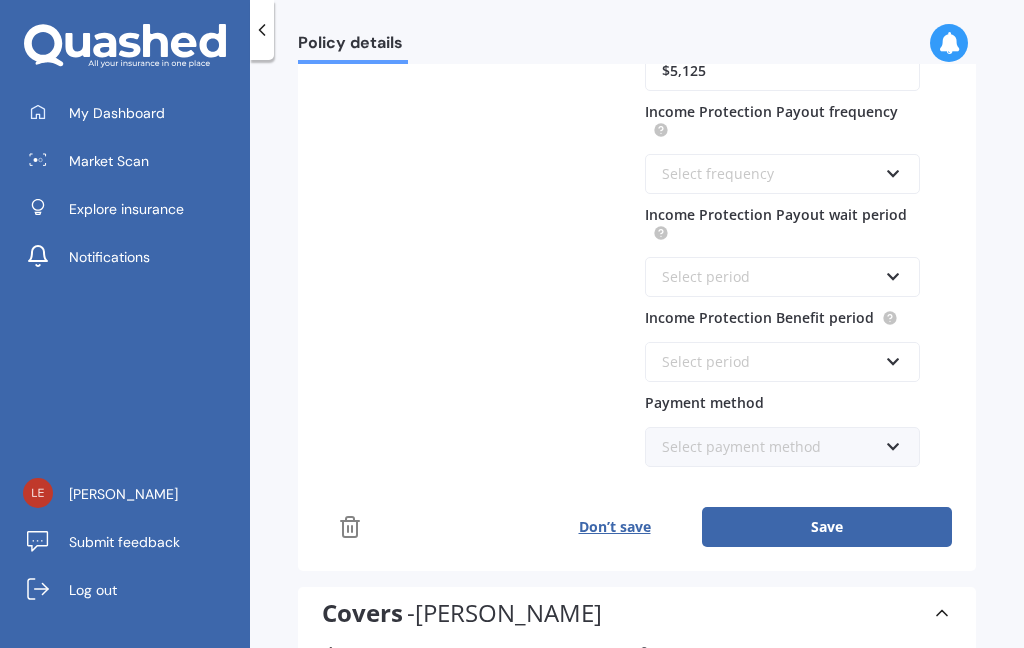 scroll, scrollTop: 563, scrollLeft: 0, axis: vertical 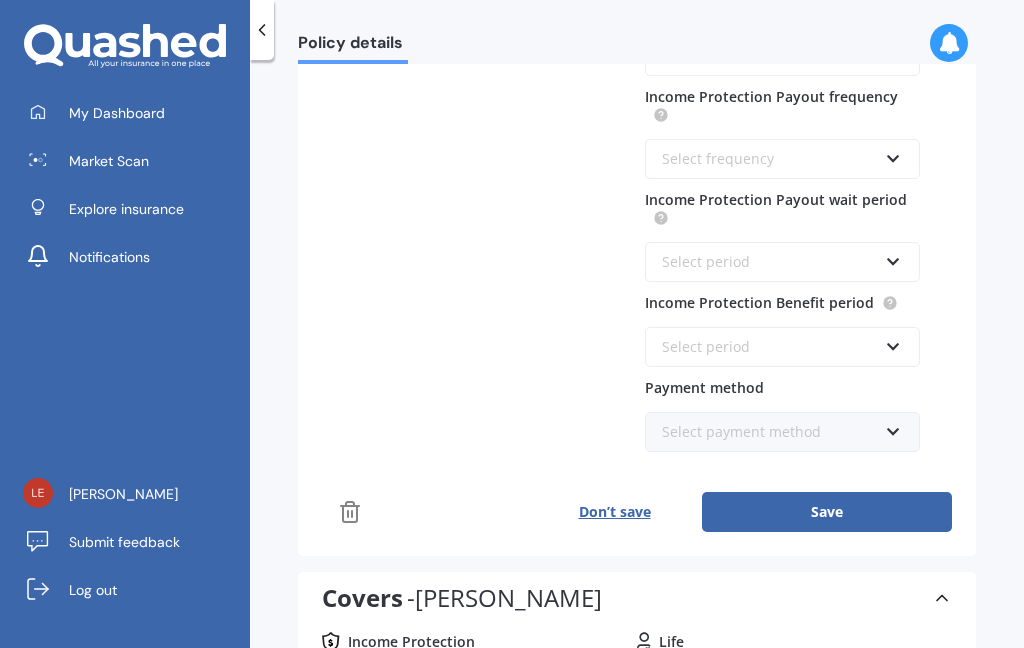 click 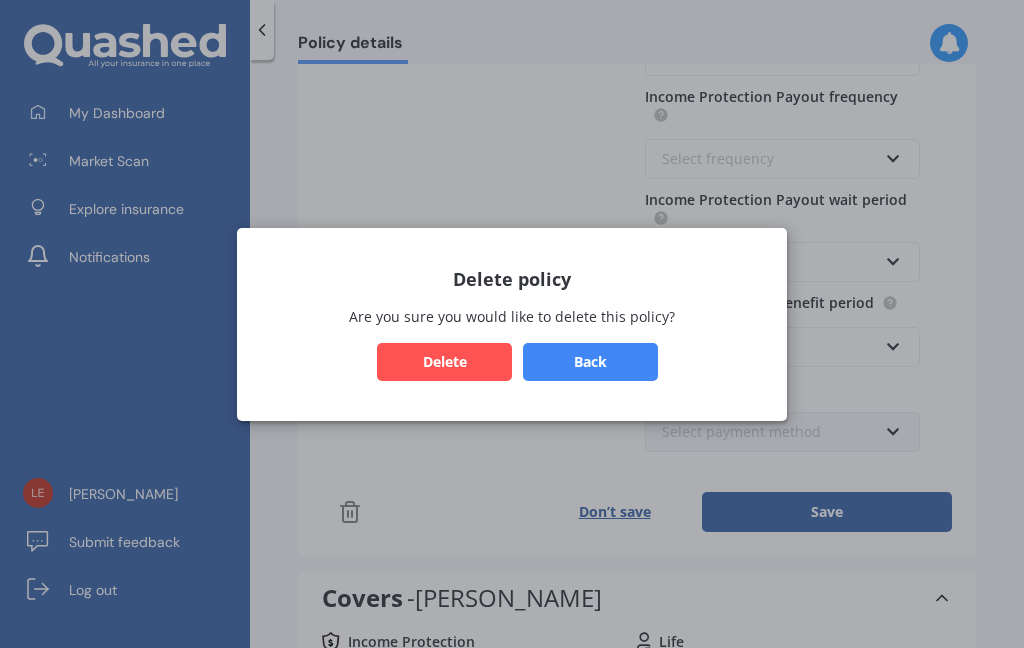 click on "Delete" at bounding box center (444, 361) 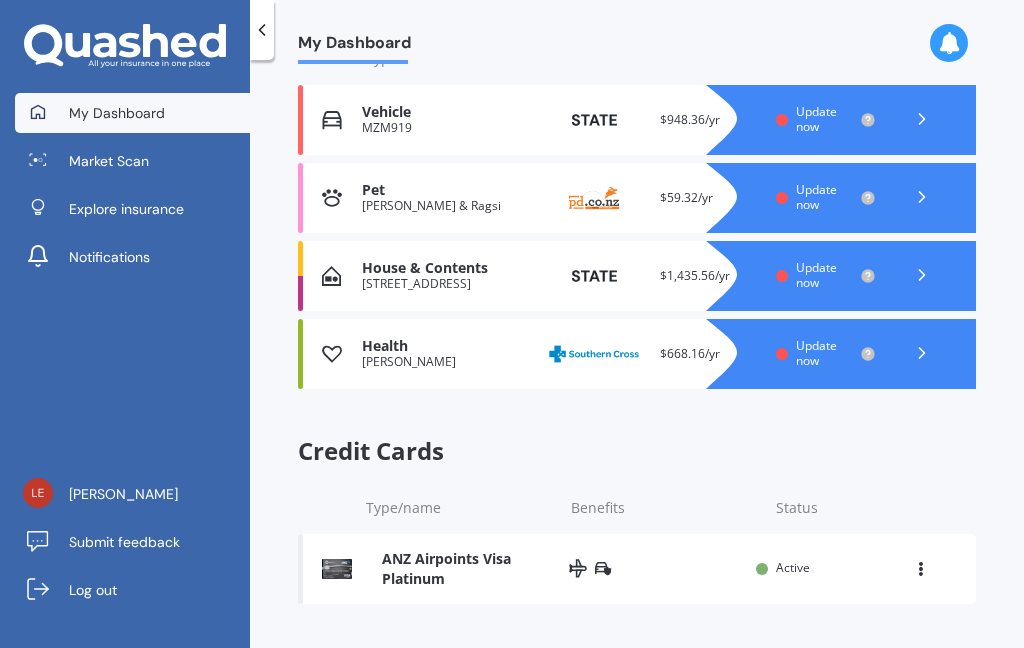 scroll, scrollTop: 0, scrollLeft: 0, axis: both 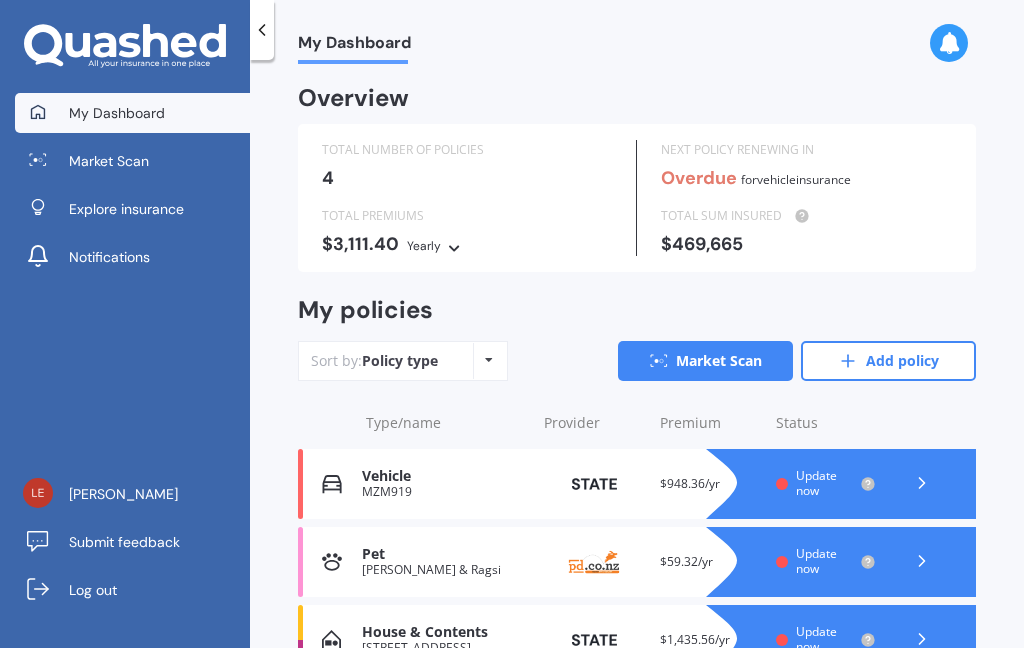 click 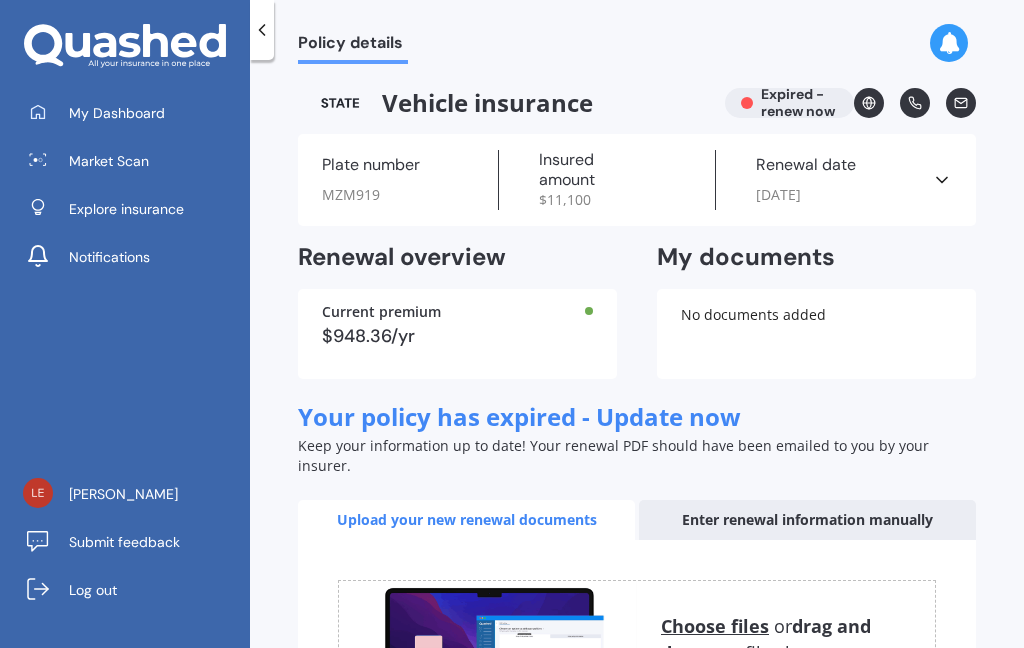 click 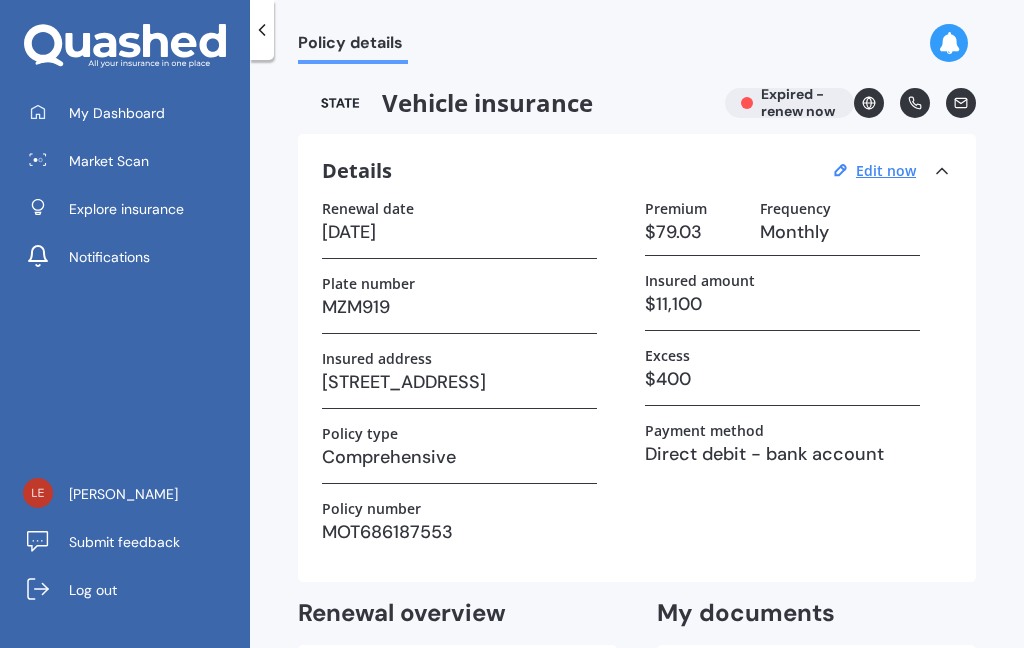 click on "Edit now" at bounding box center [886, 170] 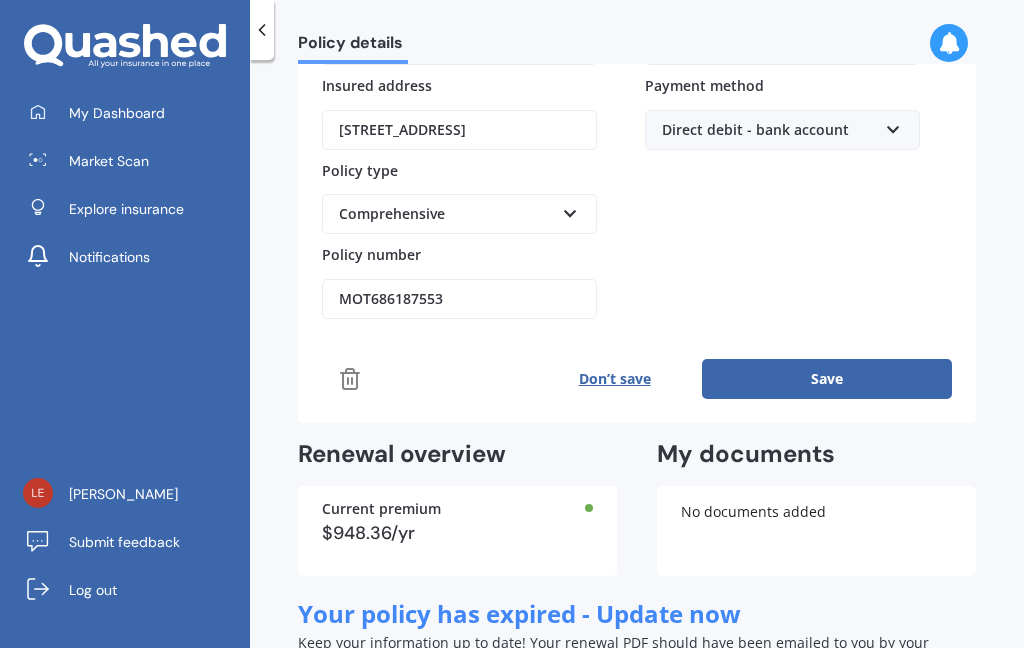 scroll, scrollTop: 378, scrollLeft: 0, axis: vertical 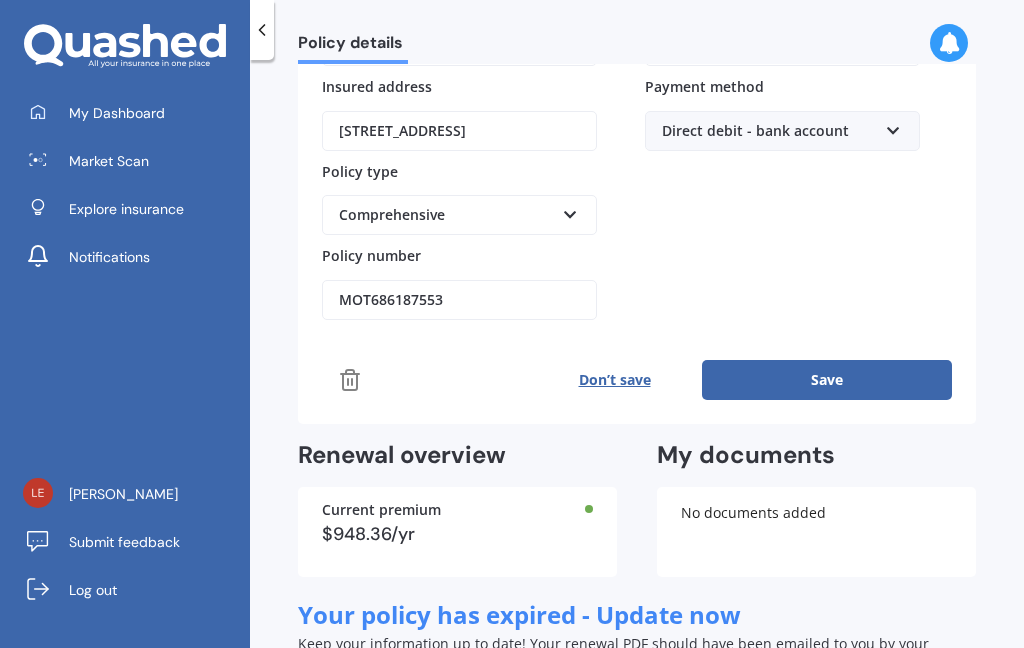 click 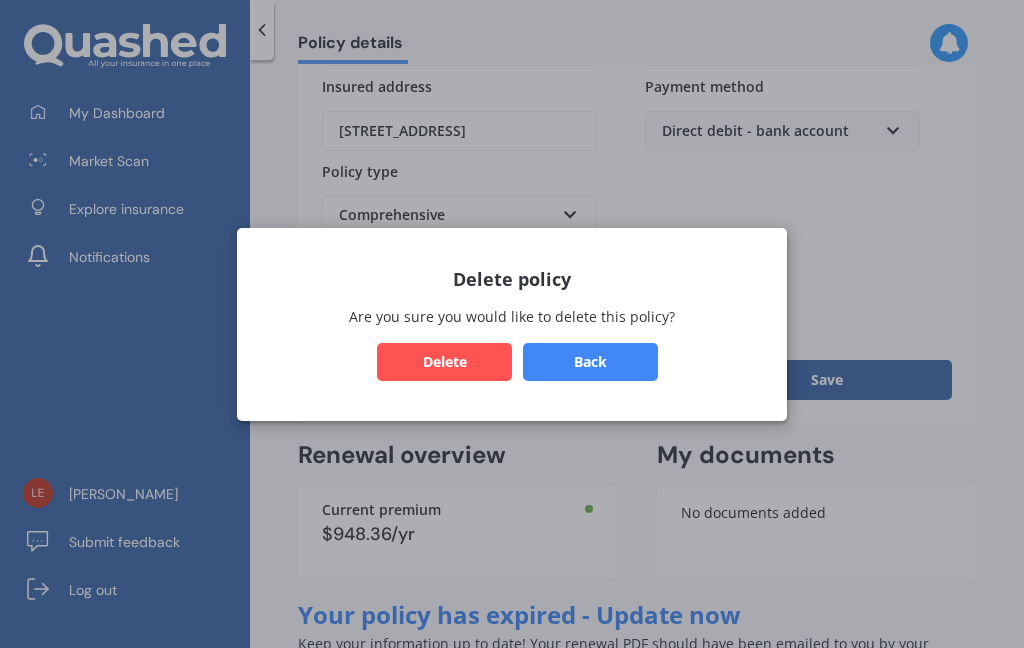 click on "Delete" at bounding box center [444, 361] 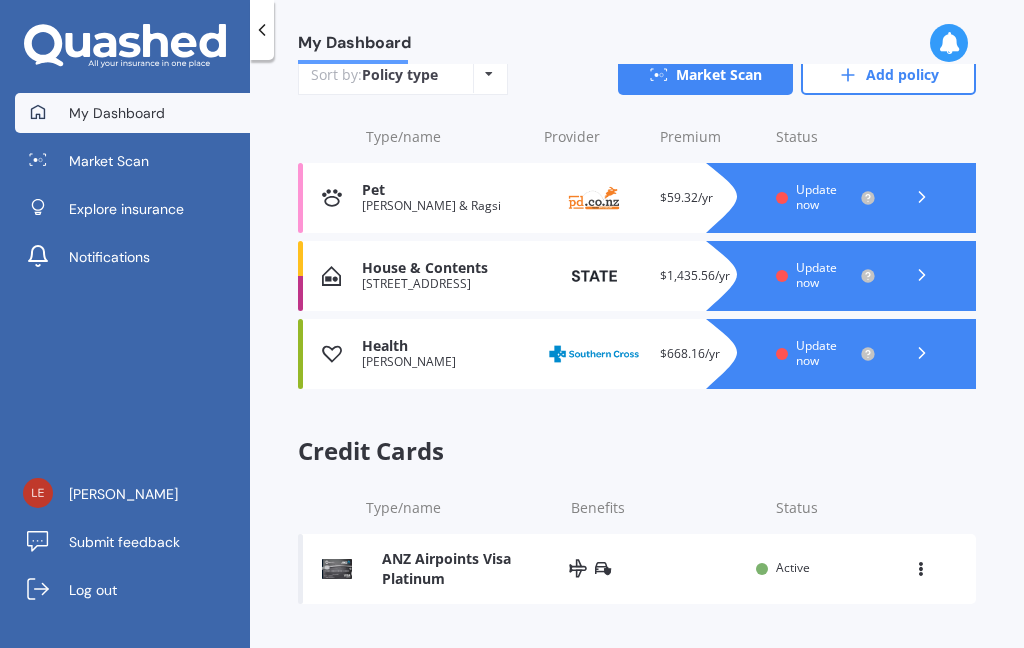 scroll, scrollTop: 0, scrollLeft: 0, axis: both 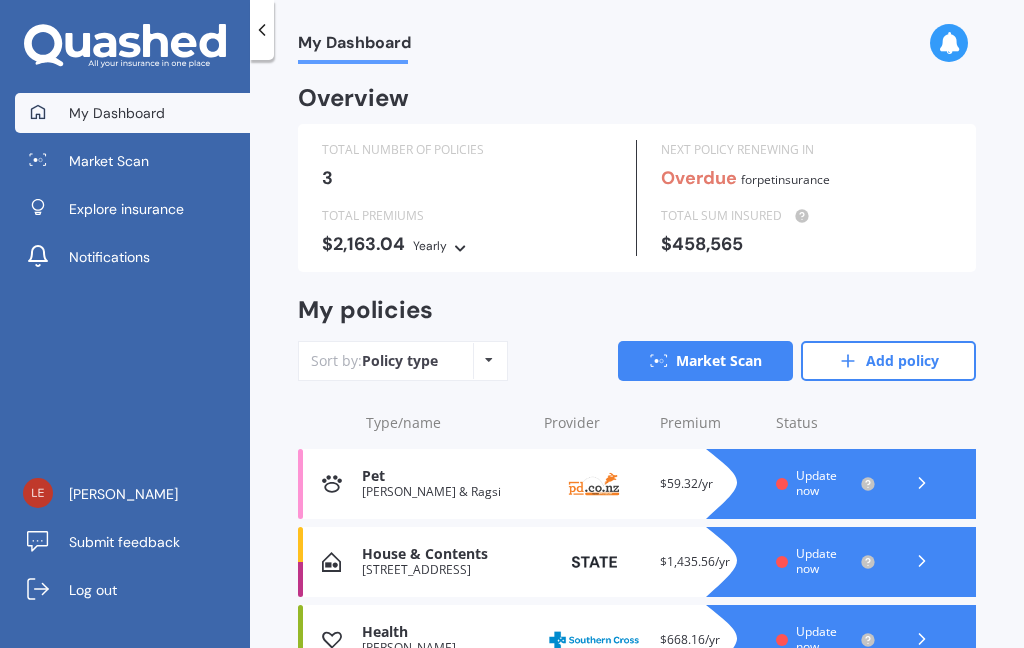 click 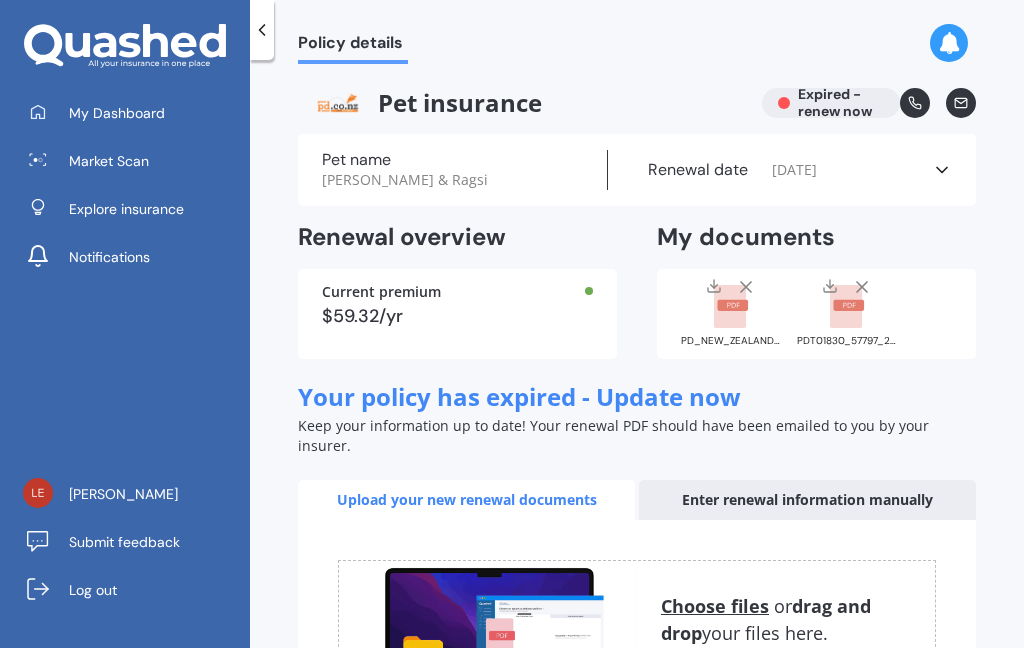 click 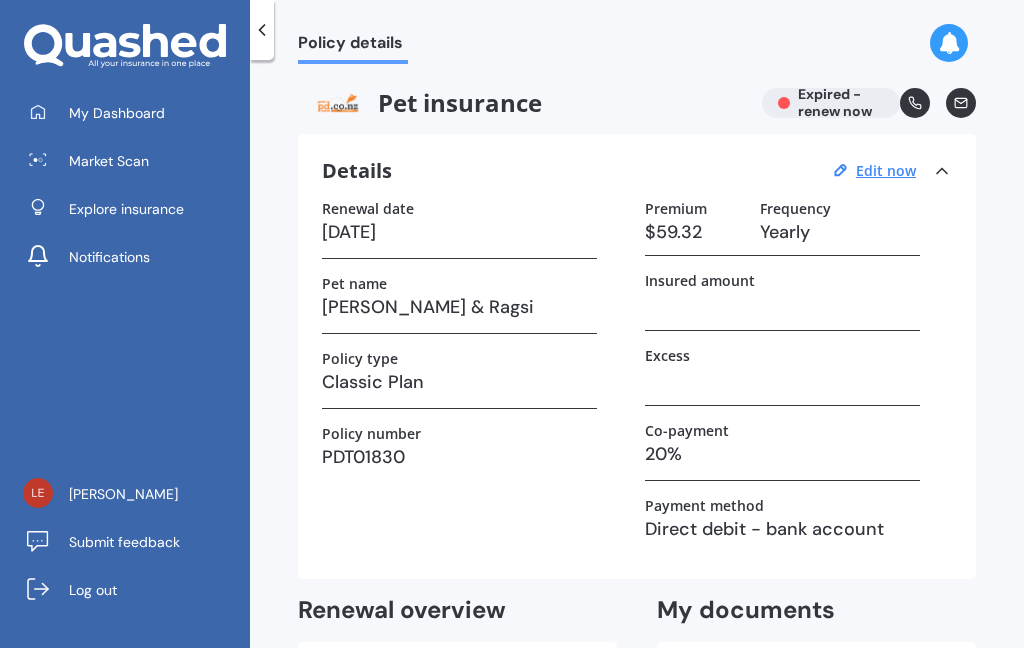 scroll, scrollTop: 0, scrollLeft: 0, axis: both 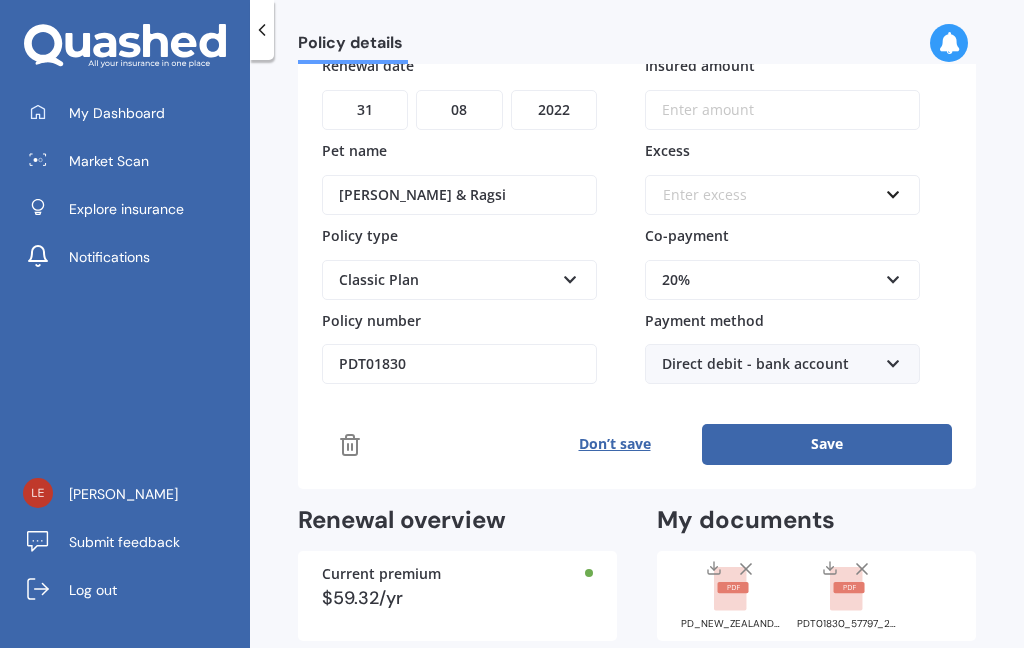 click 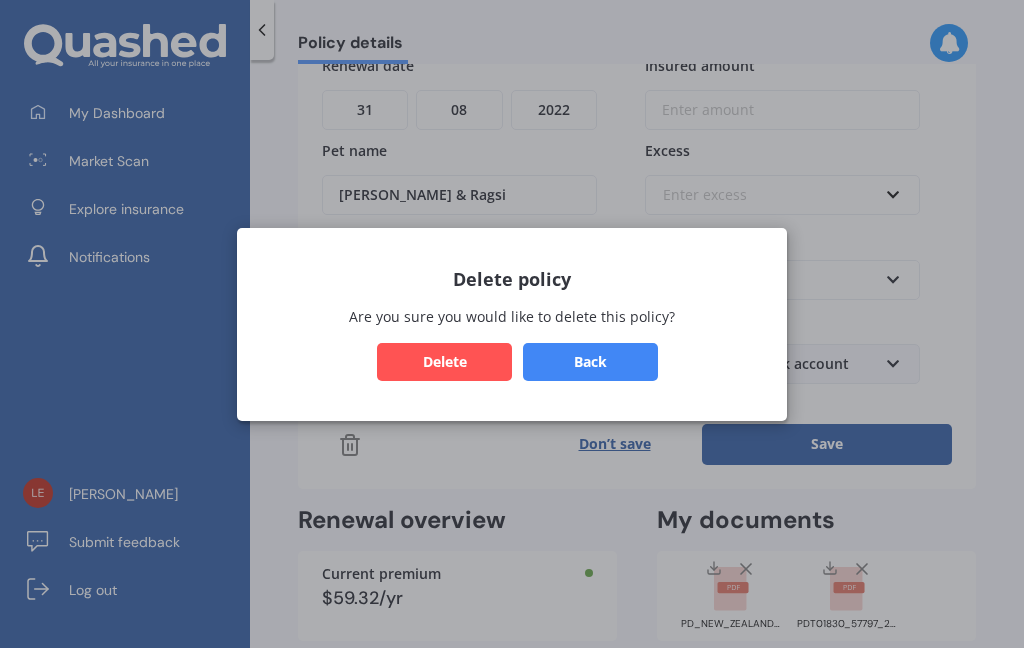click on "Delete" at bounding box center (444, 361) 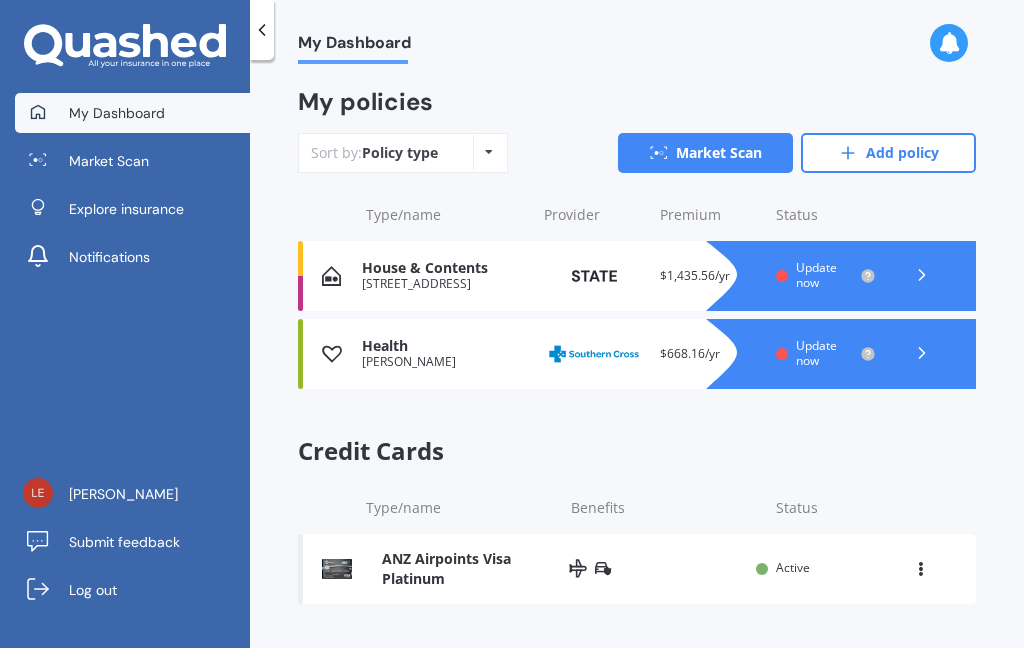 scroll, scrollTop: 0, scrollLeft: 0, axis: both 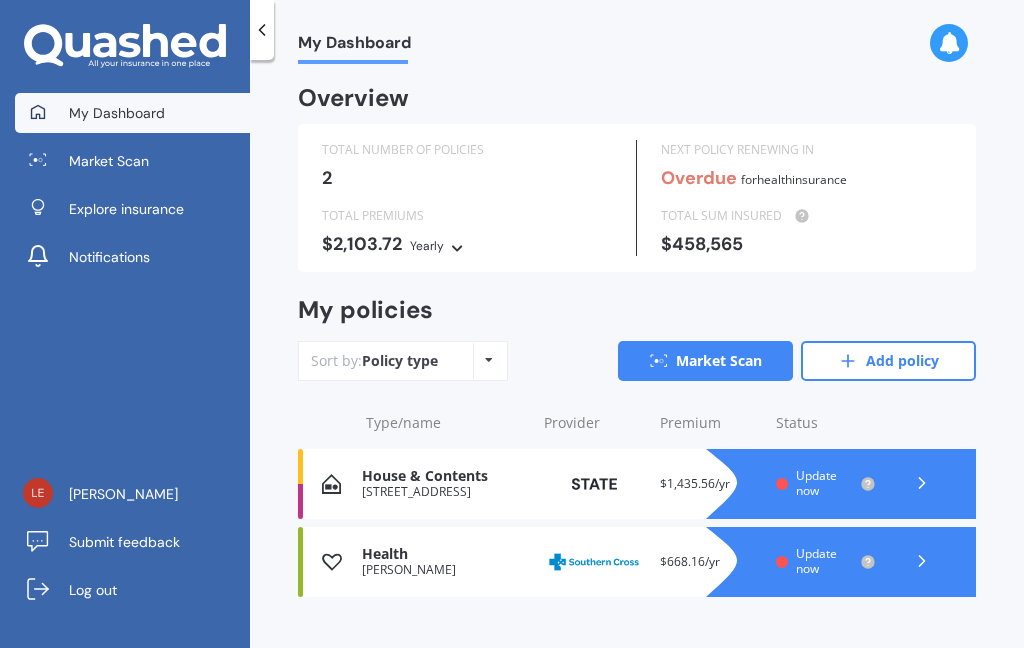 click 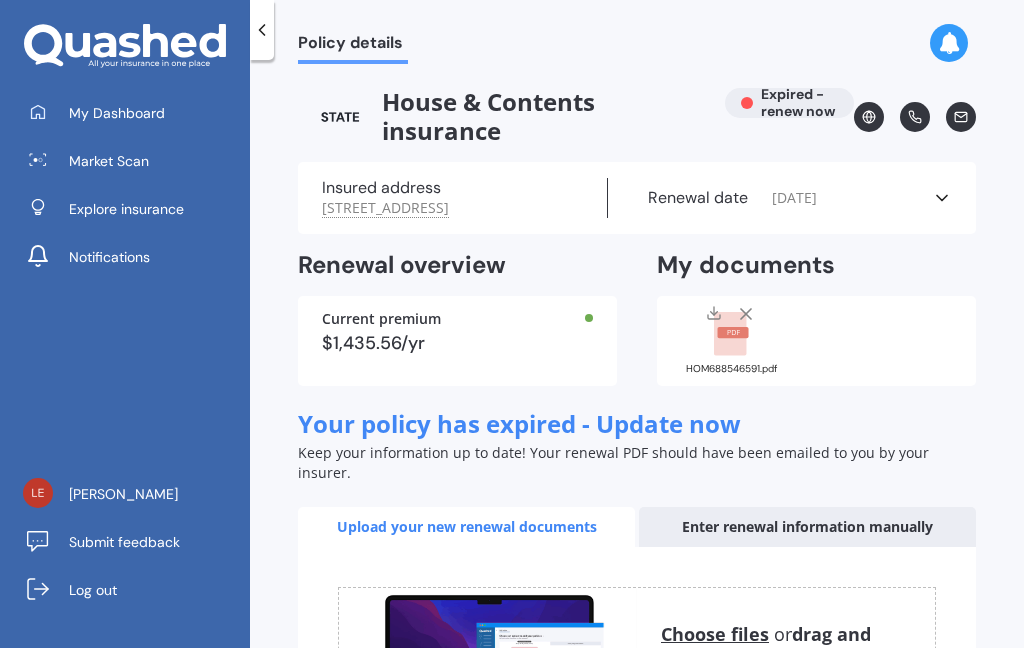 click 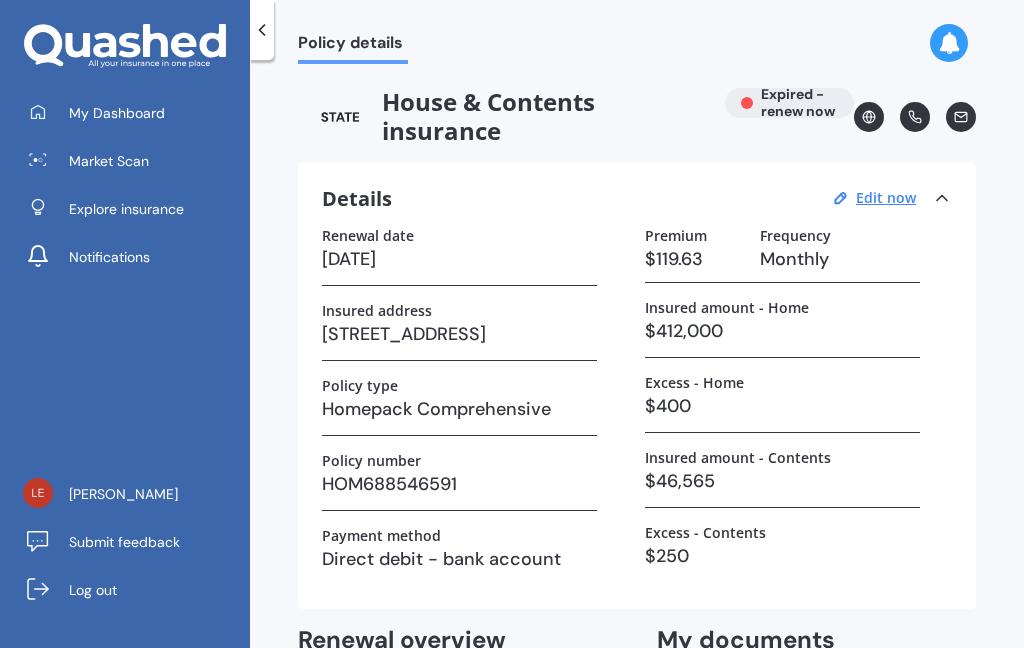click on "Edit now" at bounding box center [886, 197] 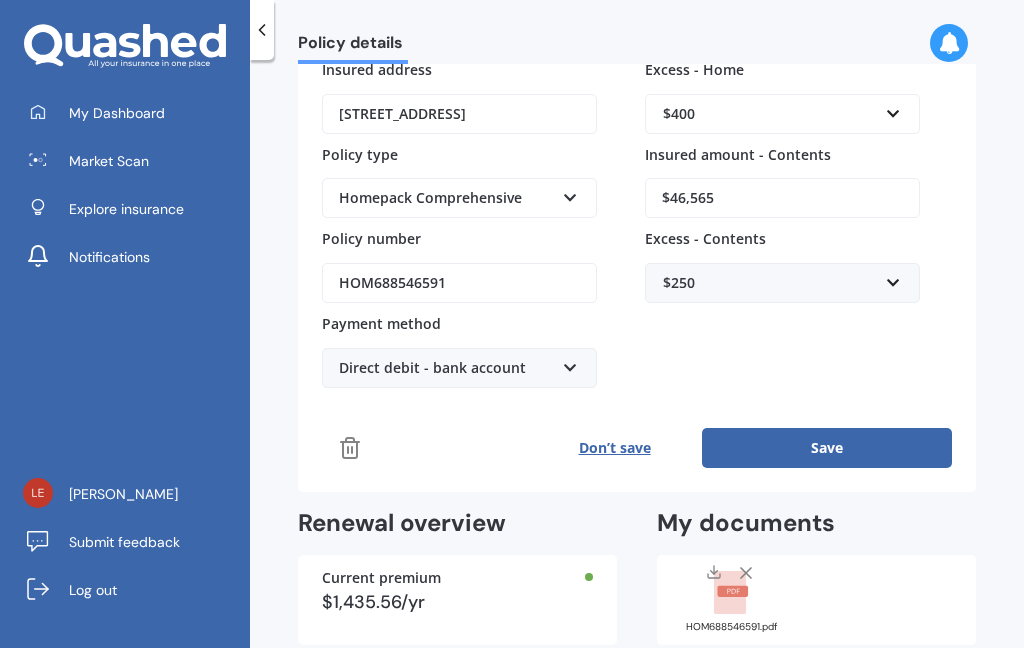 scroll, scrollTop: 341, scrollLeft: 0, axis: vertical 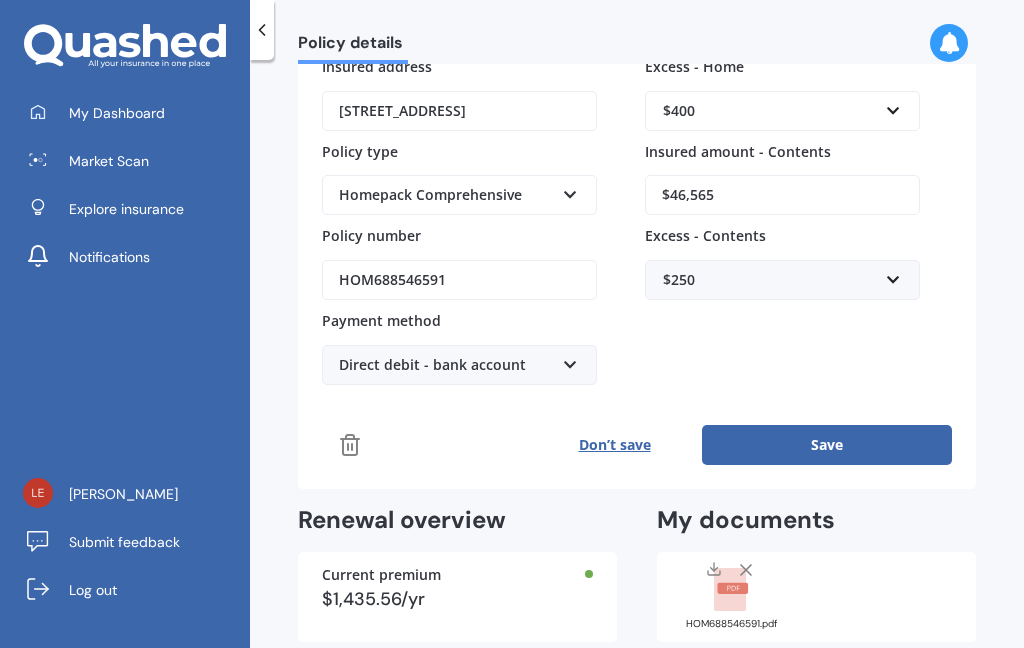 click 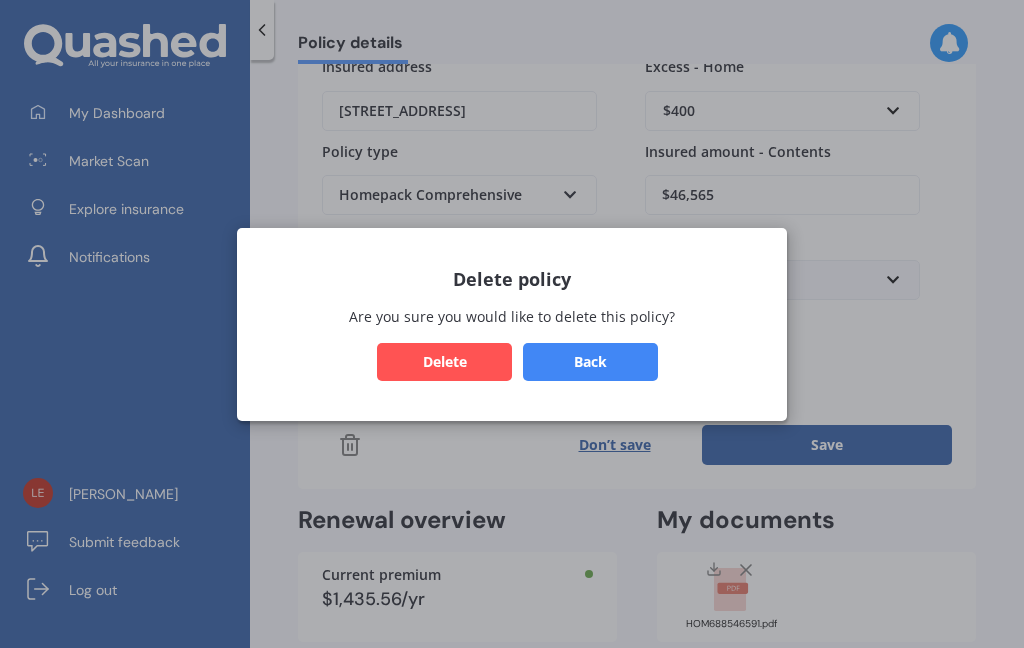 click on "Delete" at bounding box center [444, 361] 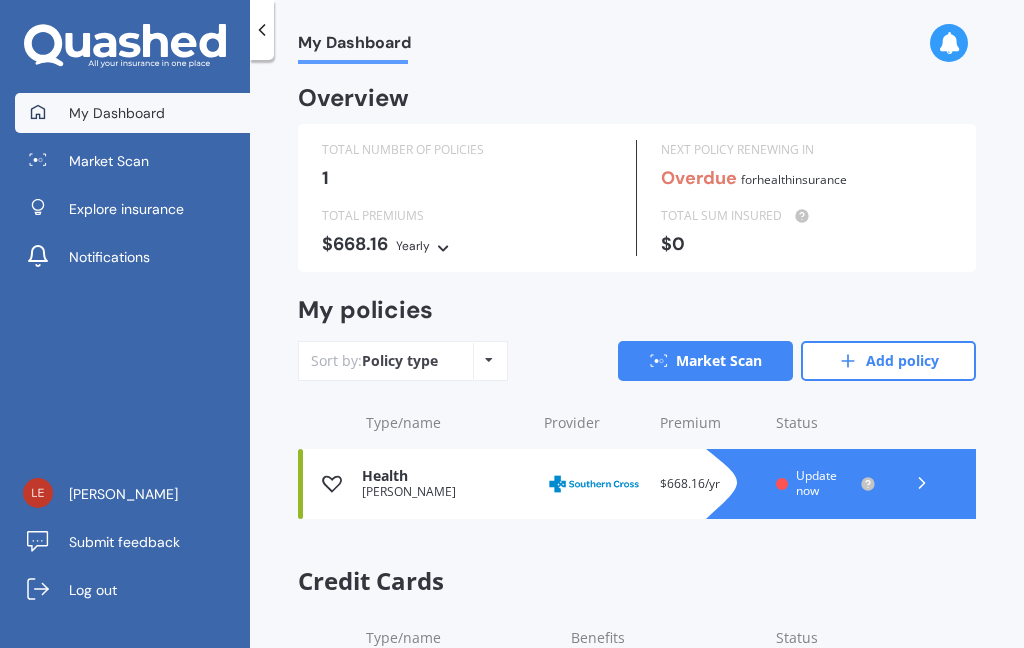 scroll, scrollTop: 0, scrollLeft: 0, axis: both 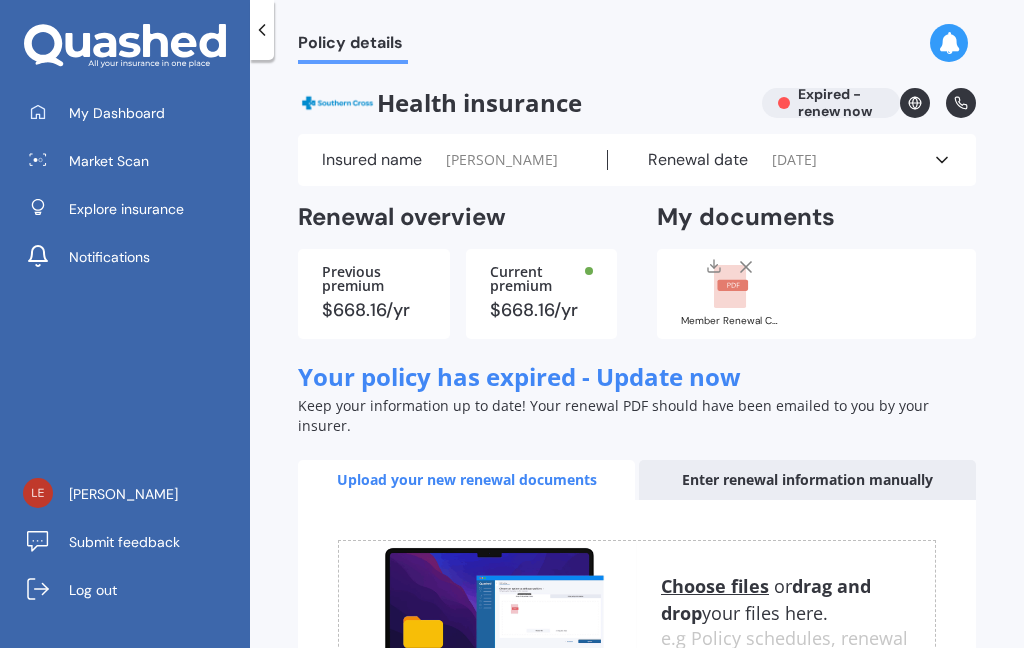click 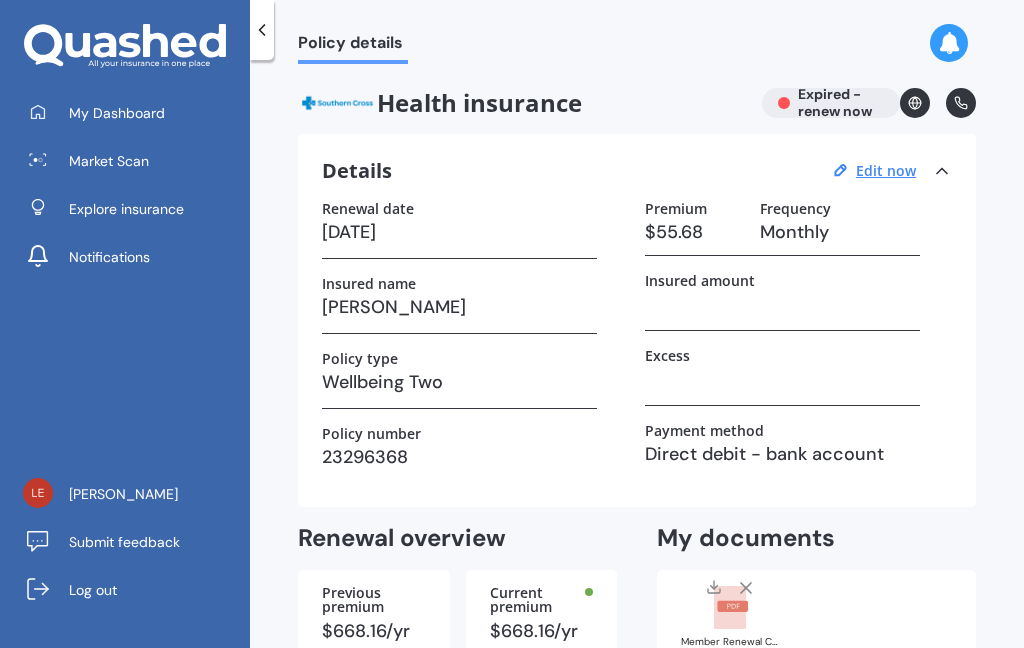 scroll, scrollTop: 0, scrollLeft: 0, axis: both 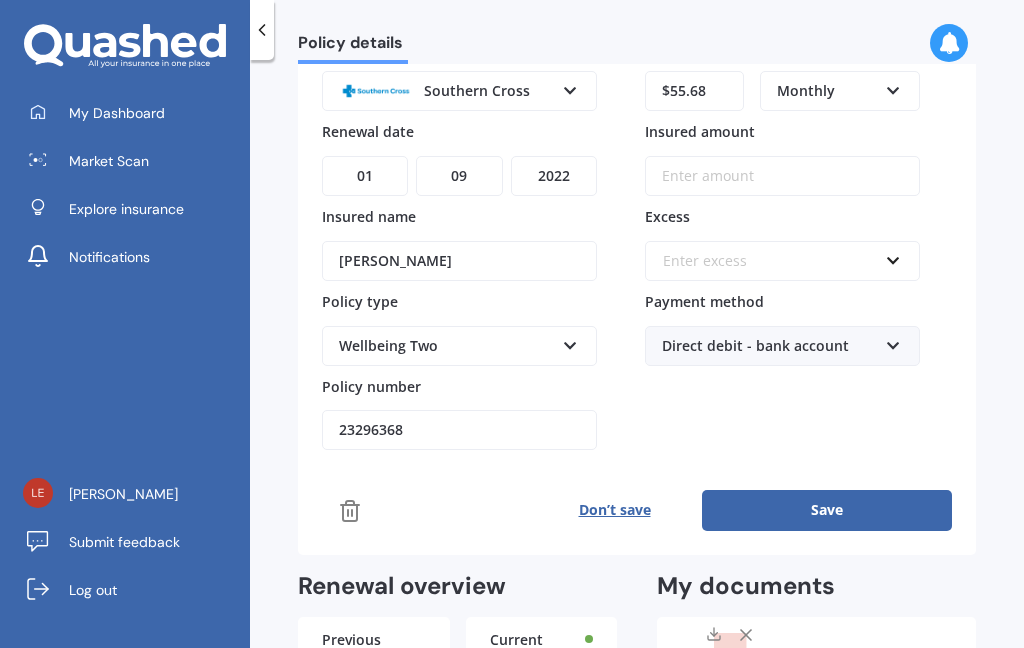 click 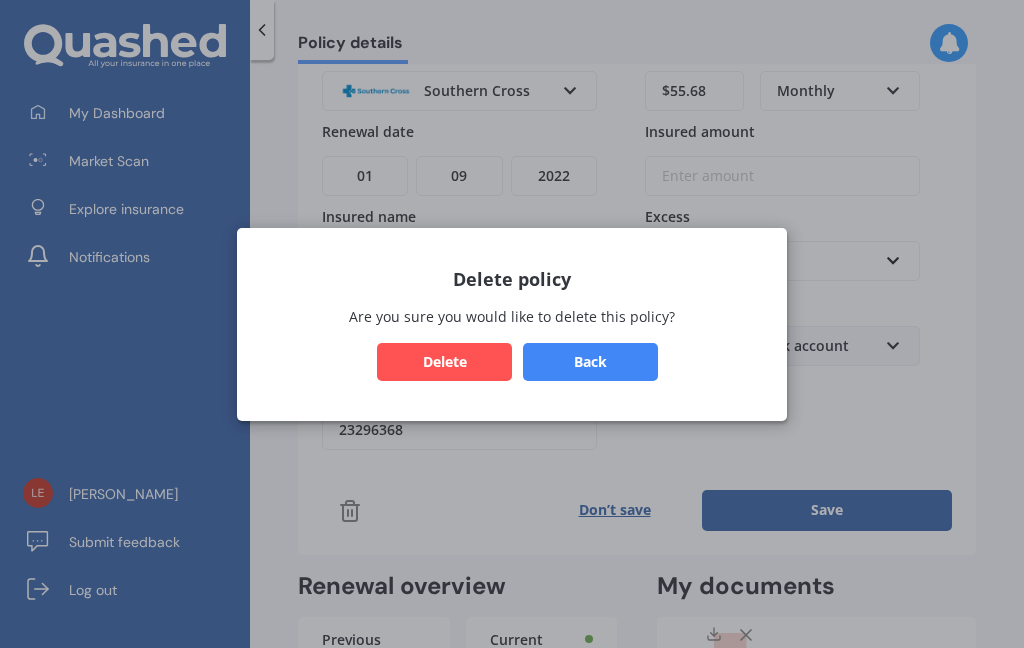 click on "Delete" at bounding box center (444, 361) 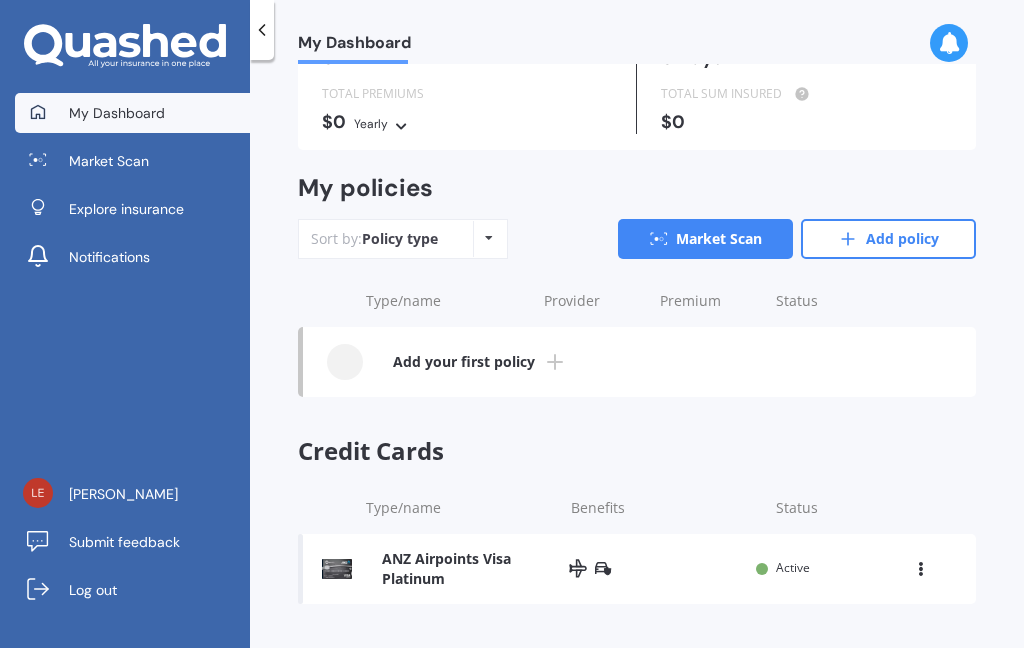 scroll, scrollTop: 0, scrollLeft: 0, axis: both 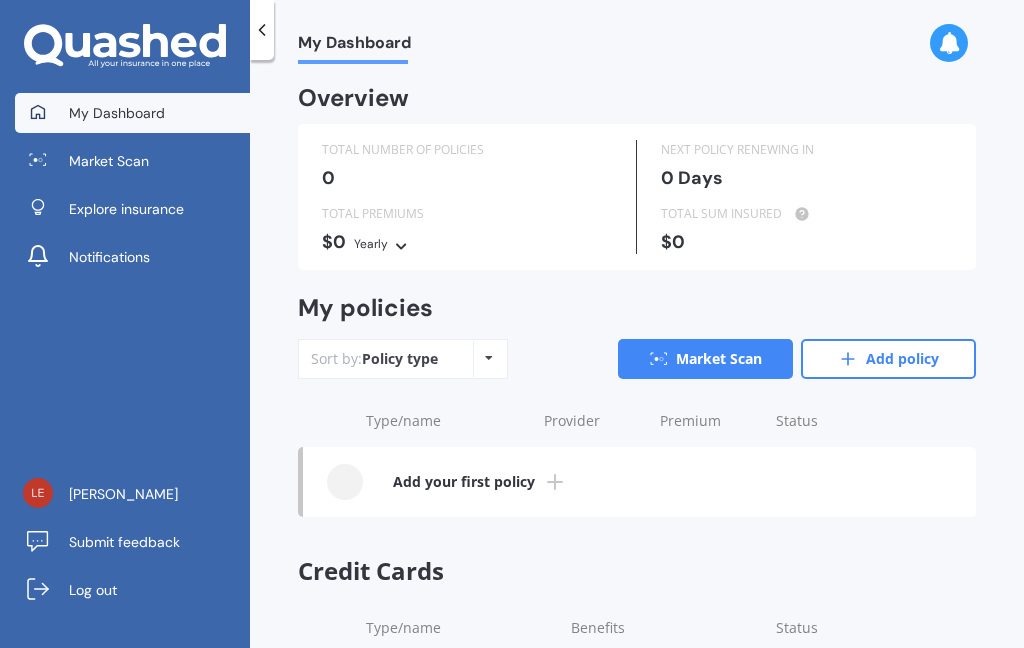 click on "Add your first policy" at bounding box center (464, 482) 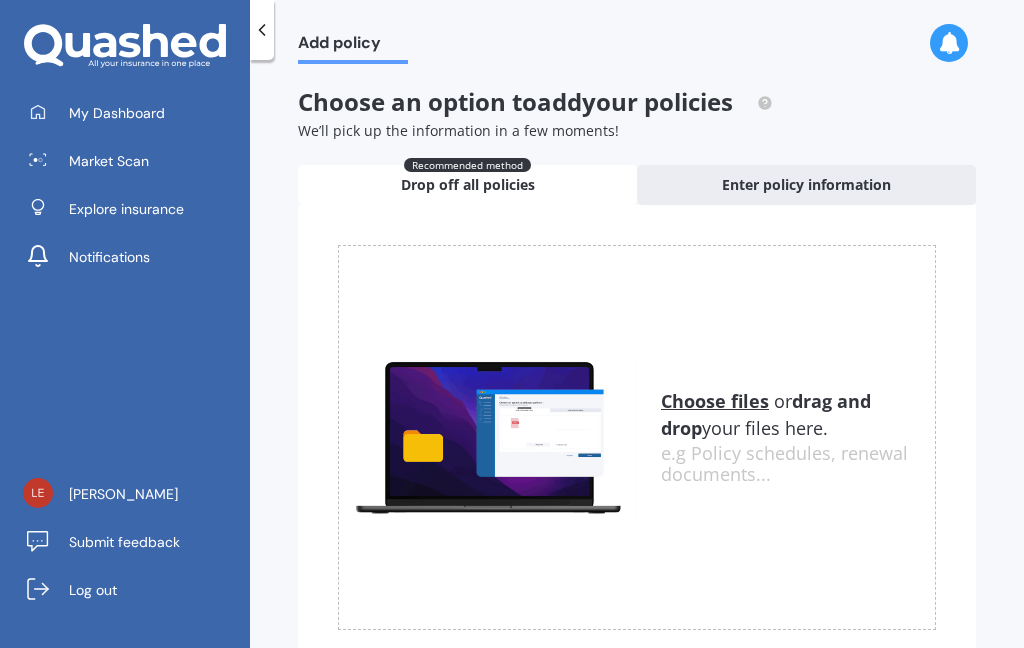 click on "Choose files" at bounding box center (715, 401) 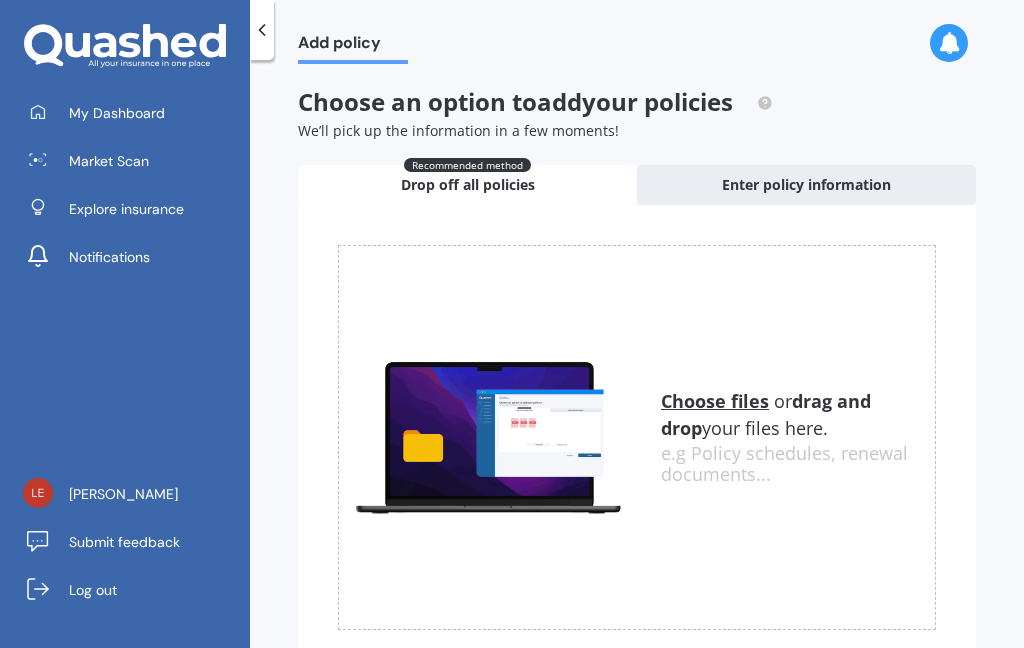 click on "Choose files" at bounding box center (715, 401) 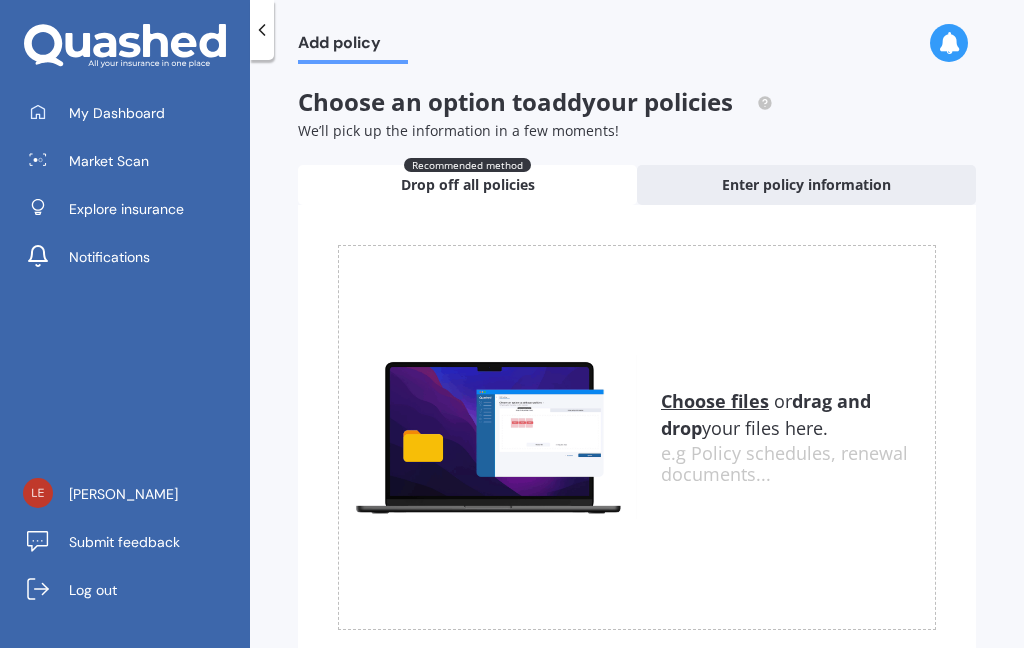 click on "Choose files" at bounding box center (715, 401) 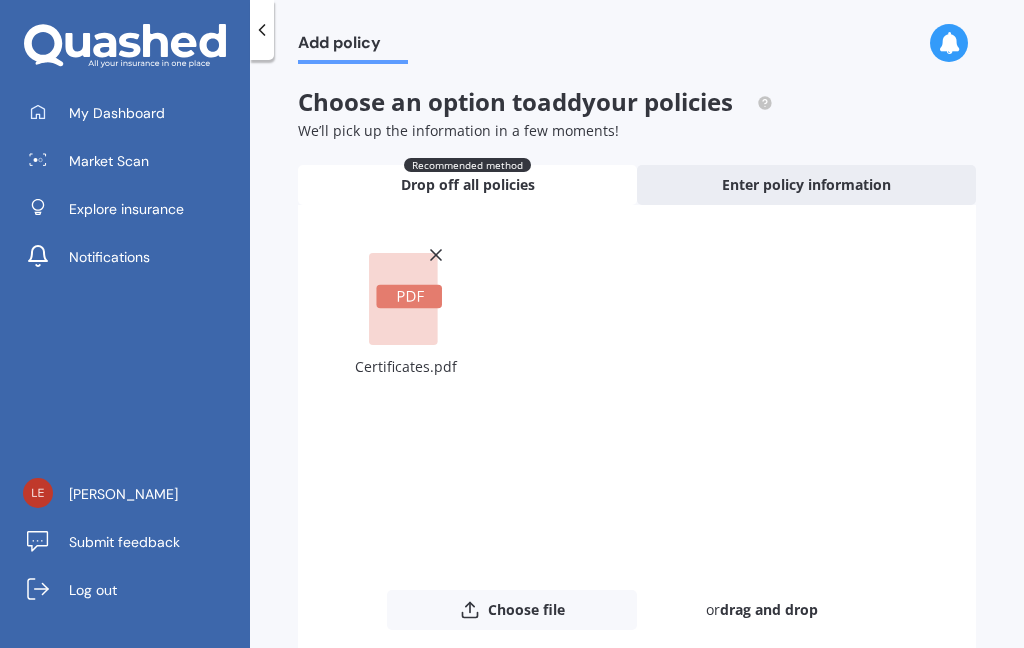 click on "Upload" at bounding box center [851, 713] 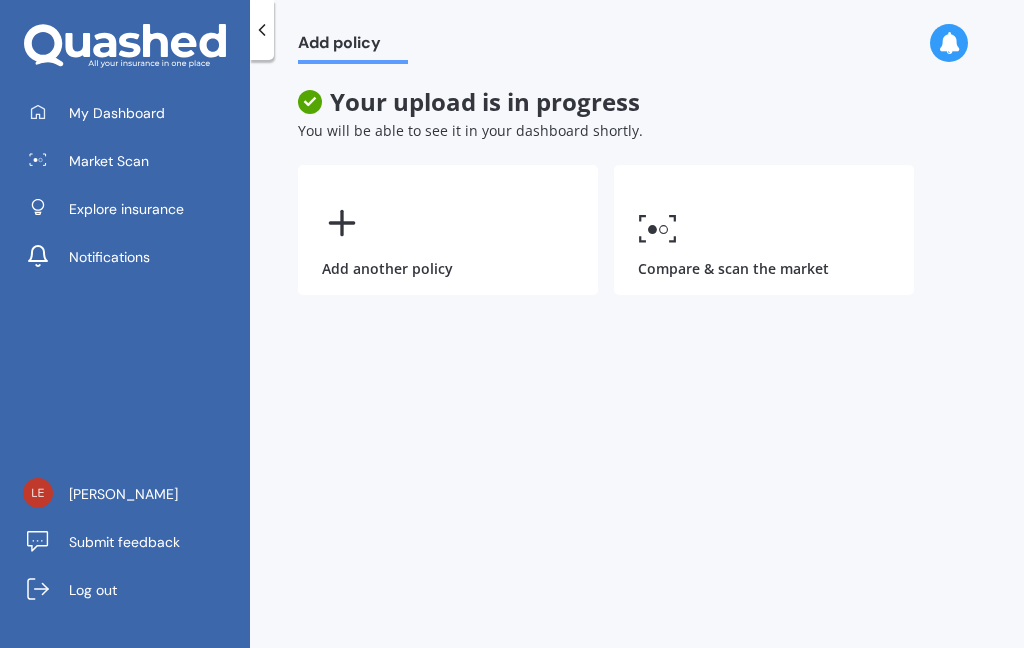 click on "Add another policy" at bounding box center (448, 230) 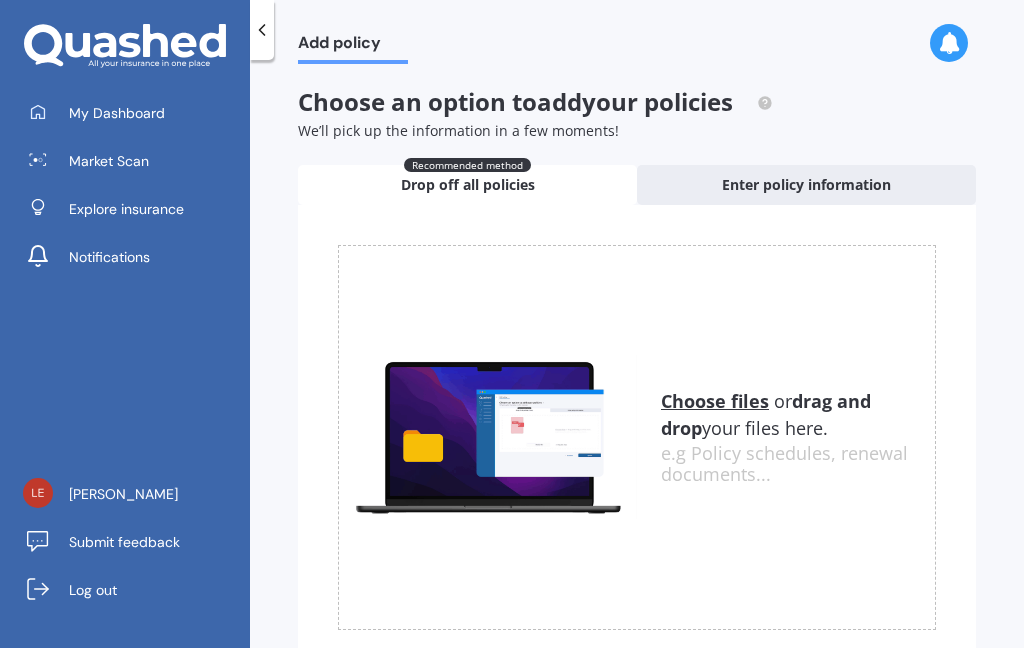 scroll, scrollTop: 80, scrollLeft: 0, axis: vertical 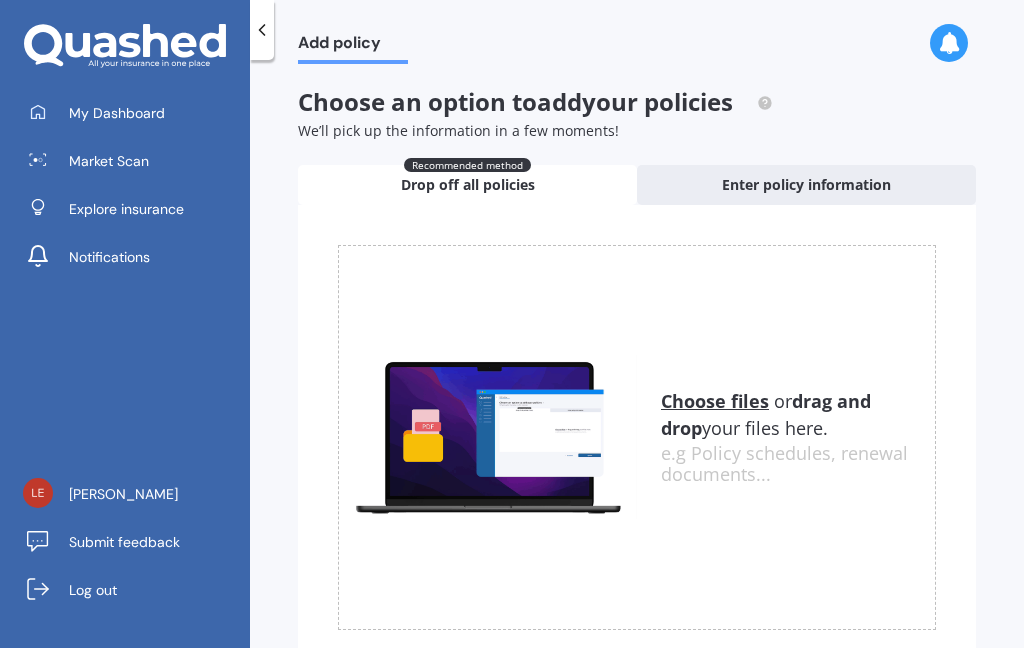 click on "Choose files" at bounding box center (715, 401) 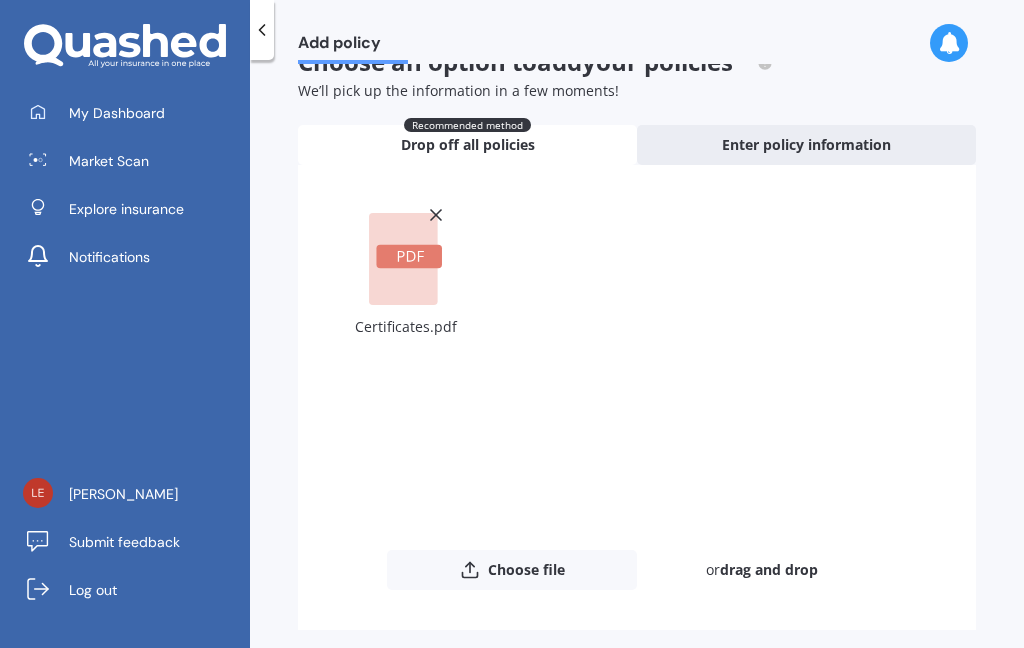 scroll, scrollTop: 38, scrollLeft: 0, axis: vertical 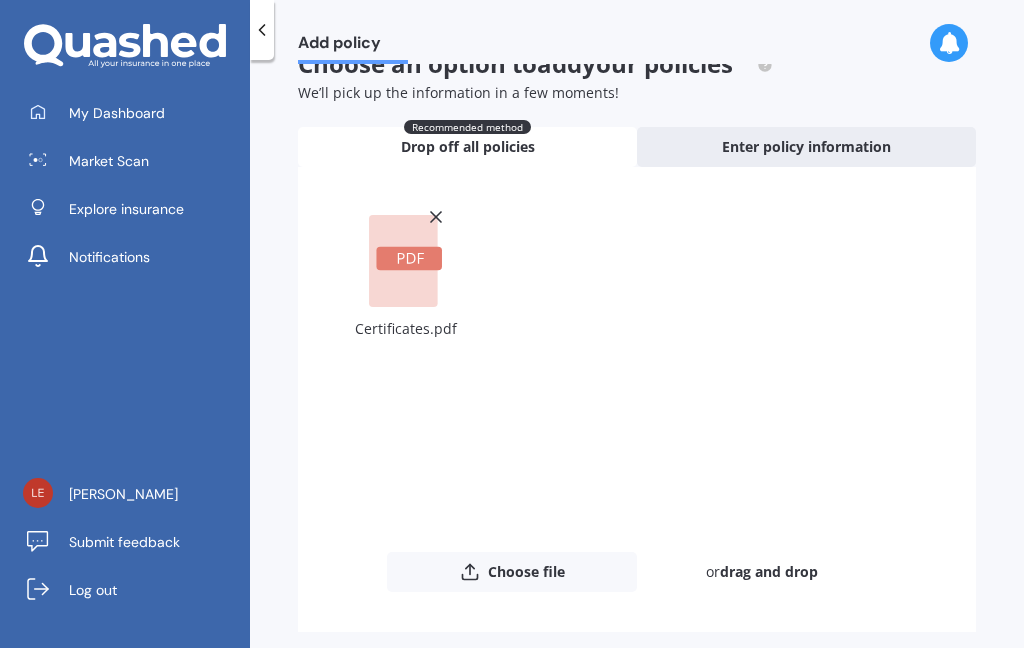 click on "Upload" at bounding box center [851, 675] 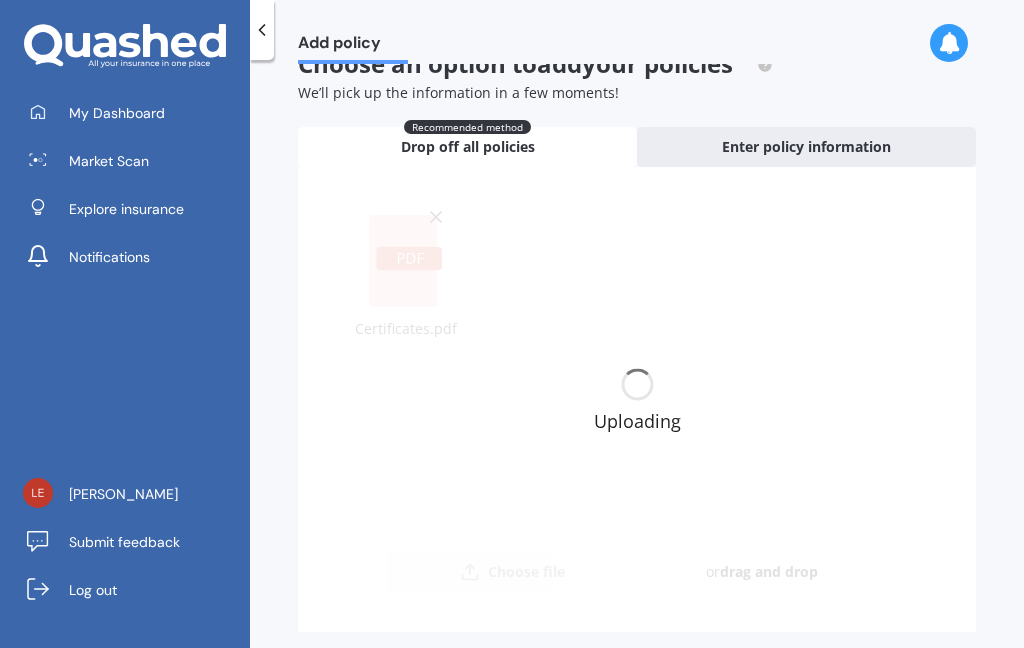 scroll, scrollTop: 0, scrollLeft: 0, axis: both 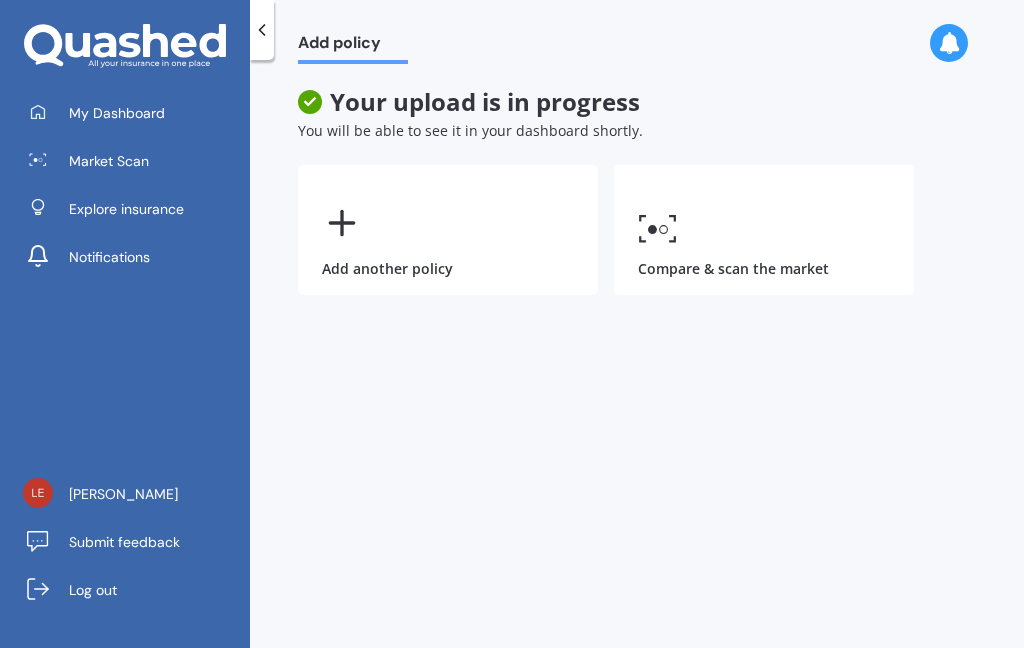 click on "My Dashboard" at bounding box center [117, 113] 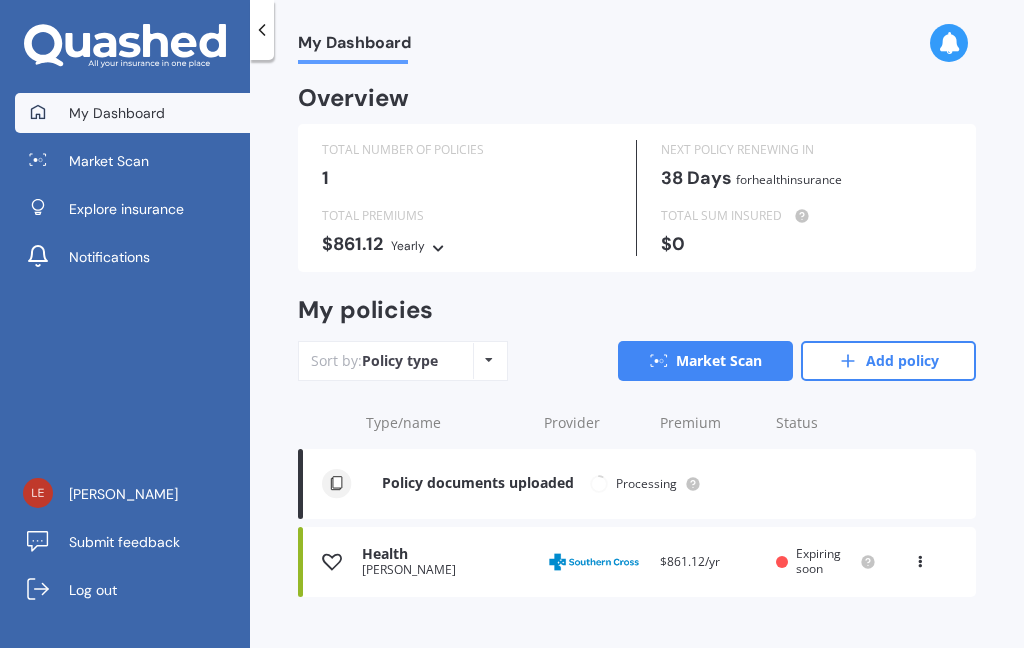 click on "[PERSON_NAME]" at bounding box center (445, 570) 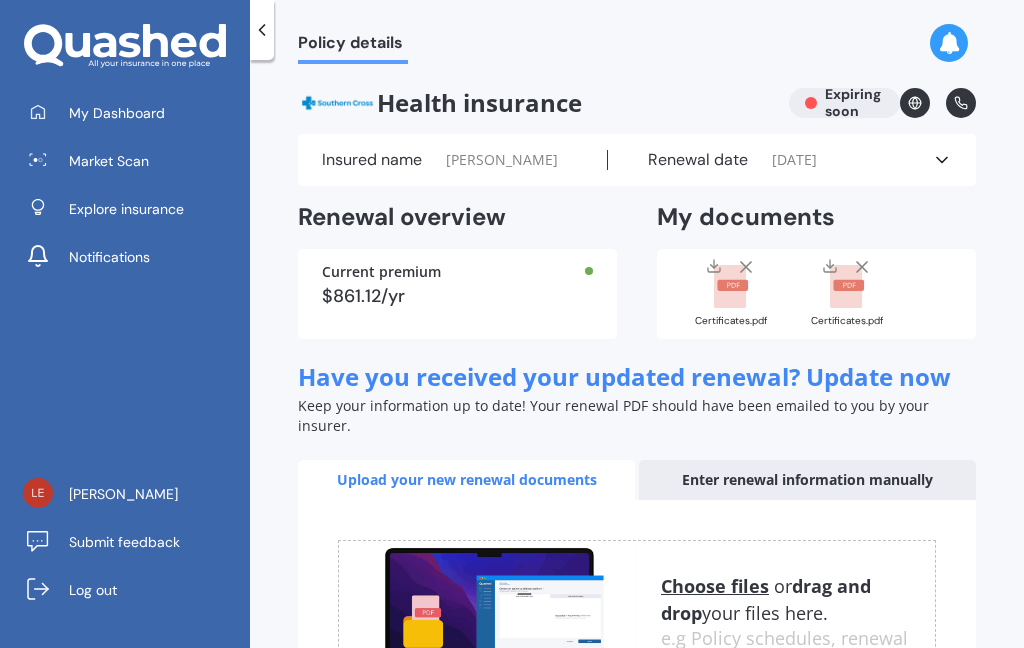 click on "My Dashboard" at bounding box center (117, 113) 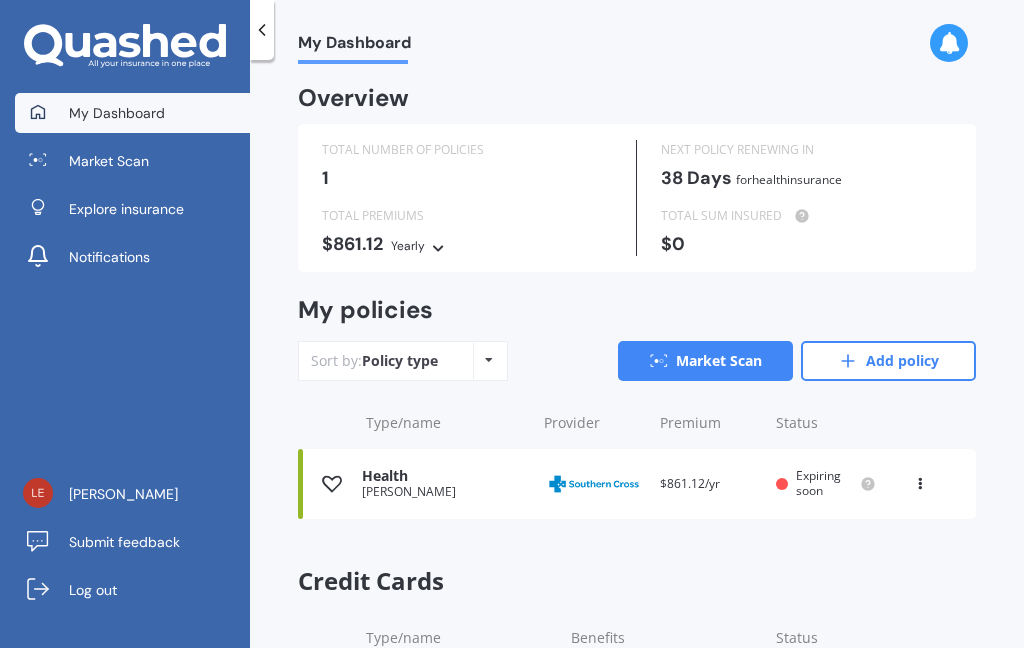 click on "Health" at bounding box center [445, 476] 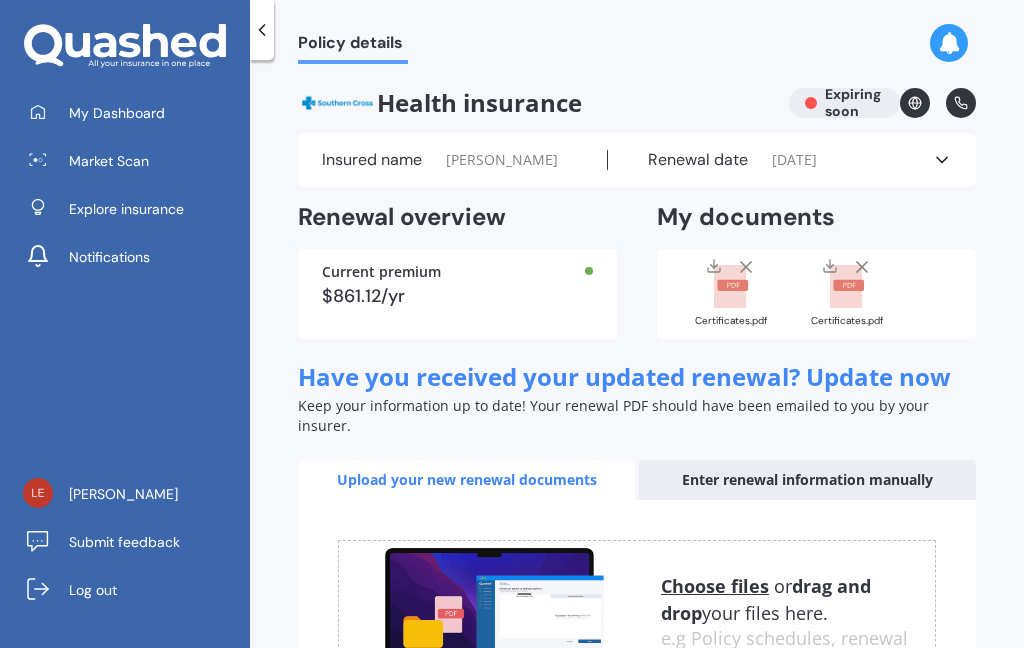 click 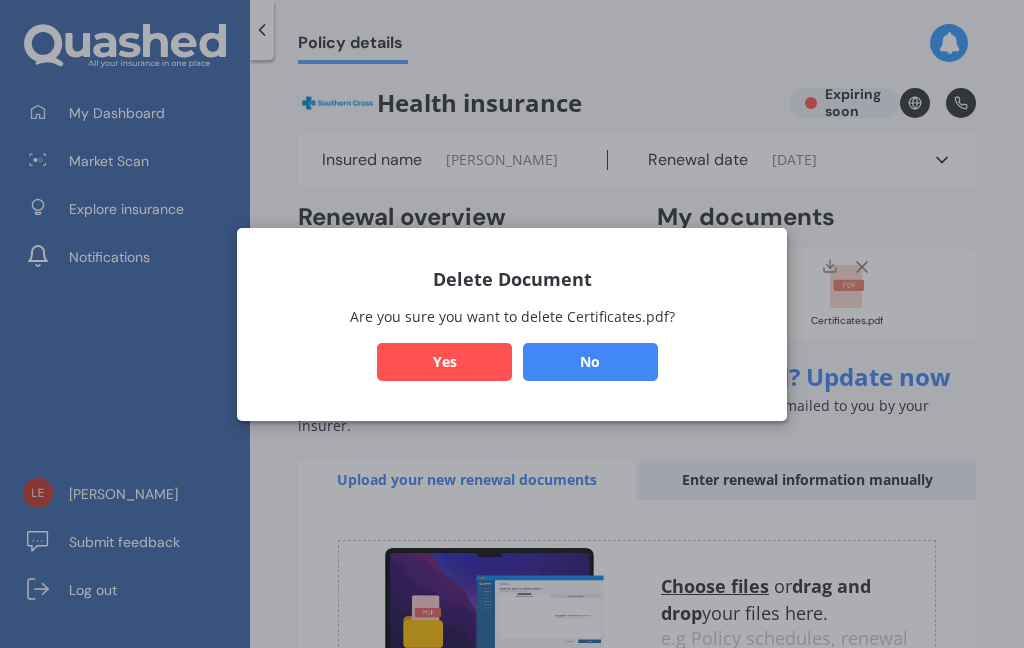 click on "Yes" at bounding box center (444, 361) 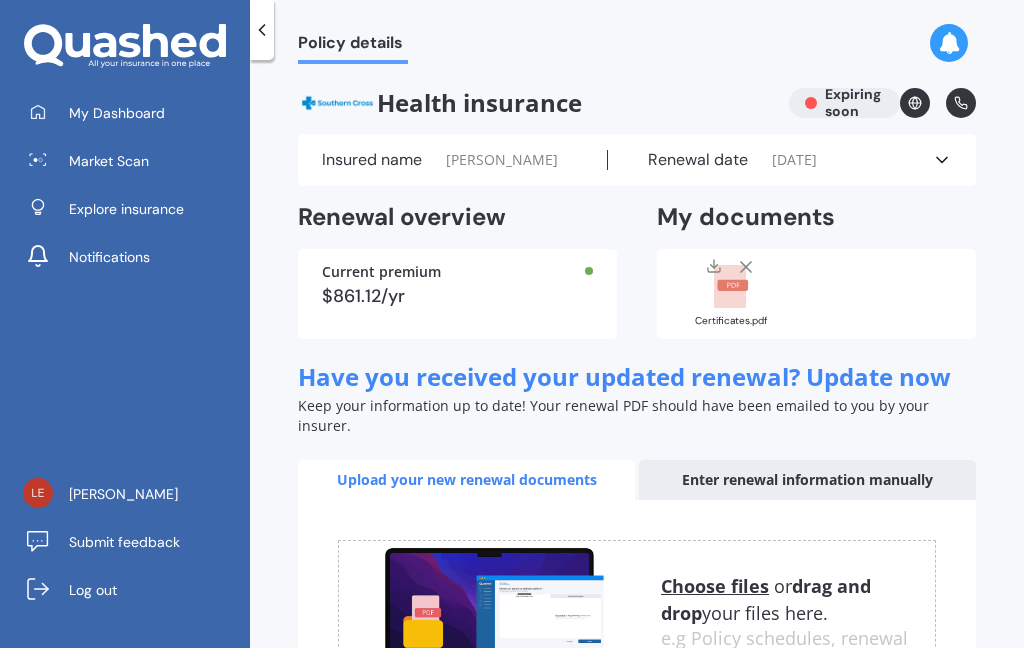 click 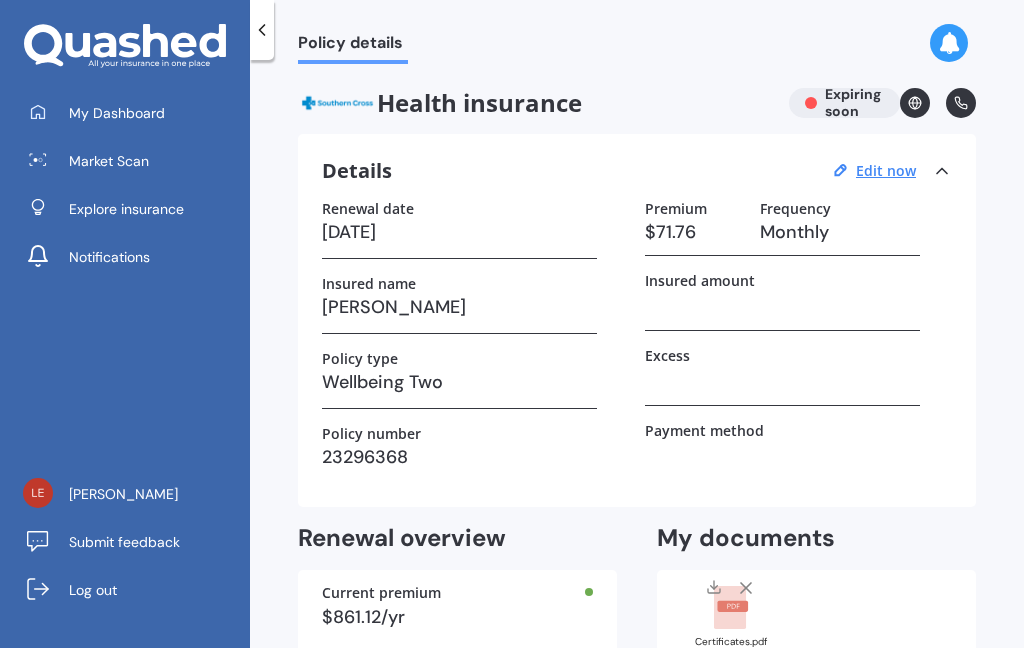 click 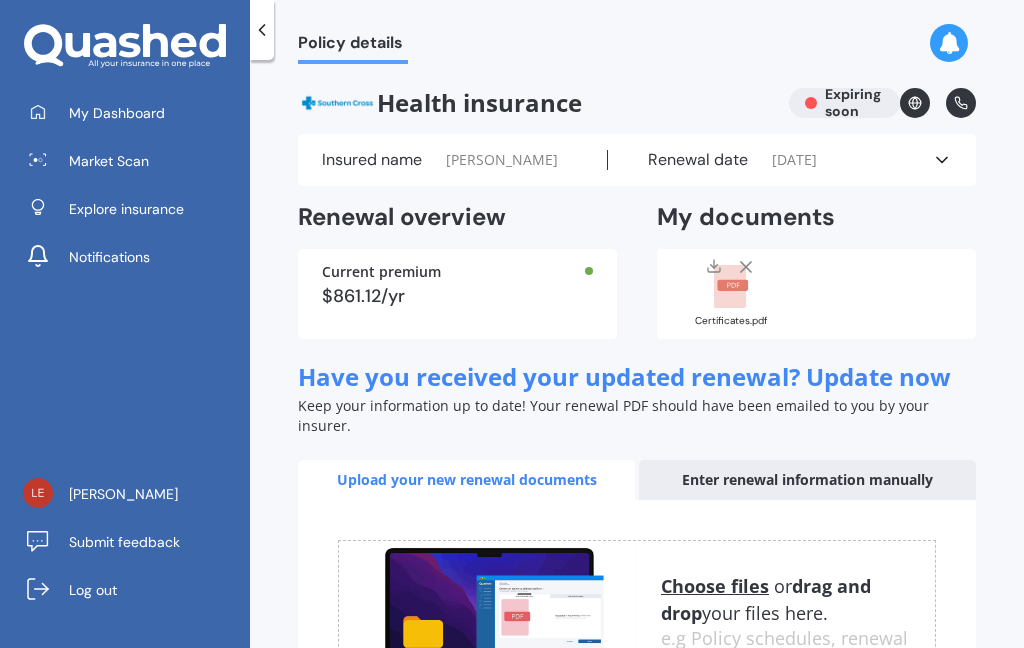 scroll, scrollTop: 0, scrollLeft: 0, axis: both 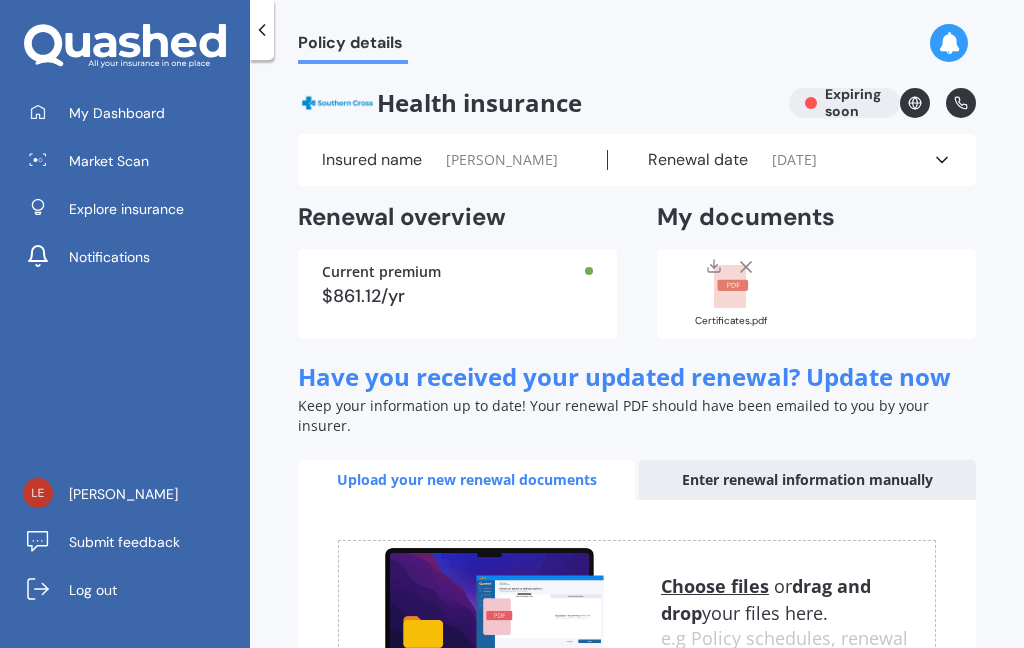 click on "My Dashboard" at bounding box center [117, 113] 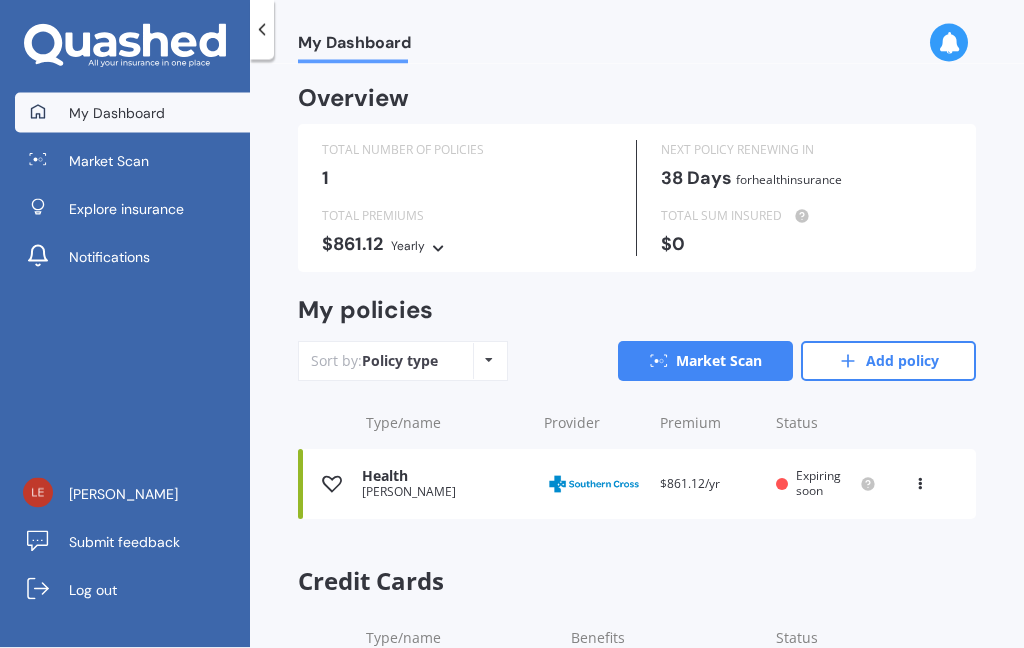 scroll, scrollTop: 0, scrollLeft: 0, axis: both 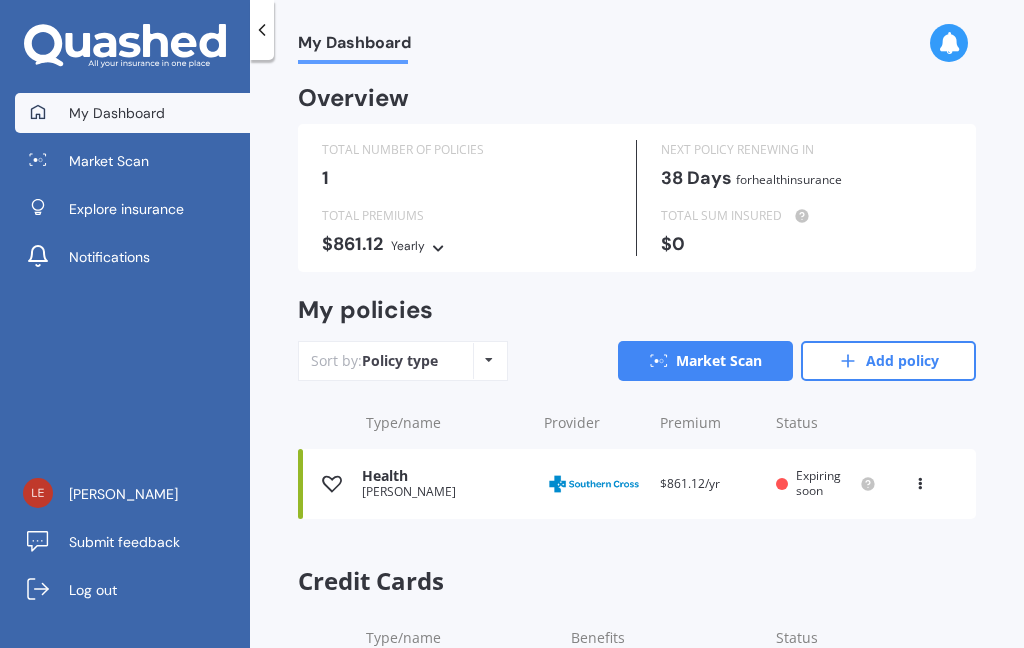 click on "Add policy" at bounding box center [888, 361] 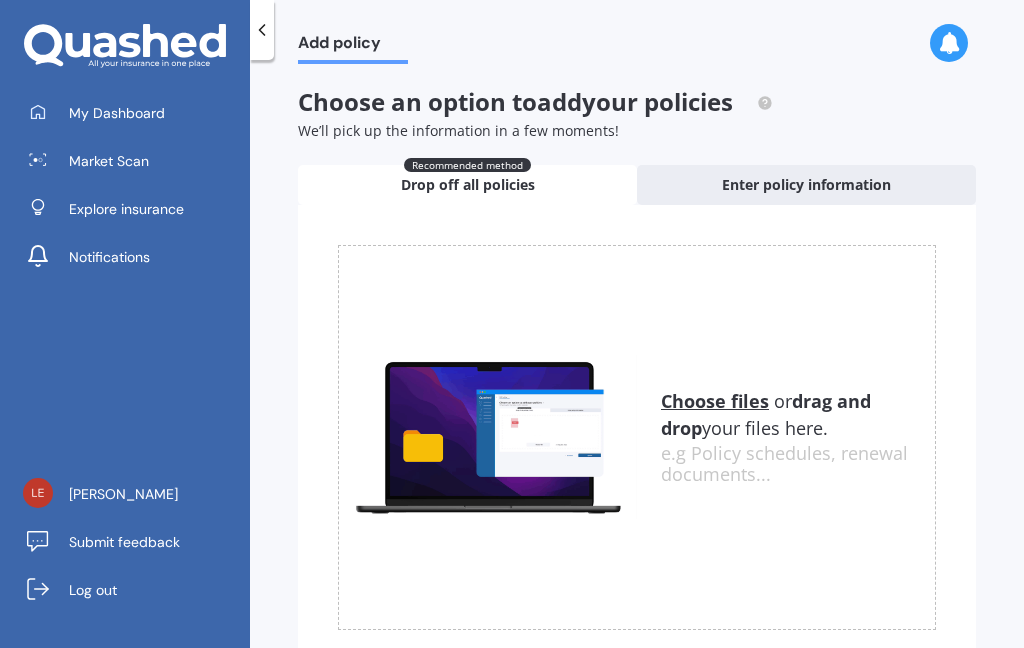 click on "Choose files" at bounding box center [715, 401] 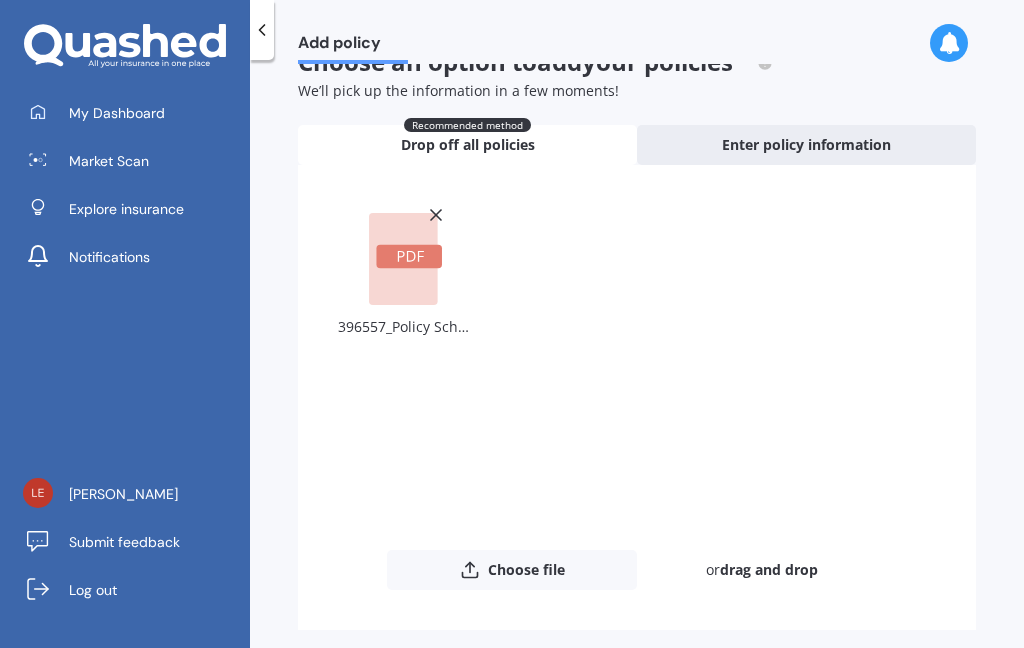 scroll, scrollTop: 38, scrollLeft: 0, axis: vertical 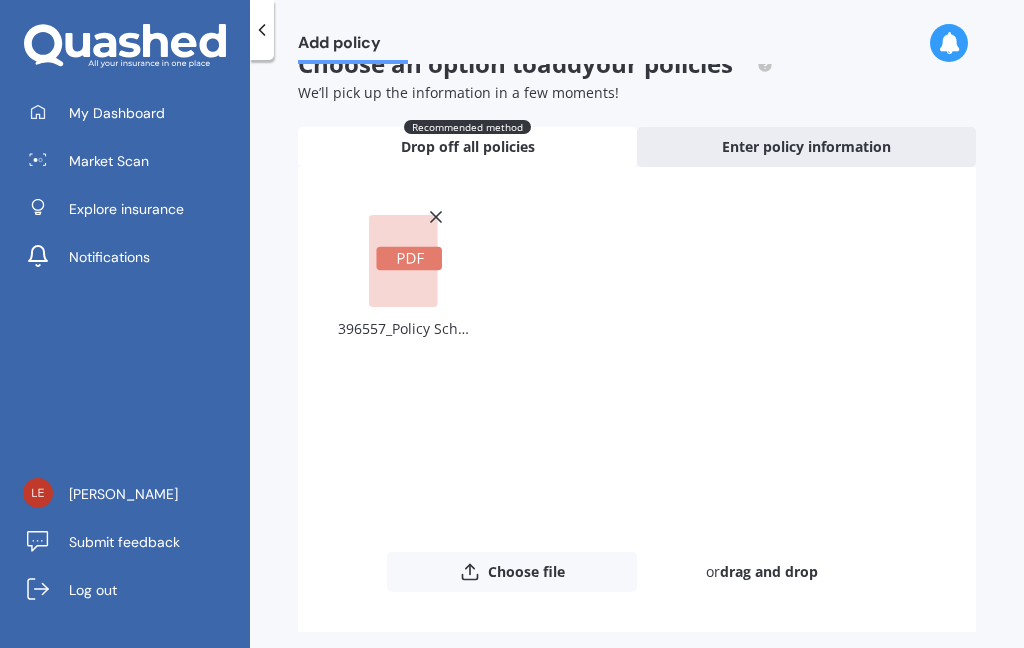 click on "Upload" at bounding box center (851, 675) 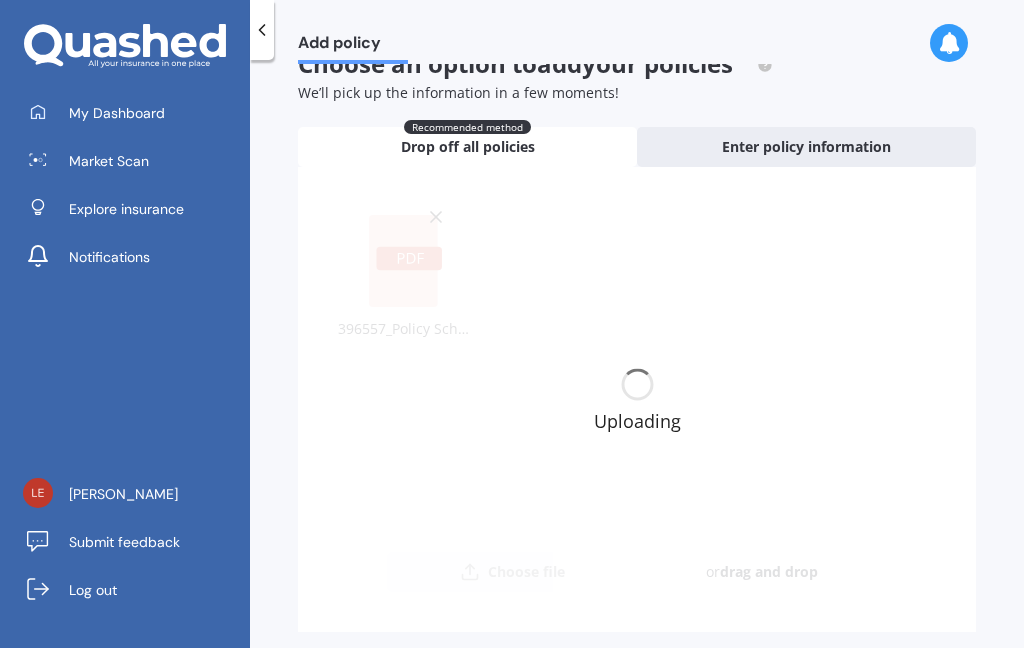scroll, scrollTop: 0, scrollLeft: 0, axis: both 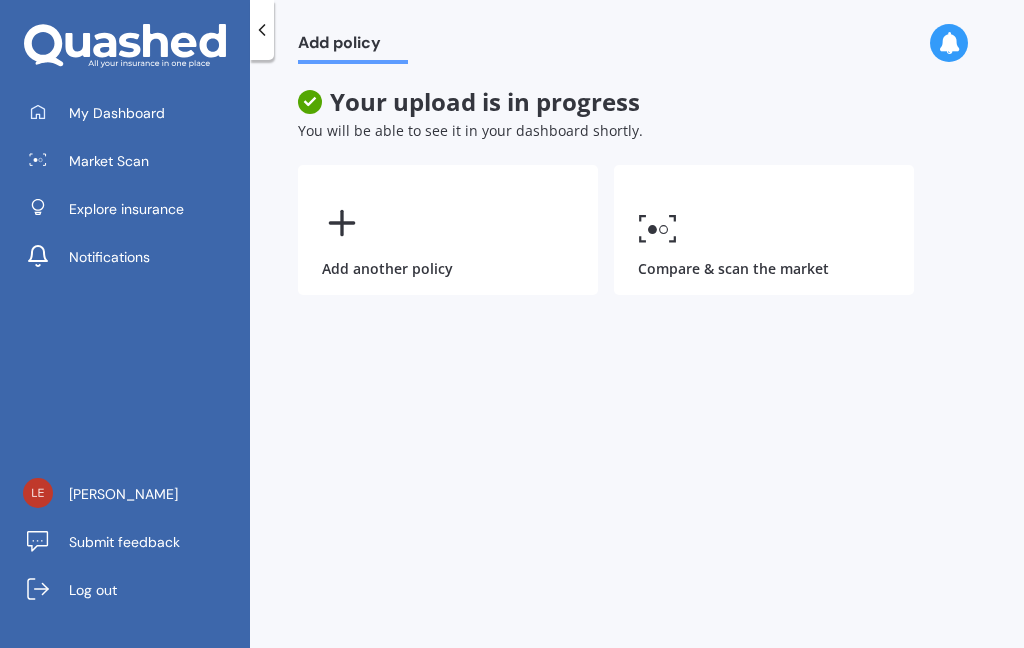 click on "My Dashboard" at bounding box center (117, 113) 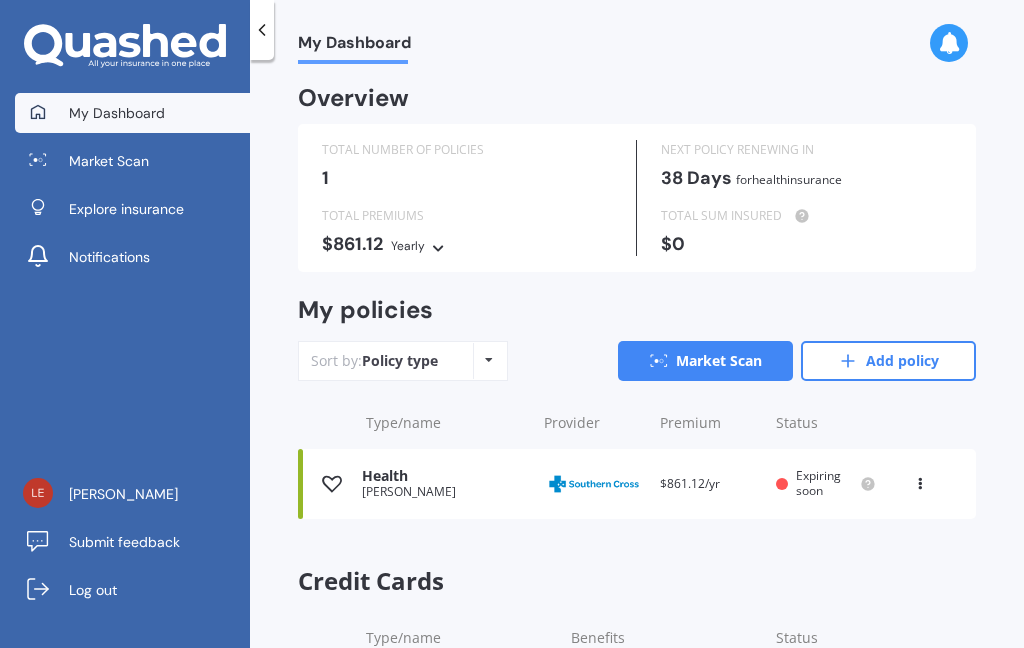 click on "Explore insurance" at bounding box center (126, 209) 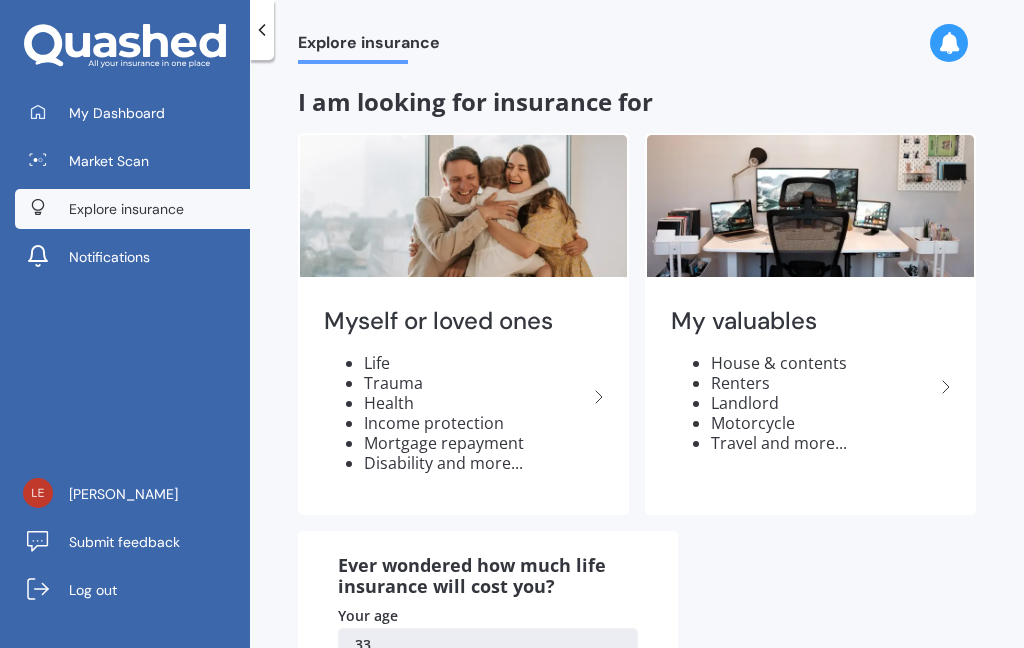 click on "My Dashboard" at bounding box center [117, 113] 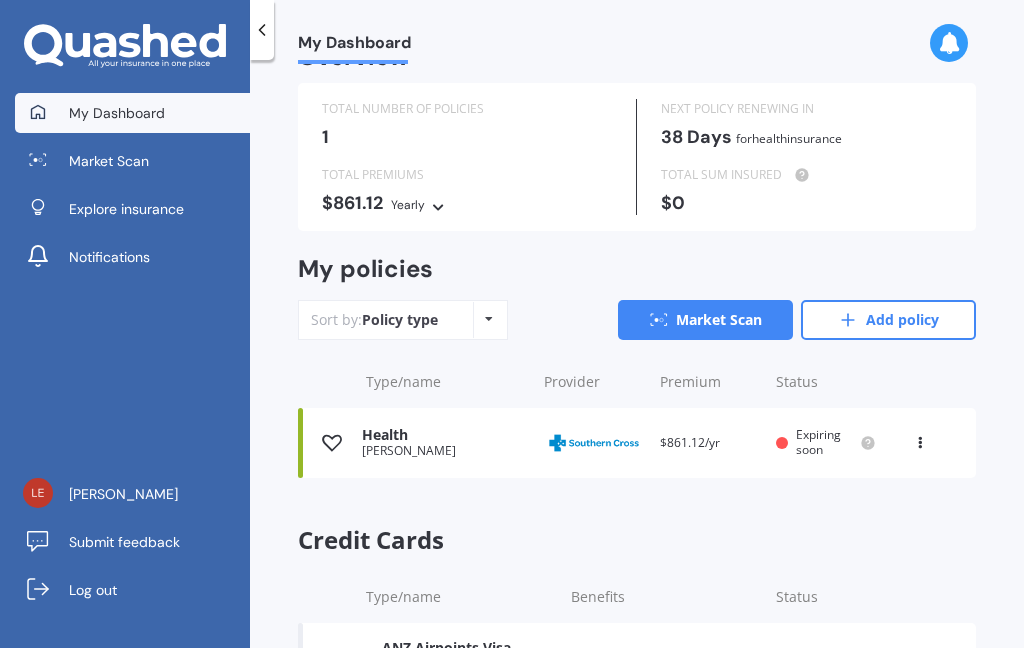 scroll, scrollTop: 40, scrollLeft: 0, axis: vertical 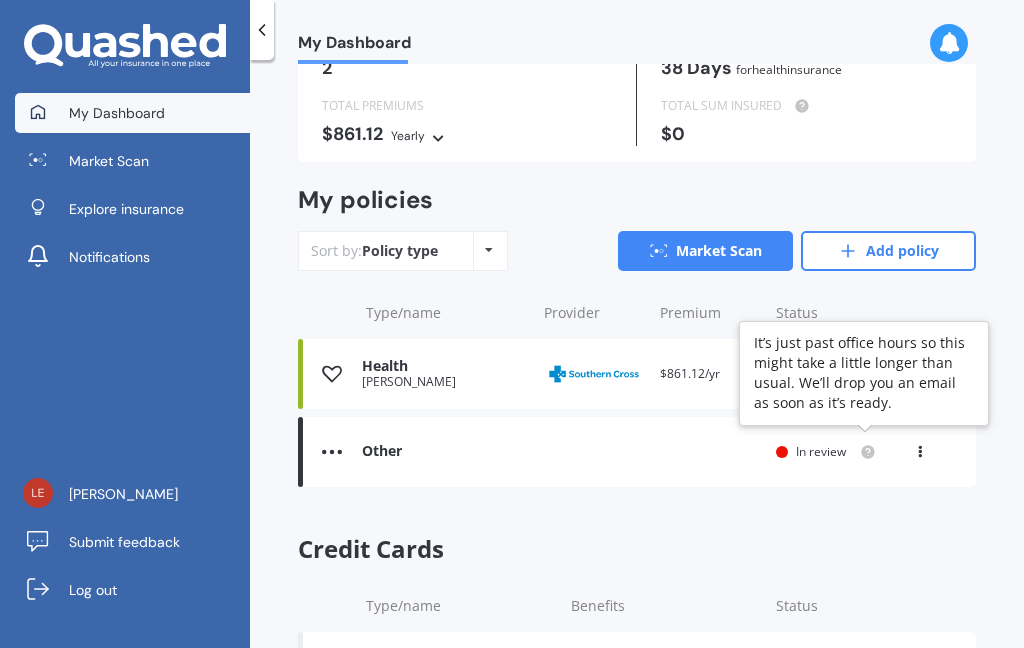 click 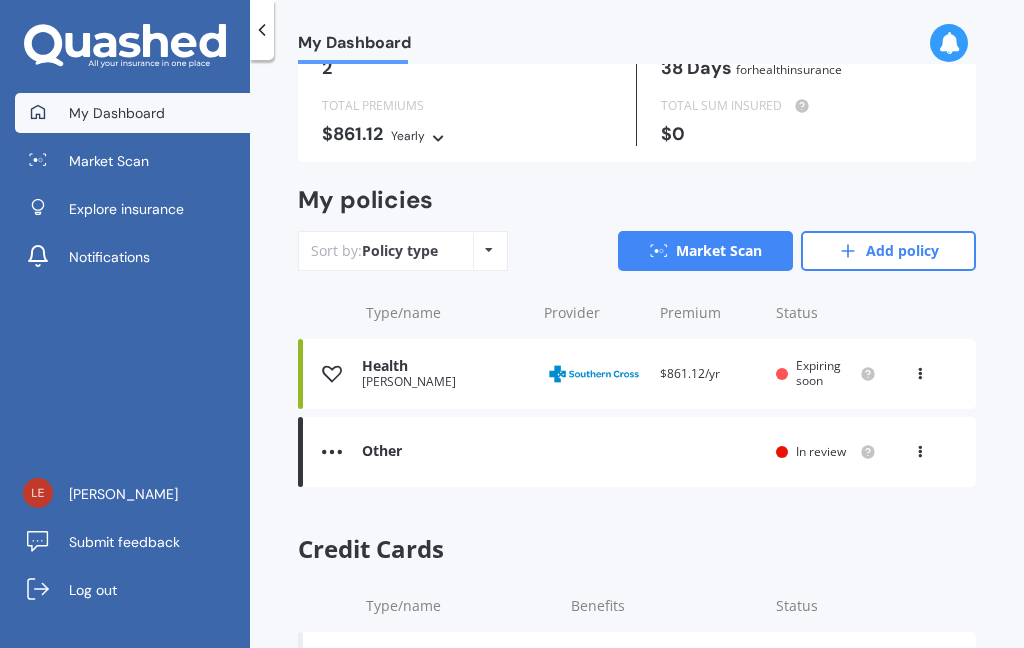 click on "Overview TOTAL NUMBER OF POLICIES 2 NEXT POLICY RENEWING IN 38 Days   for  Health  insurance TOTAL PREMIUMS $861.12 Yearly Yearly Six-Monthly Quarterly Monthly Fortnightly Weekly TOTAL SUM INSURED $0 My policies Sort by:  Policy type Policy type Alphabetical Date added Renewing next Market Scan Add policy Type/name Provider Renewal date Premium You are paying Status Health Mr Leon Hudson Provider Renewal date 16 Aug 2025 Premium $861.12/yr You are paying Monthly Status Expiring soon View option View policy Delete Health Mr Leon Hudson Provider Renewal date 16 Aug 2025 Premium $861.12/yr You are paying Monthly Status Expiring soon View option View policy Delete Other Renewal date You are paying Status In review View option View policy Other Renewal date You are paying Status In review View option View policy Credit Cards Type/name Benefits Status ANZ Airpoints Visa Platinum See details  Active View option View credit card Delete View option View credit card Delete Overseas Travel Insurance" at bounding box center [637, 344] 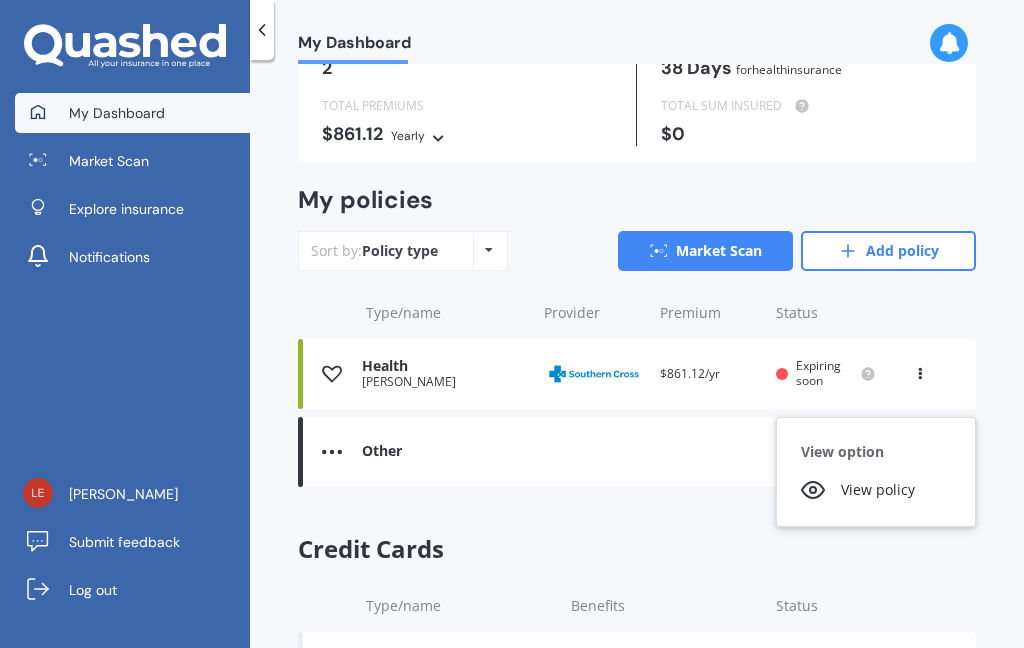 click on "View policy" at bounding box center (876, 490) 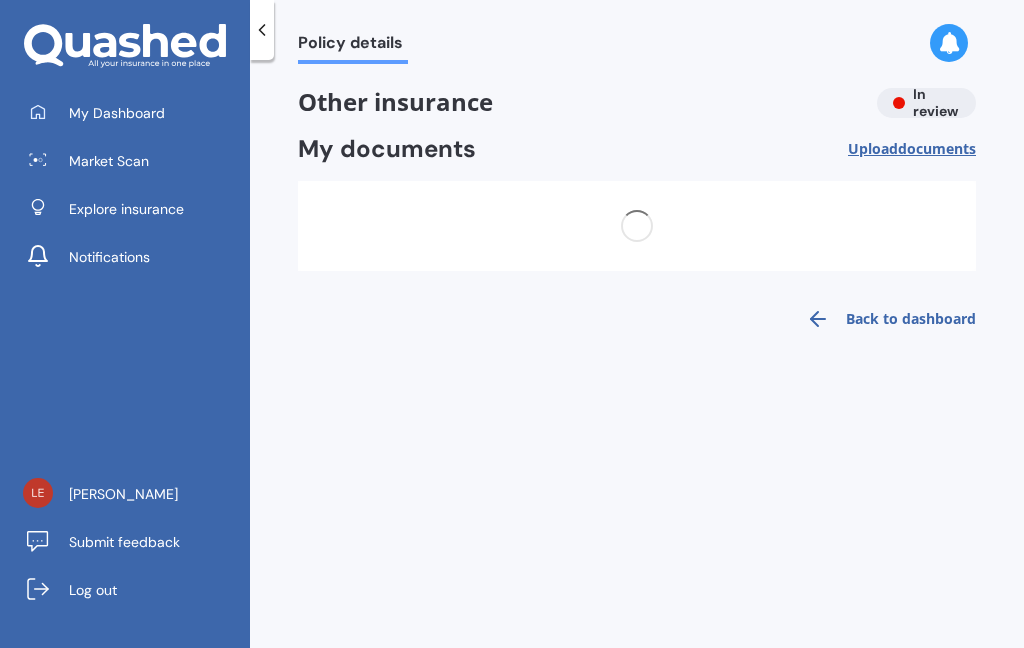 scroll, scrollTop: 0, scrollLeft: 0, axis: both 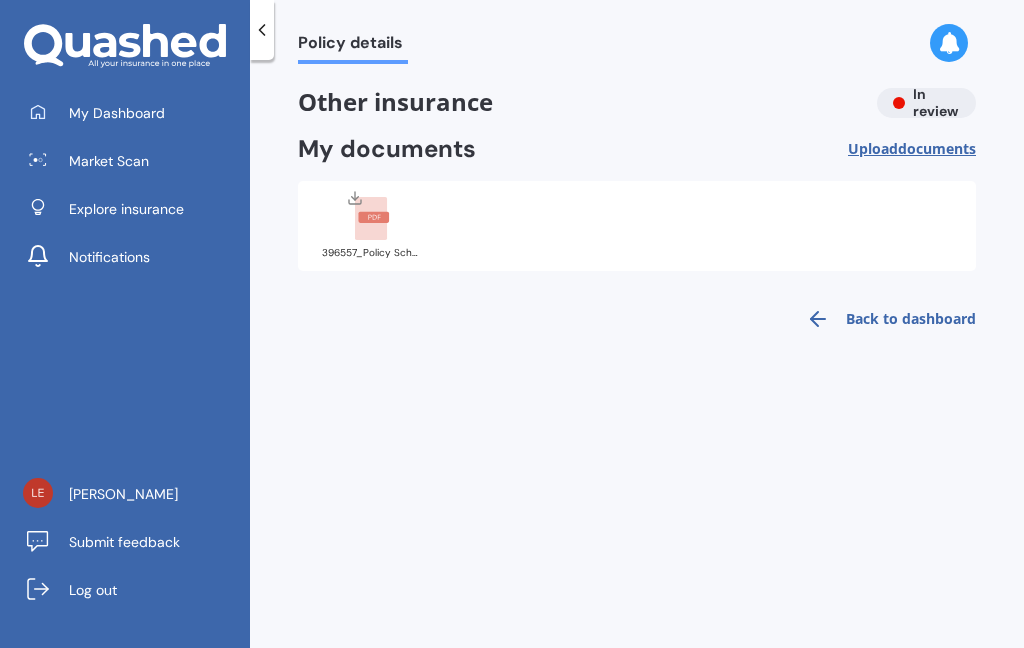 click 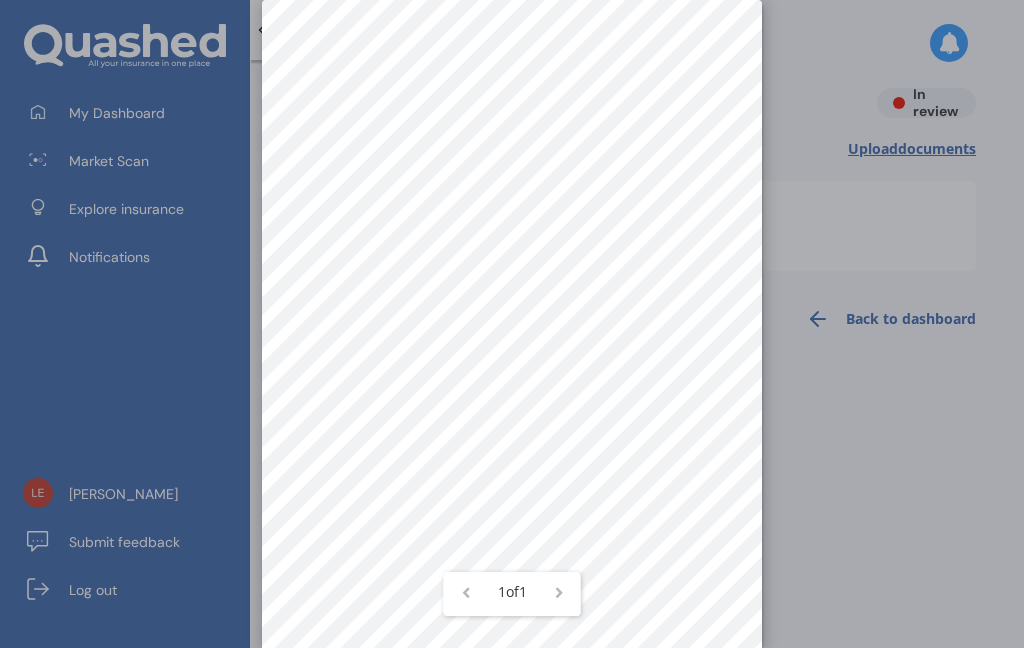scroll, scrollTop: 28, scrollLeft: 0, axis: vertical 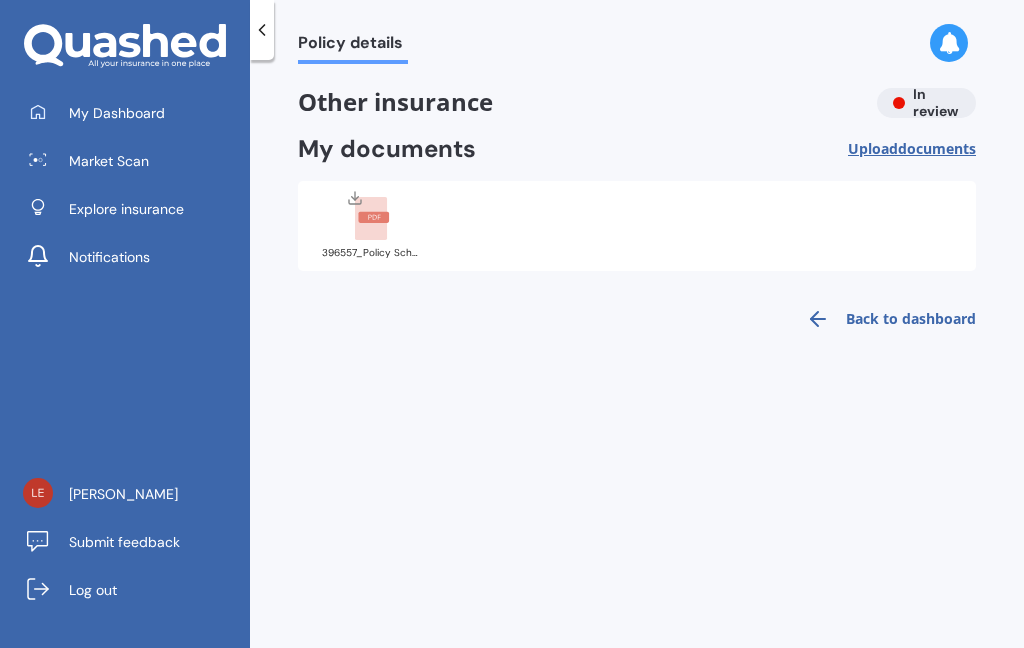 click on "Back to dashboard" at bounding box center (885, 319) 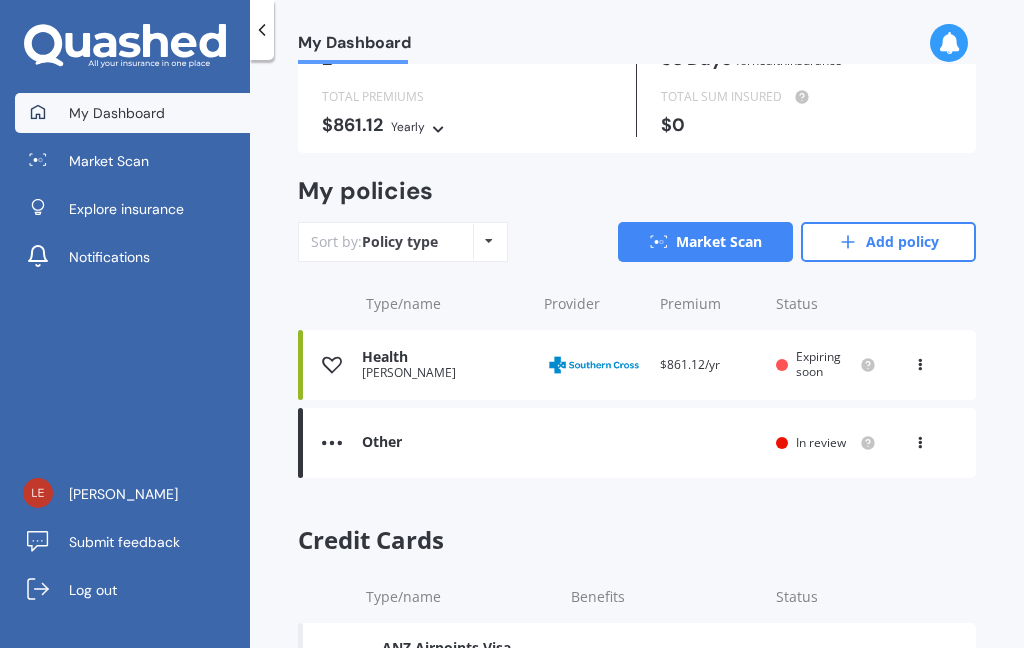 scroll, scrollTop: 118, scrollLeft: 0, axis: vertical 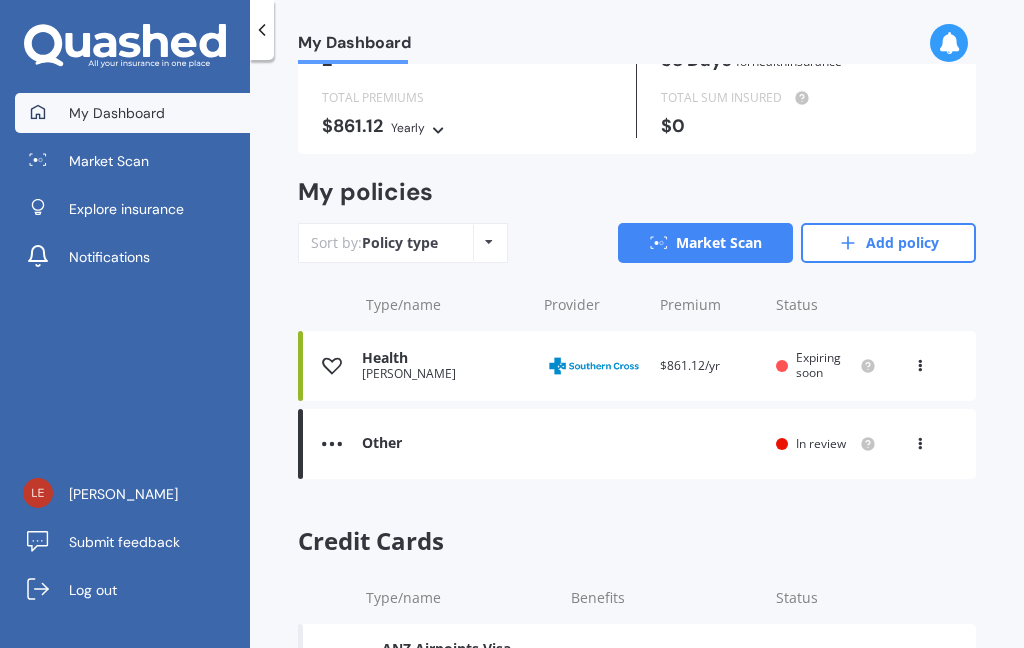 click on "Market Scan" at bounding box center (705, 243) 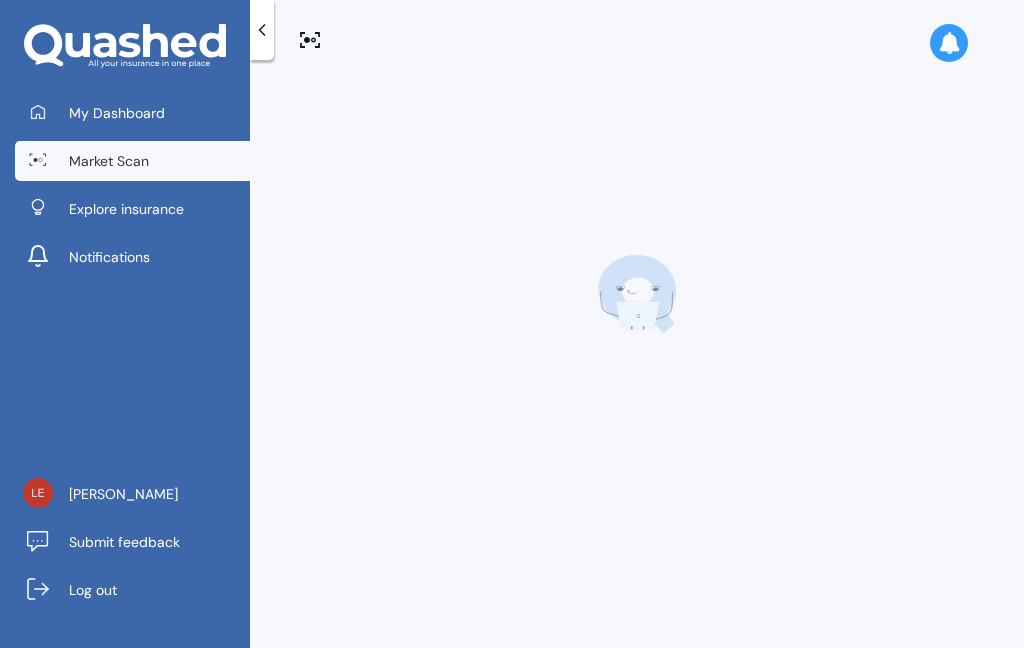 scroll, scrollTop: 0, scrollLeft: 0, axis: both 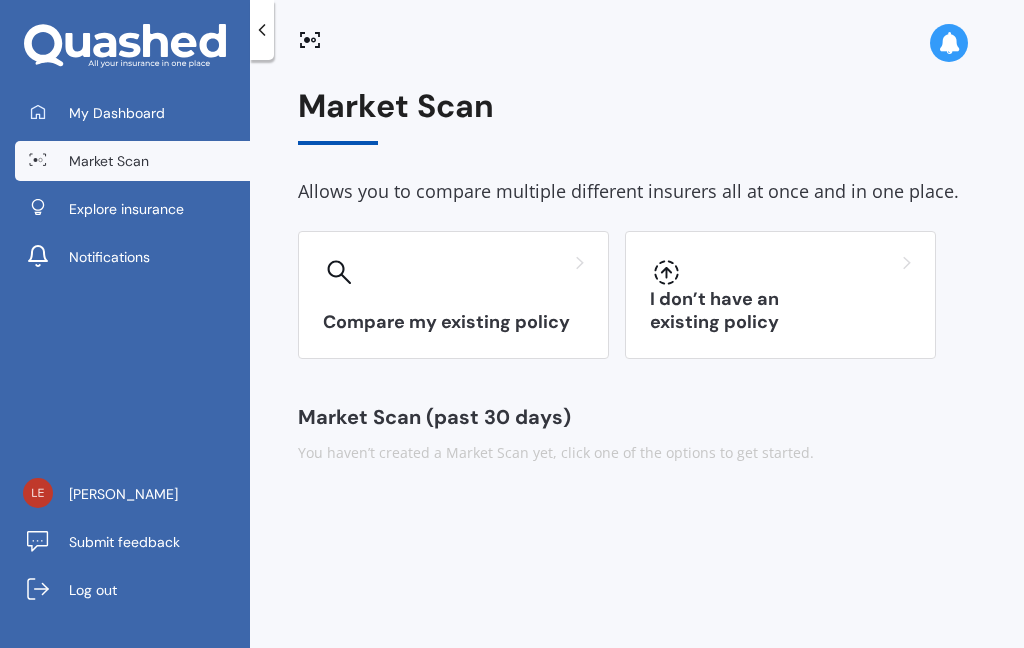 click on "Compare my existing policy" at bounding box center [453, 295] 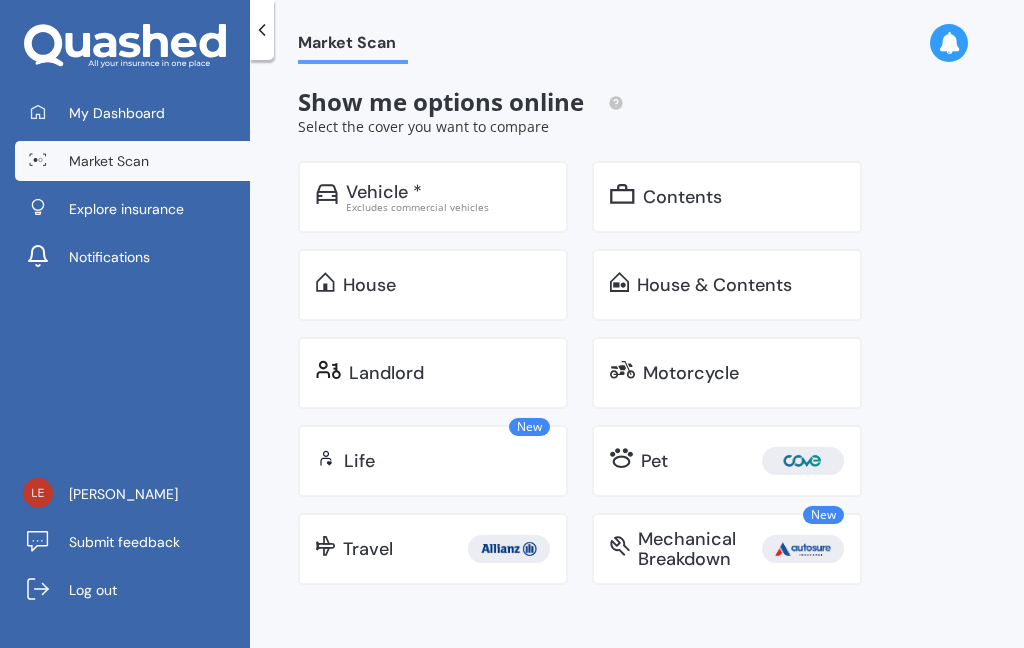 click on "Vehicle *" at bounding box center [448, 192] 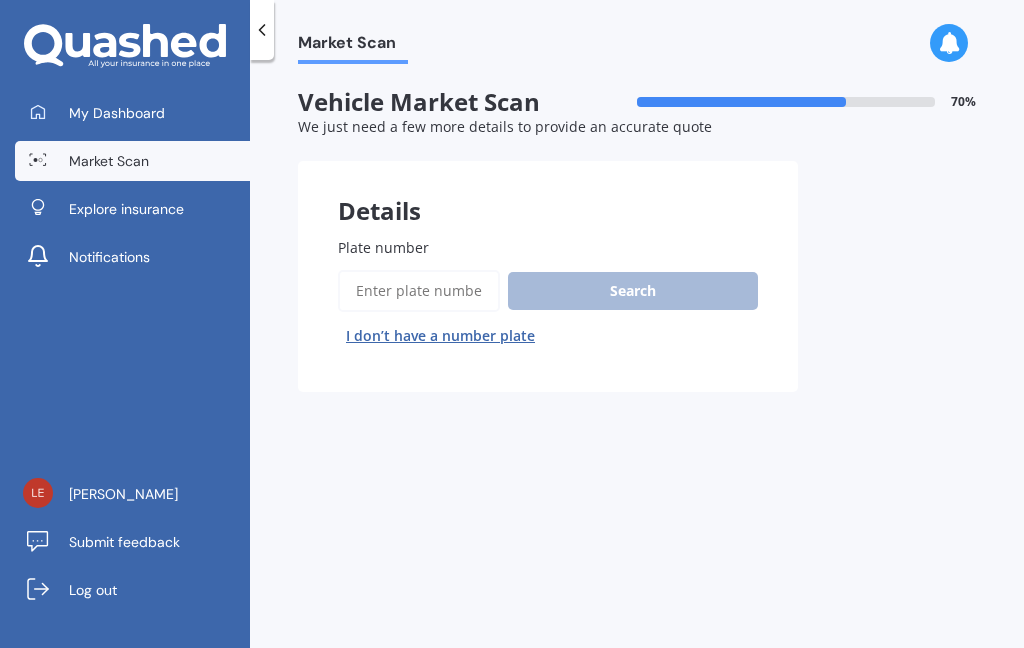click on "Plate number" at bounding box center (419, 291) 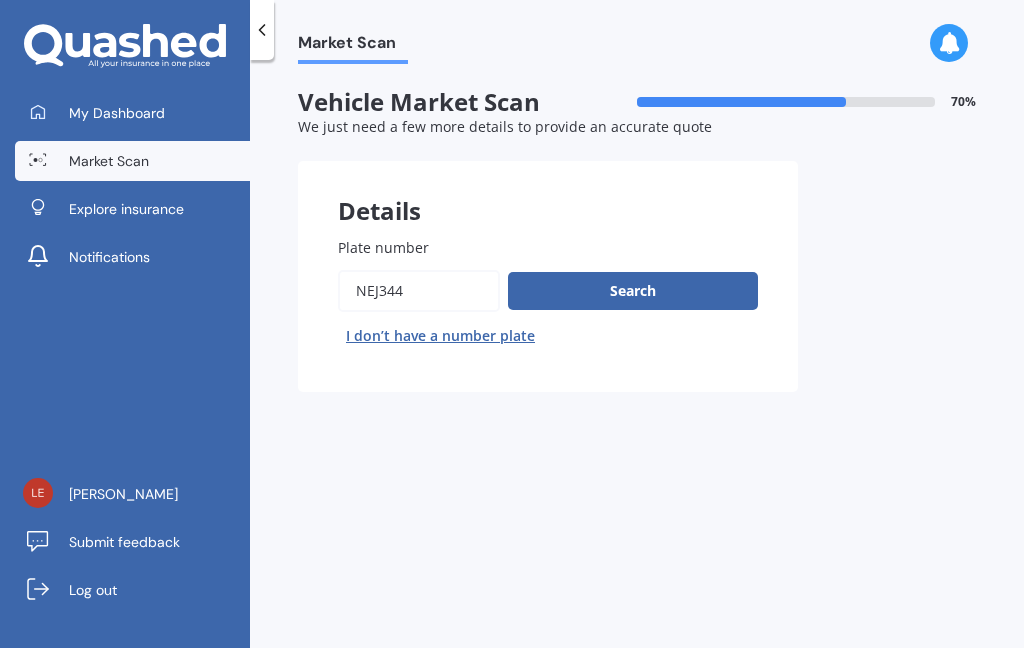 type on "Nej344" 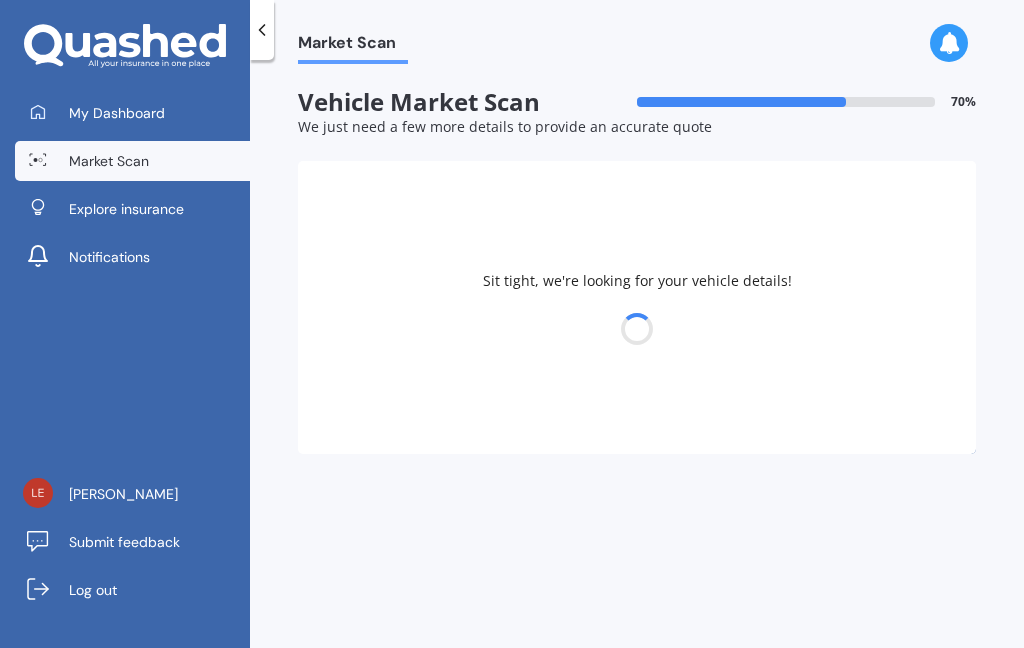 select on "NISSAN" 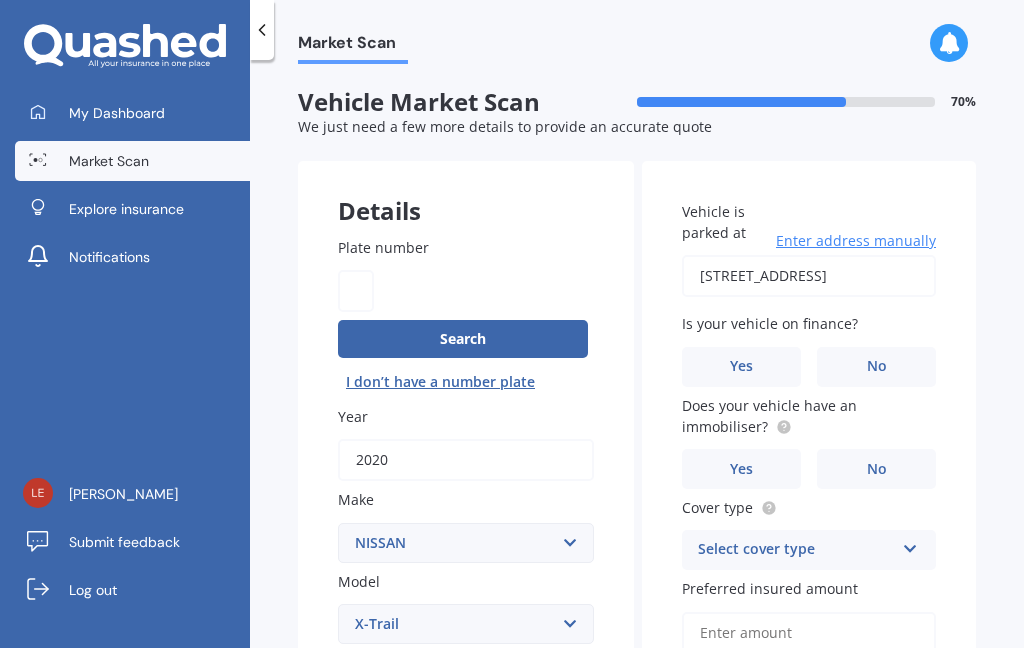 scroll, scrollTop: 66, scrollLeft: 0, axis: vertical 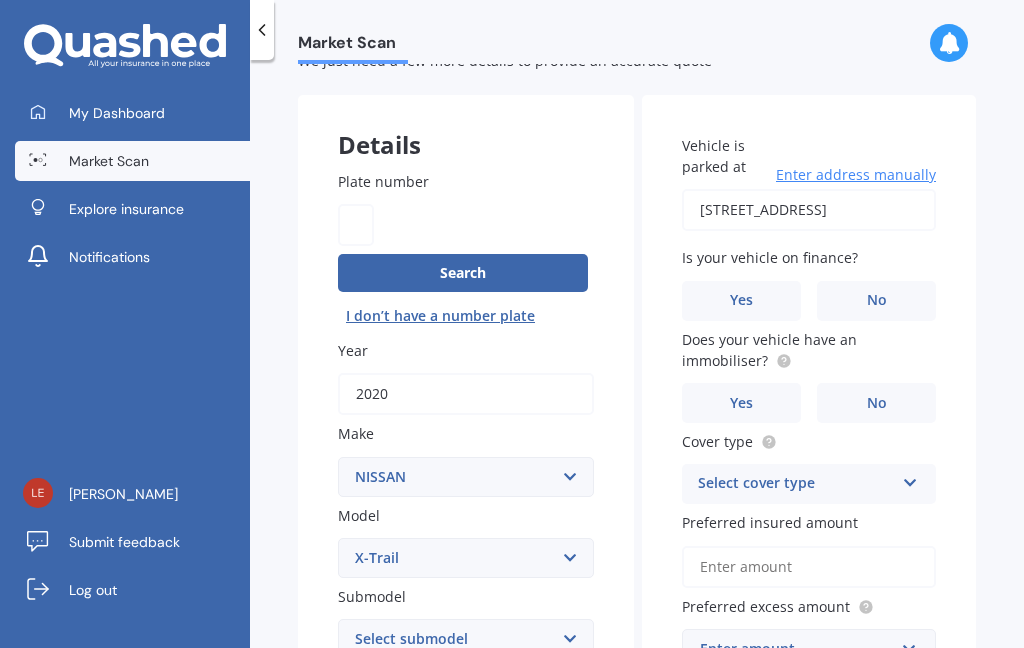 click on "80 Matawhanga Drive, Wattle Downs, Auckland 2103" at bounding box center [809, 210] 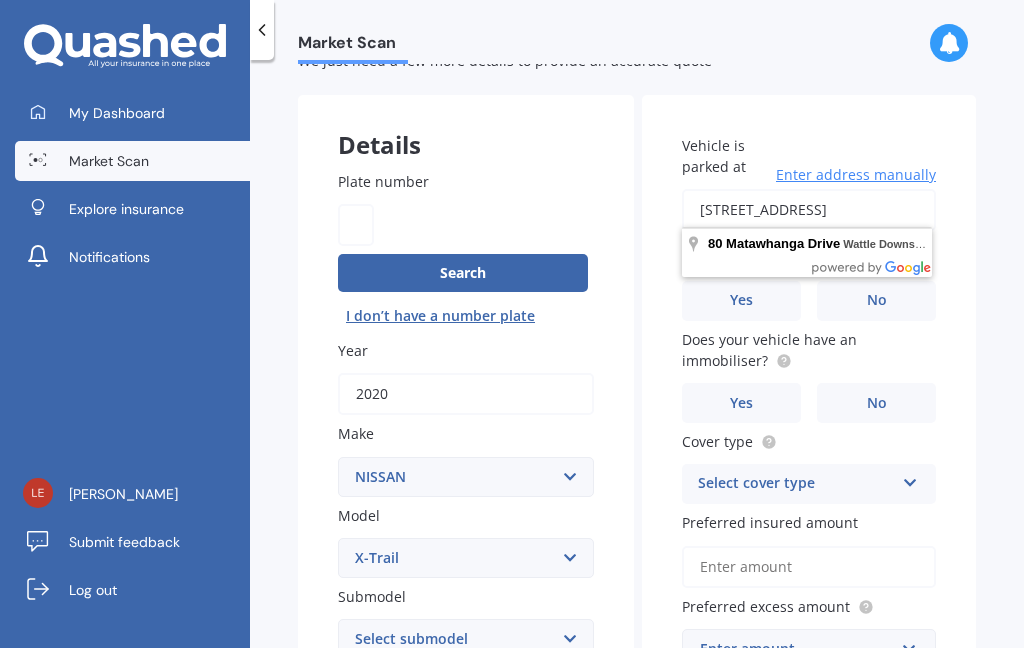click on "80 Matawhanga Drive, Wattle Downs, Auckland 2103" at bounding box center (809, 210) 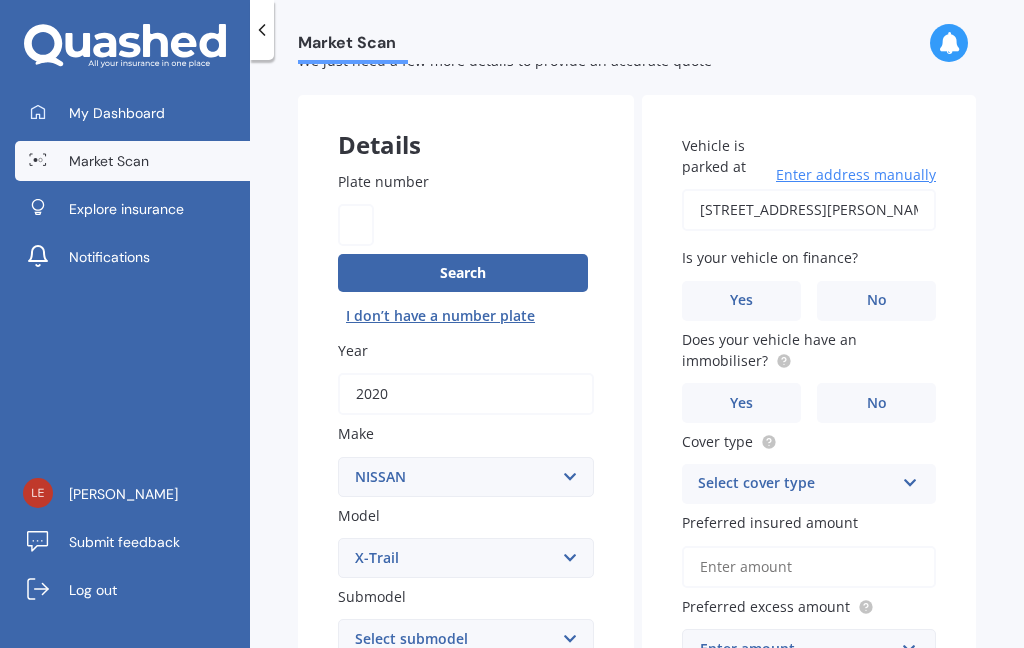 type on "38 Barbarich Drive, Stonefields, Auckland 1072" 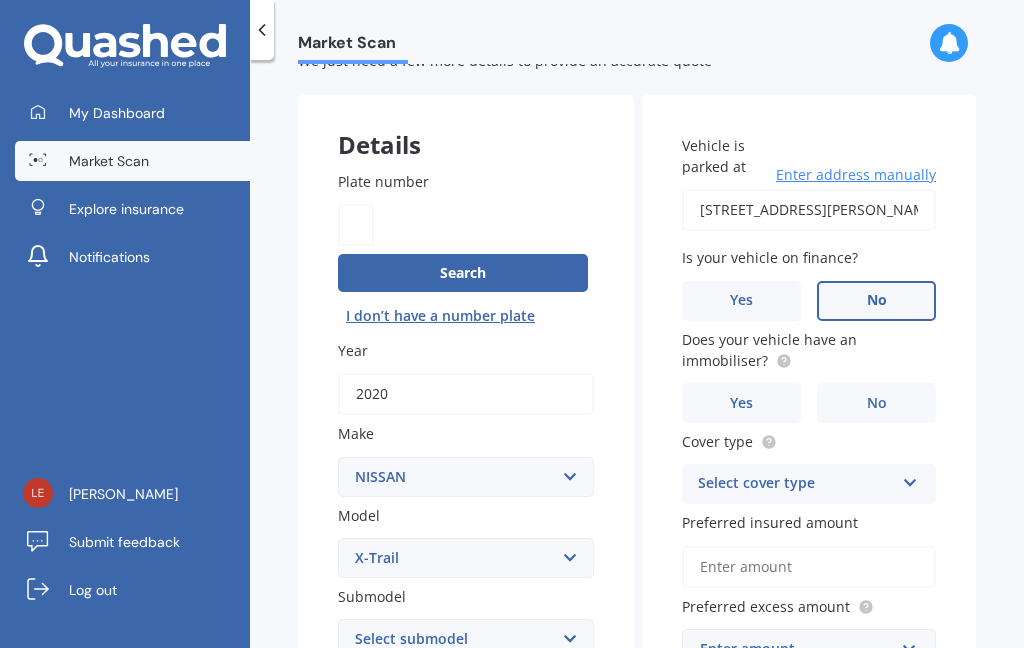 click on "Yes" at bounding box center [741, 403] 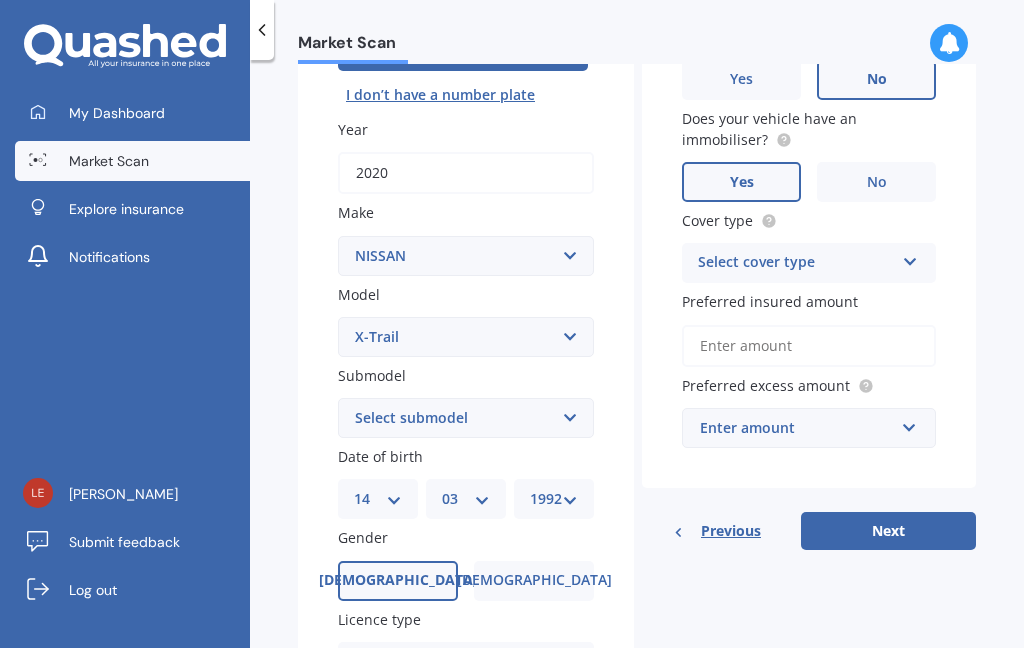 scroll, scrollTop: 287, scrollLeft: 0, axis: vertical 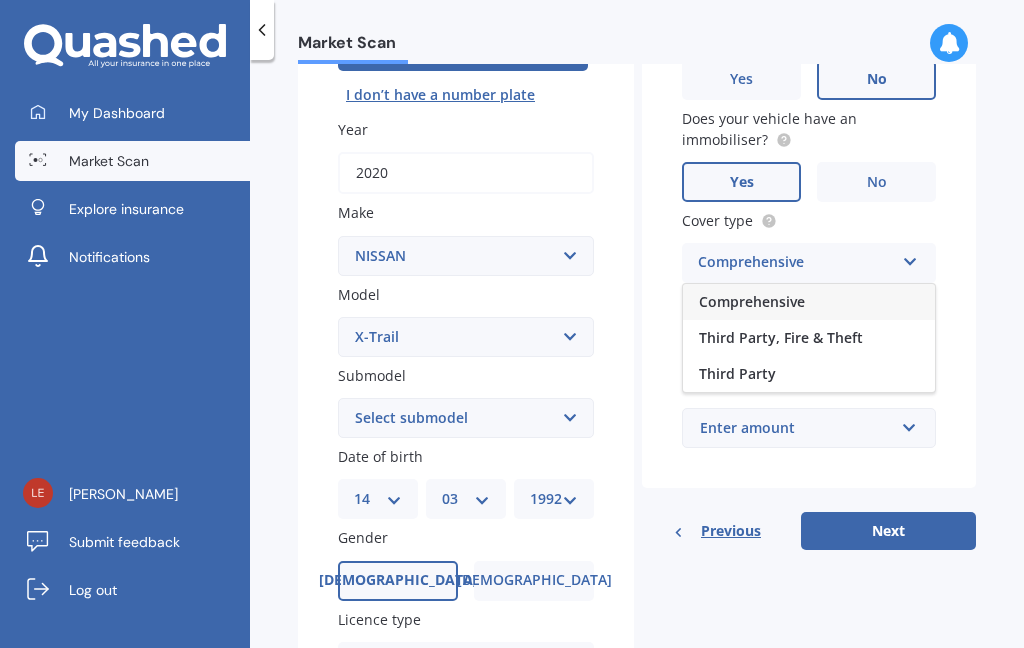 click on "Comprehensive" at bounding box center (752, 301) 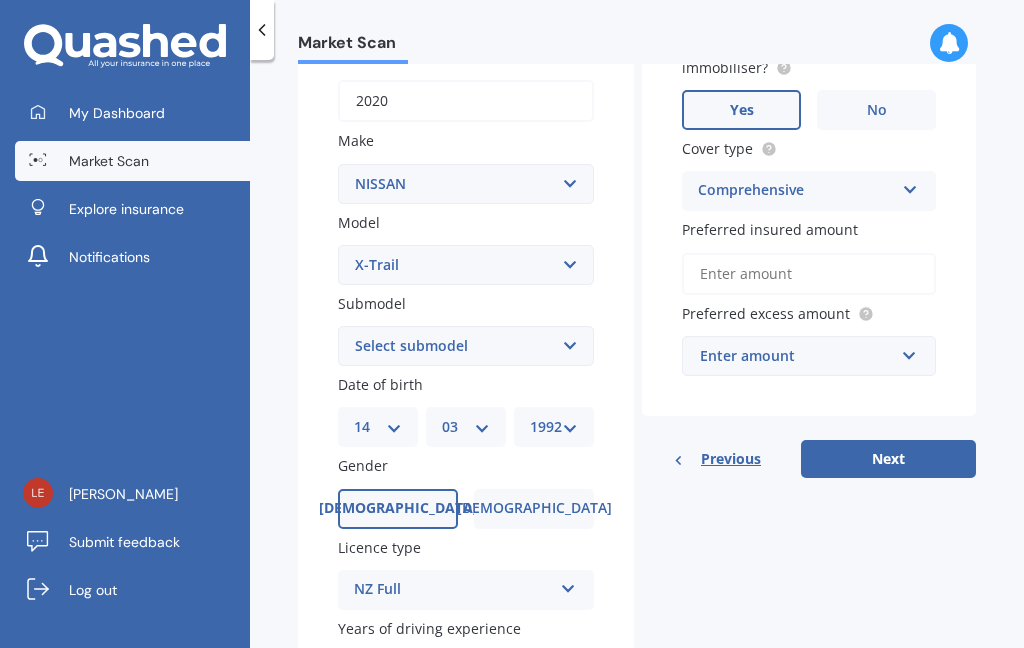 scroll, scrollTop: 367, scrollLeft: 0, axis: vertical 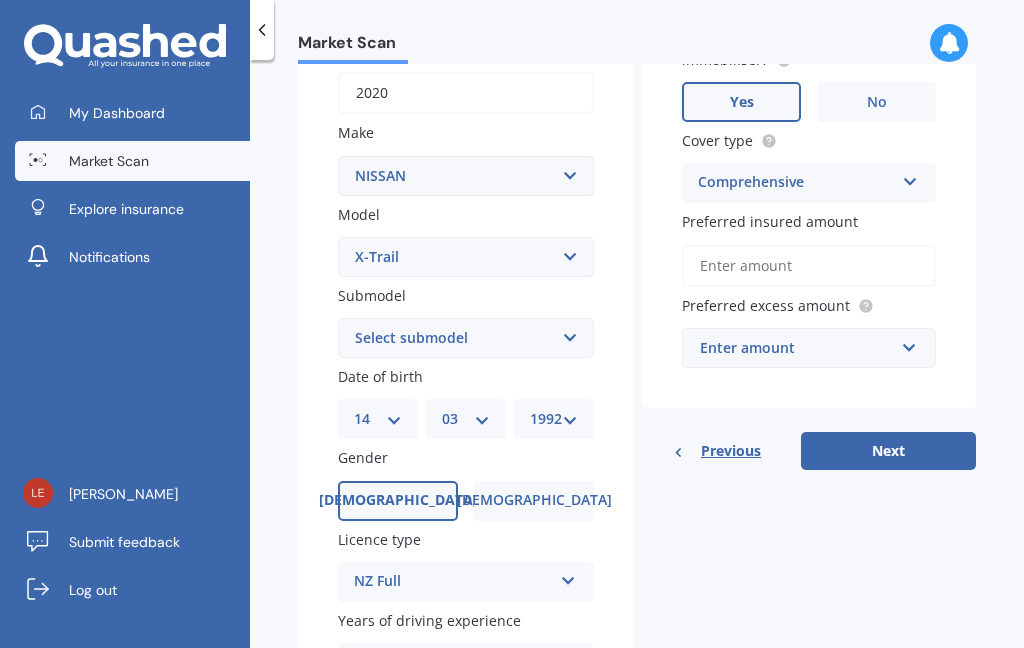 click on "Preferred insured amount" at bounding box center [809, 266] 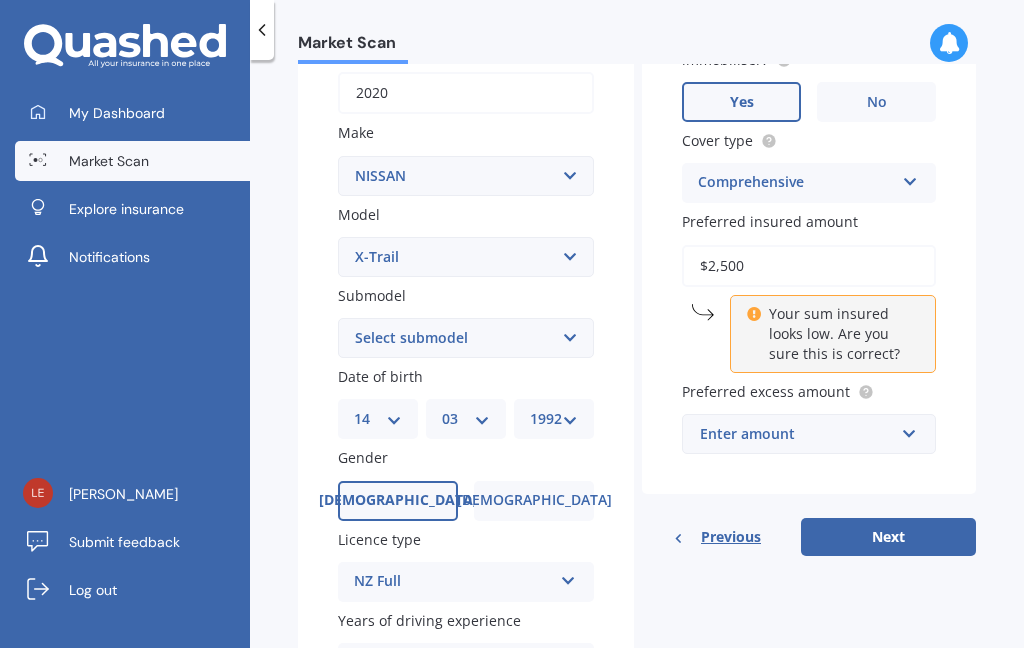 type on "$25,000" 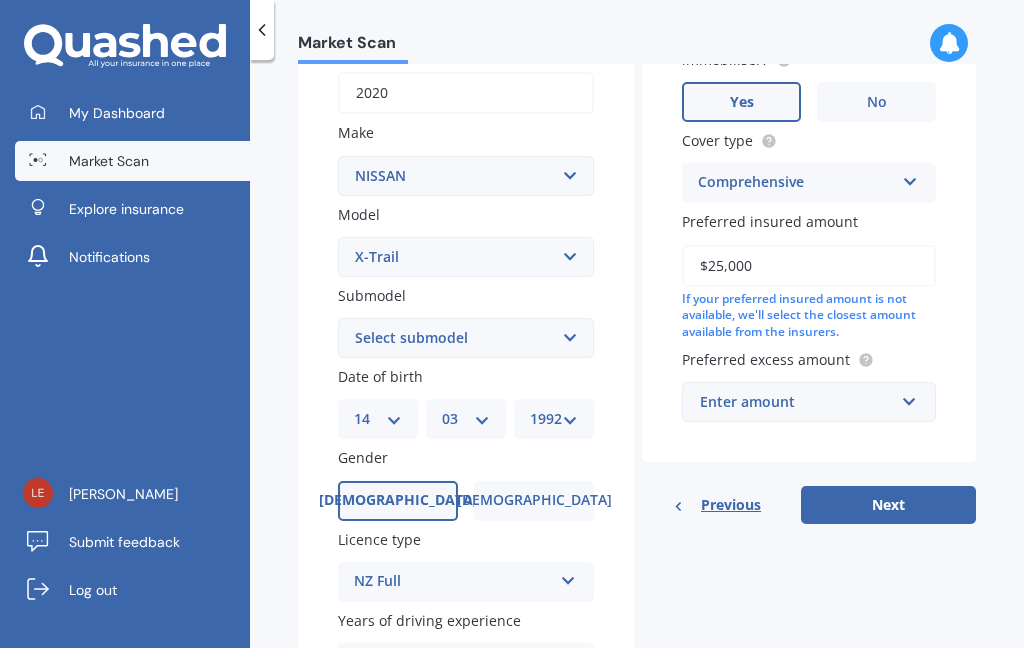 click on "Vehicle is parked at 38 Barbarich Drive, Stonefields, Auckland 1072 Enter address manually Is your vehicle on finance? Yes No Does your vehicle have an immobiliser? Yes No Cover type Comprehensive Comprehensive Third Party, Fire & Theft Third Party Preferred insured amount $25,000 If your preferred insured amount is not available, we'll select the closest amount available from the insurers. Preferred excess amount Enter amount $100 $400 $500 $750 $1,000 $1,500 $2,000" at bounding box center (809, 128) 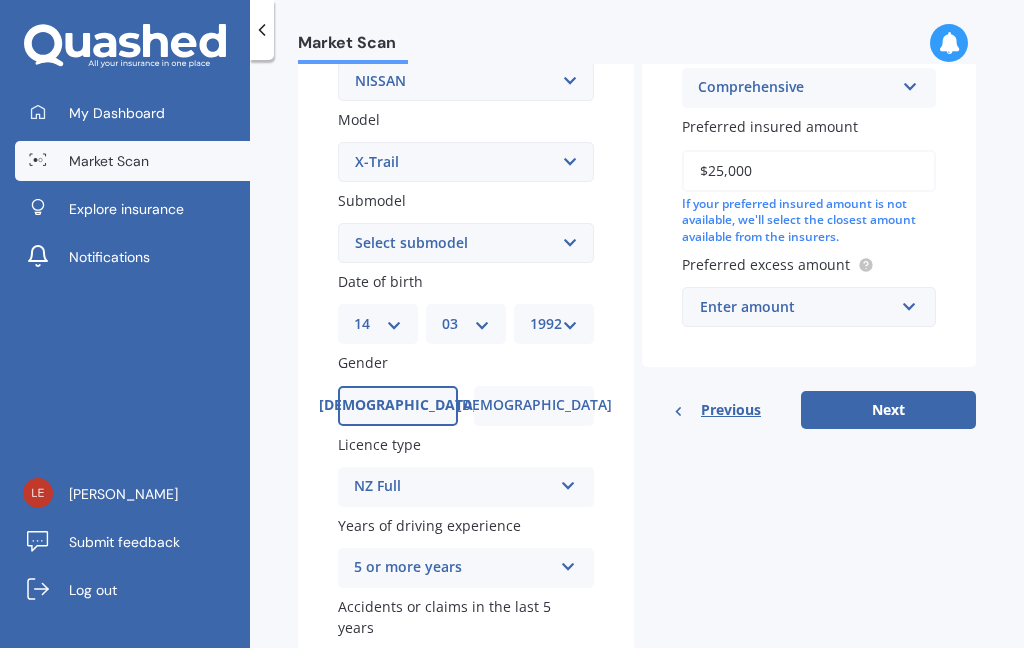 scroll, scrollTop: 467, scrollLeft: 0, axis: vertical 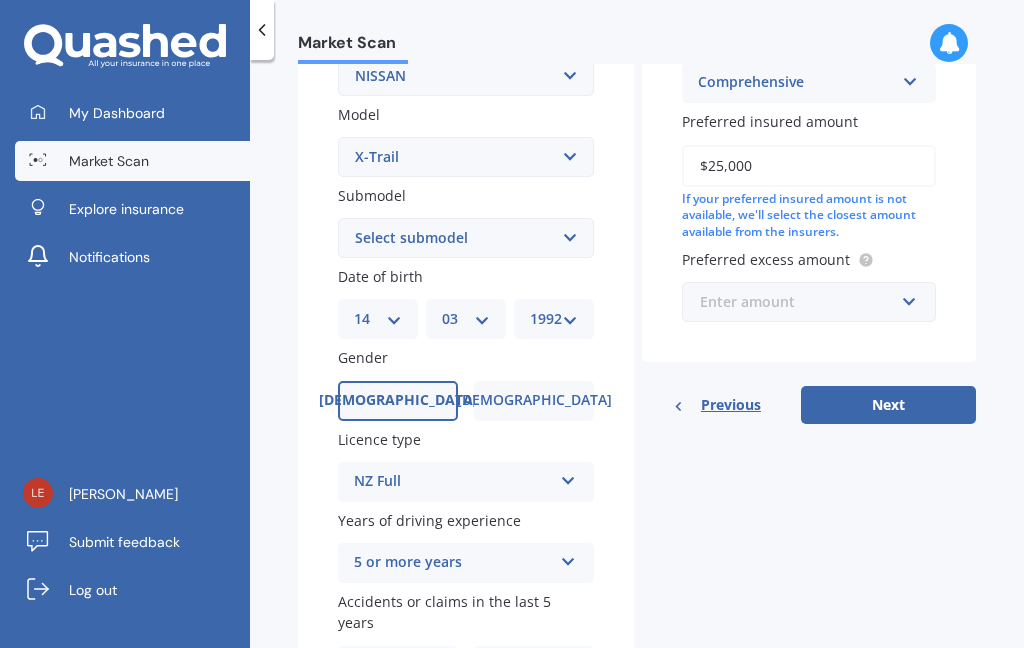 click at bounding box center (802, 302) 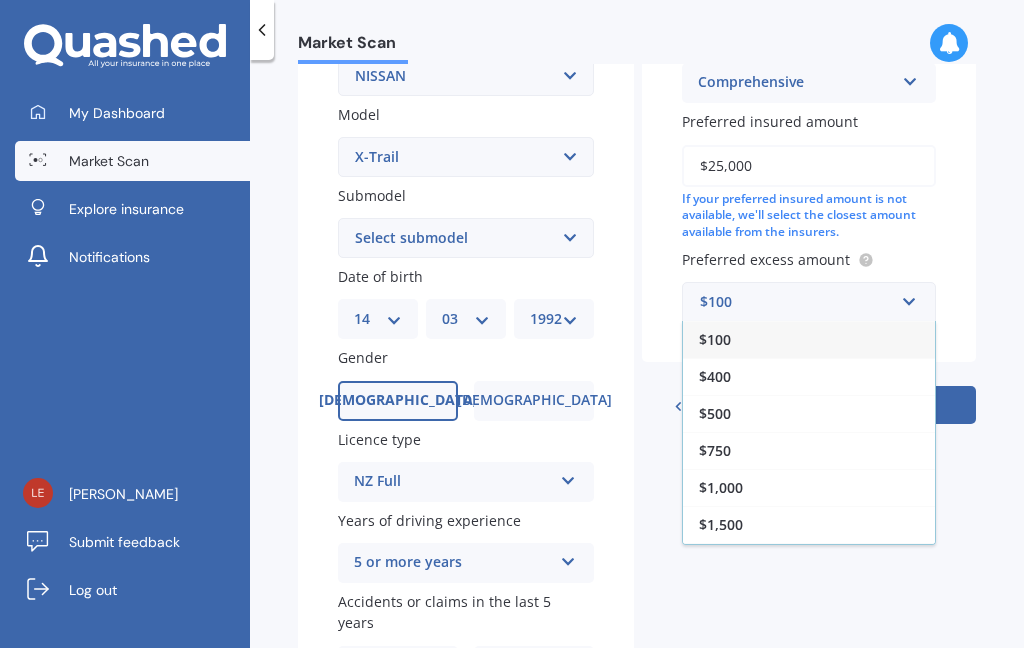 click on "$500" at bounding box center [809, 413] 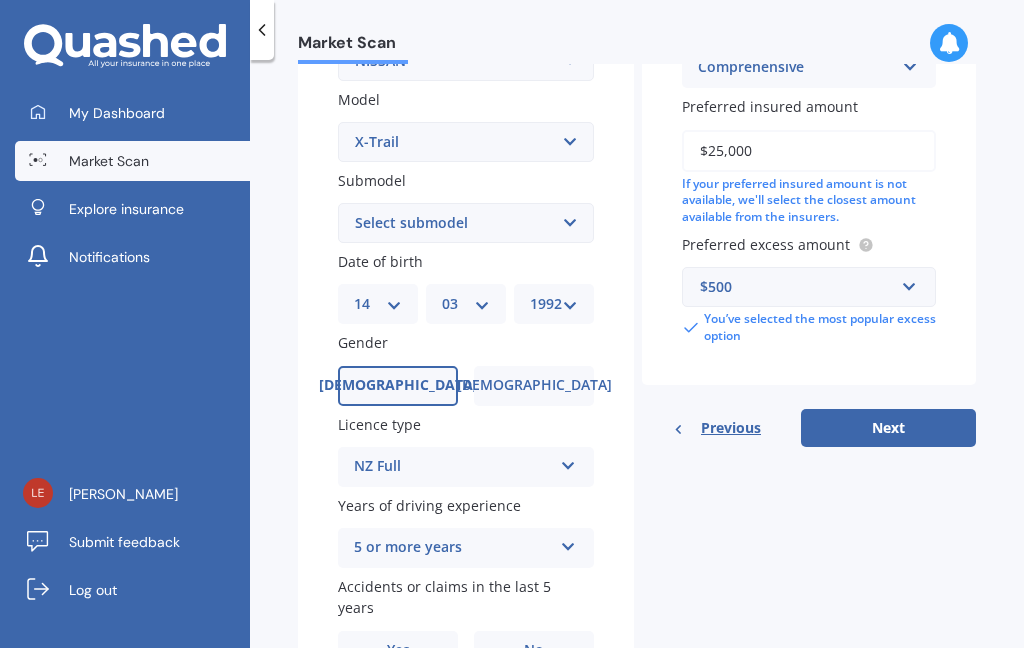 scroll, scrollTop: 478, scrollLeft: 0, axis: vertical 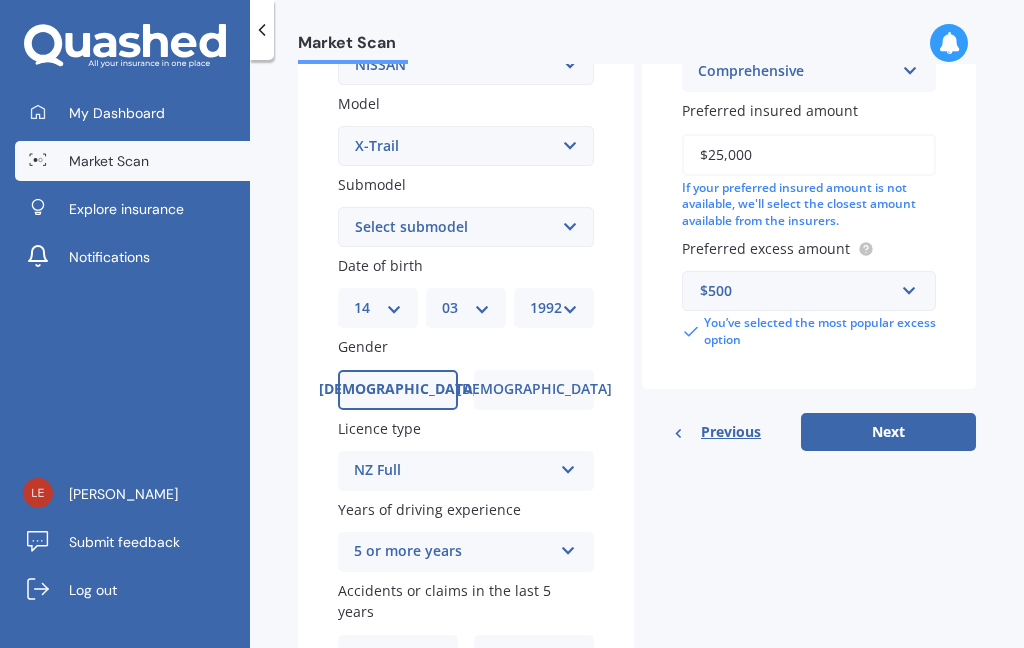 click on "No" at bounding box center (534, 654) 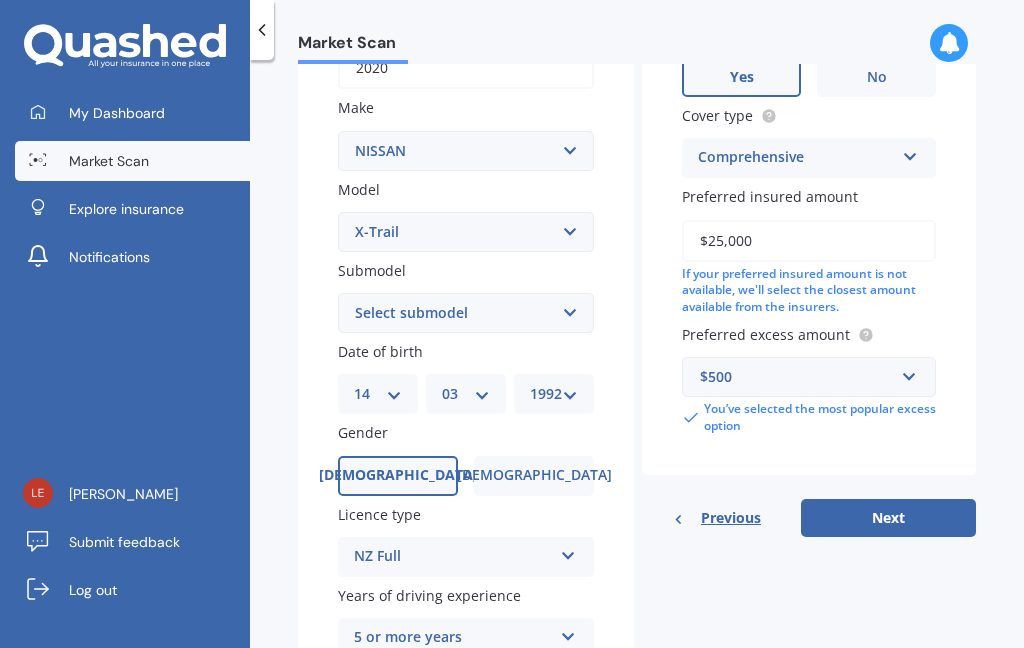 scroll, scrollTop: 393, scrollLeft: 0, axis: vertical 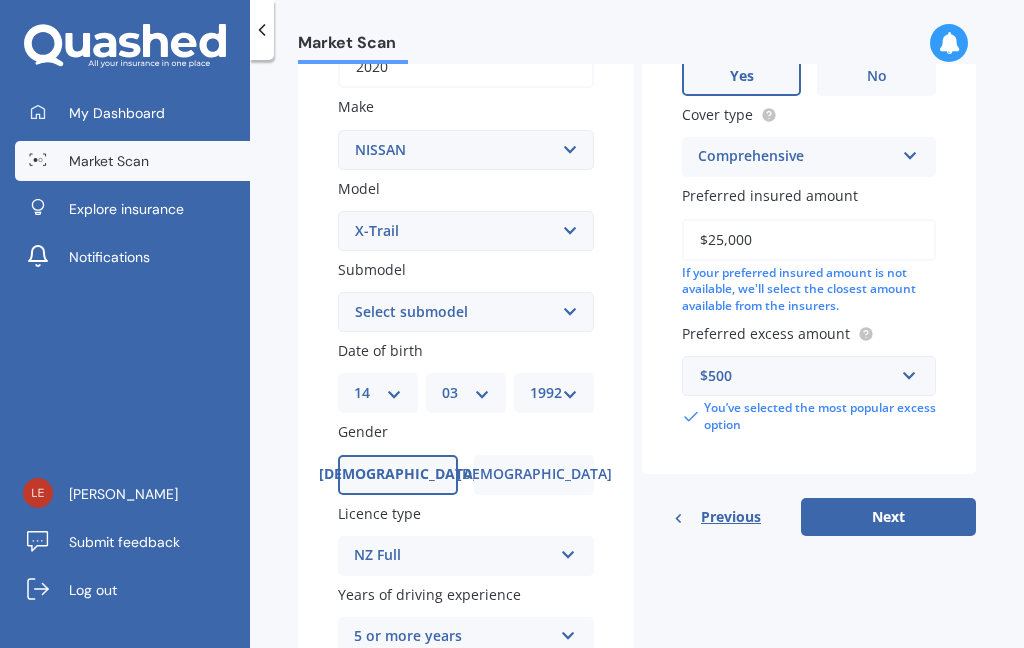 click on "Next" at bounding box center [888, 517] 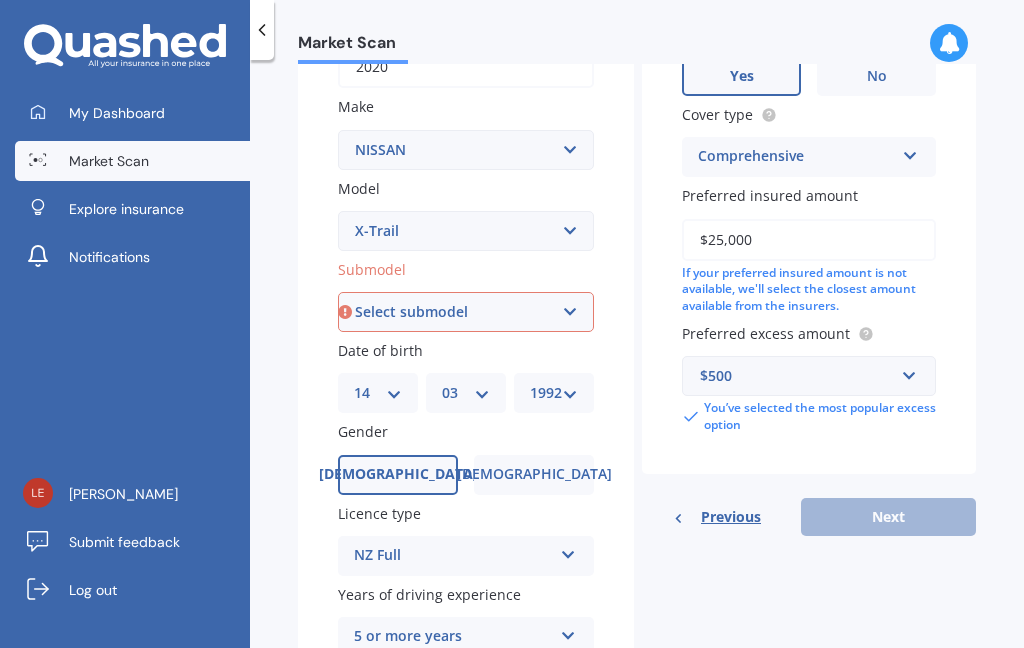 click on "Select submodel (All Other) 2000cc Hybrid 2WD non-turbo 4WD 20X Petrol ST ST 4WD Petrol 5 seater ST-L ST-L 2.5P/6CVT/SW/5D ST-LE-Power 1.5PEH Station Wagon Station Wagon 2.0 Diesel TS AT Station Wagon 4WD diesel turbo Station Wagon 4WD petrol Station Wagon Petrol Ti TI 4WD TI-L2.5P4WD/CVT TI_L_E_POWER 1.5PEH TL TS" at bounding box center (466, 312) 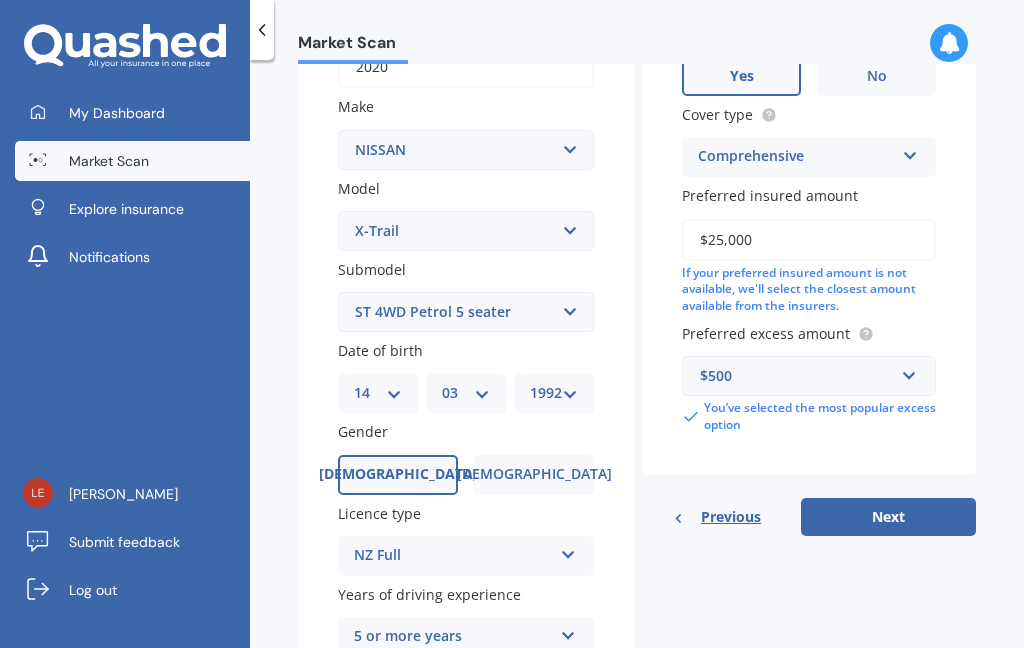 click on "Next" at bounding box center (888, 517) 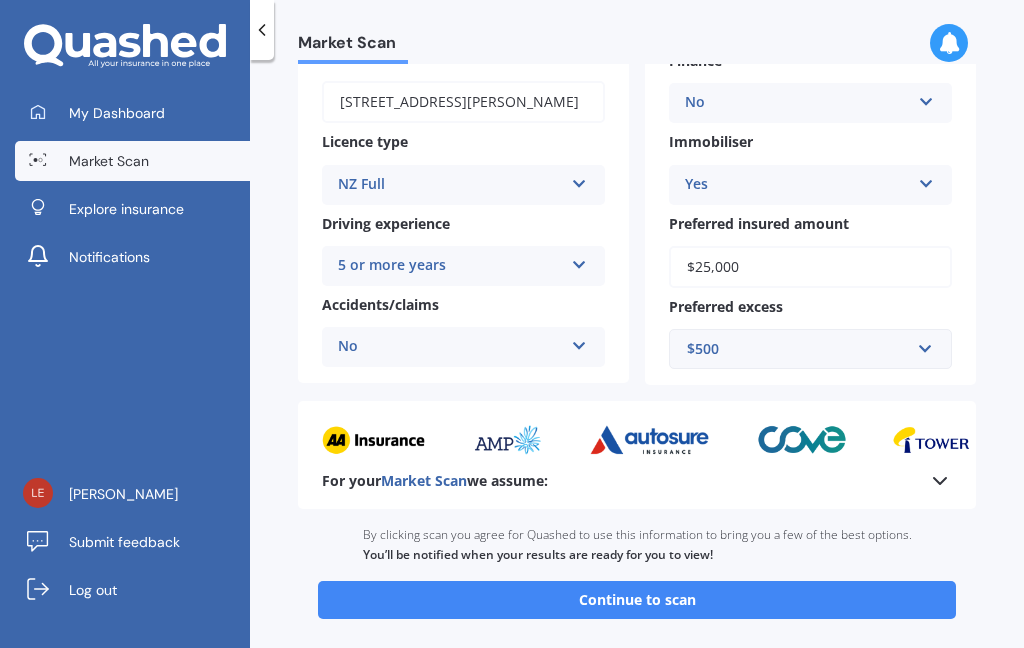 scroll, scrollTop: 319, scrollLeft: 0, axis: vertical 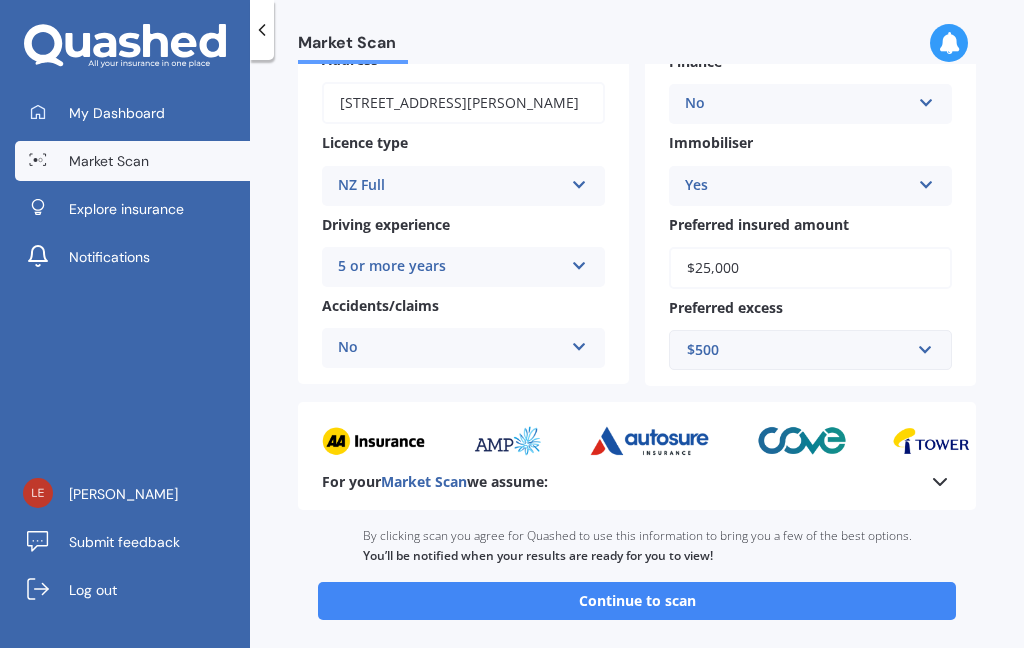 click on "Continue to scan" at bounding box center (637, 601) 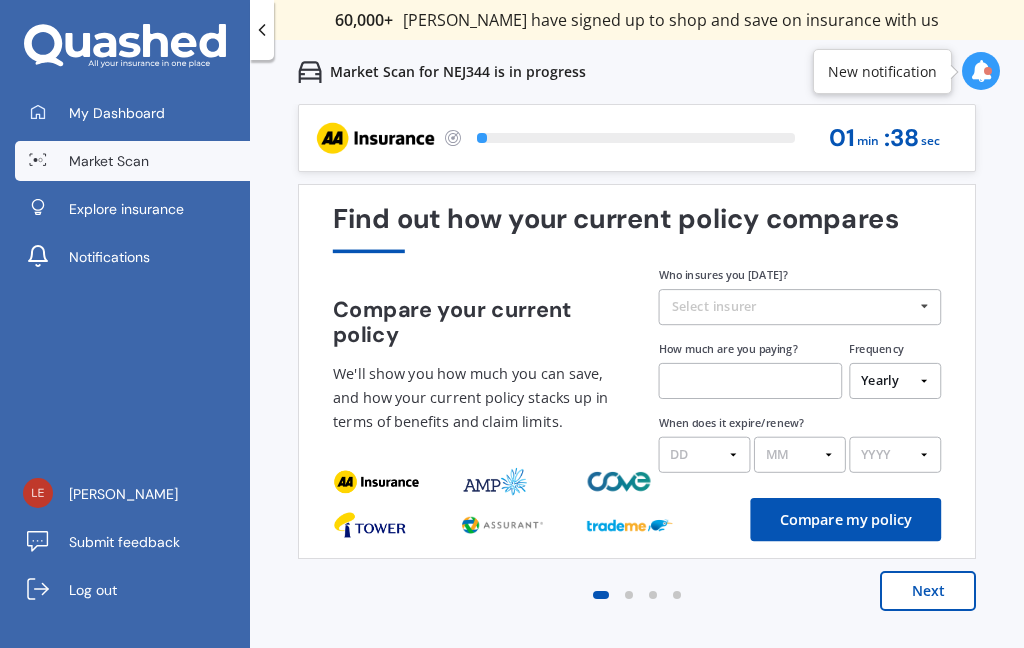 click at bounding box center (924, 306) 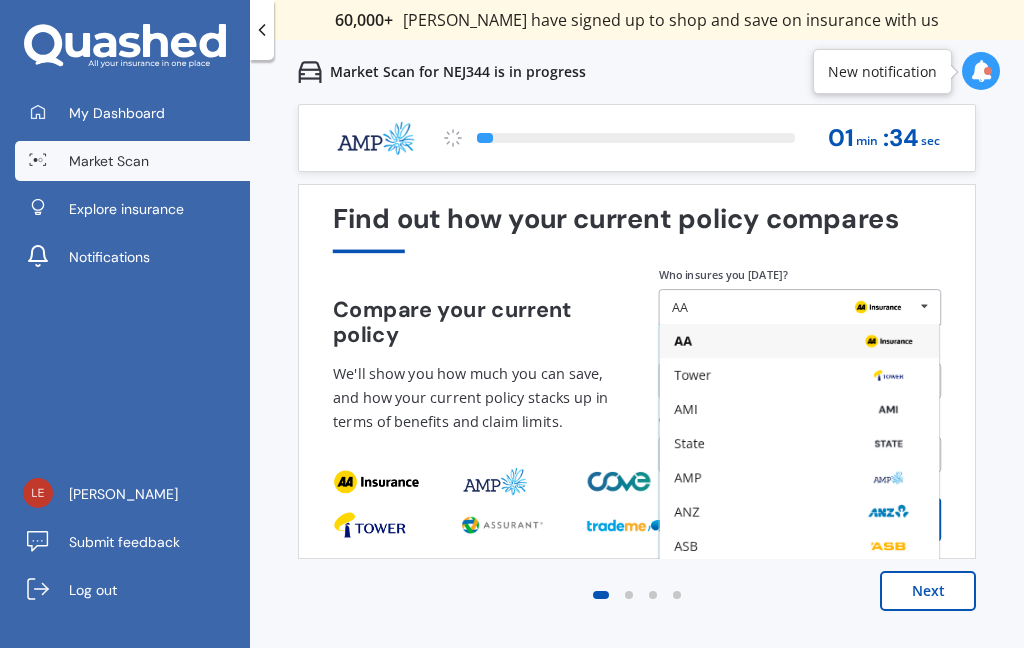 scroll, scrollTop: 0, scrollLeft: 0, axis: both 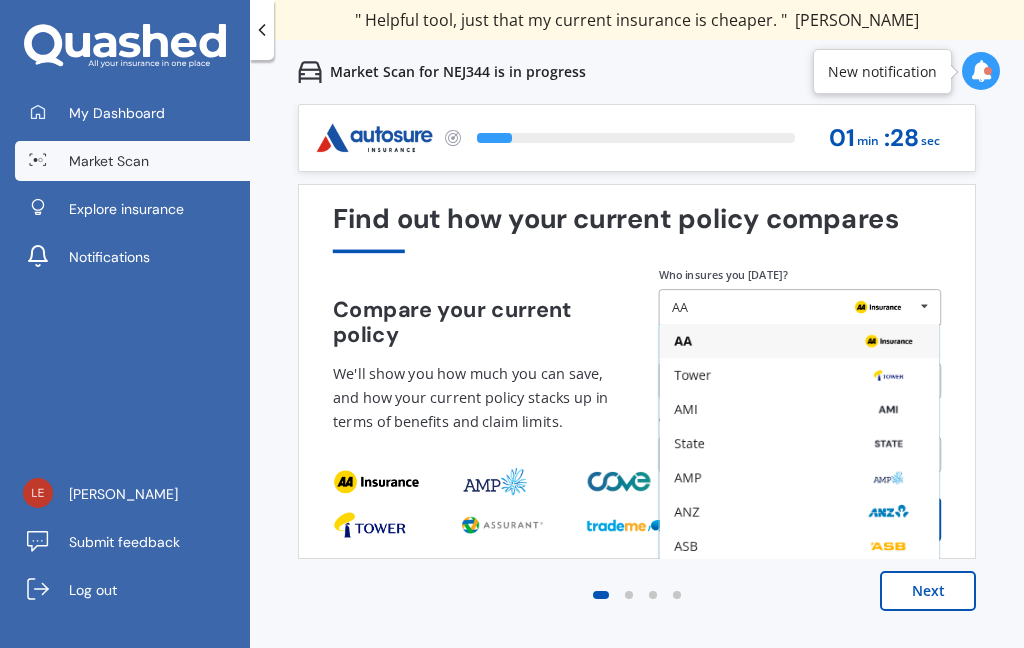click at bounding box center (888, 512) 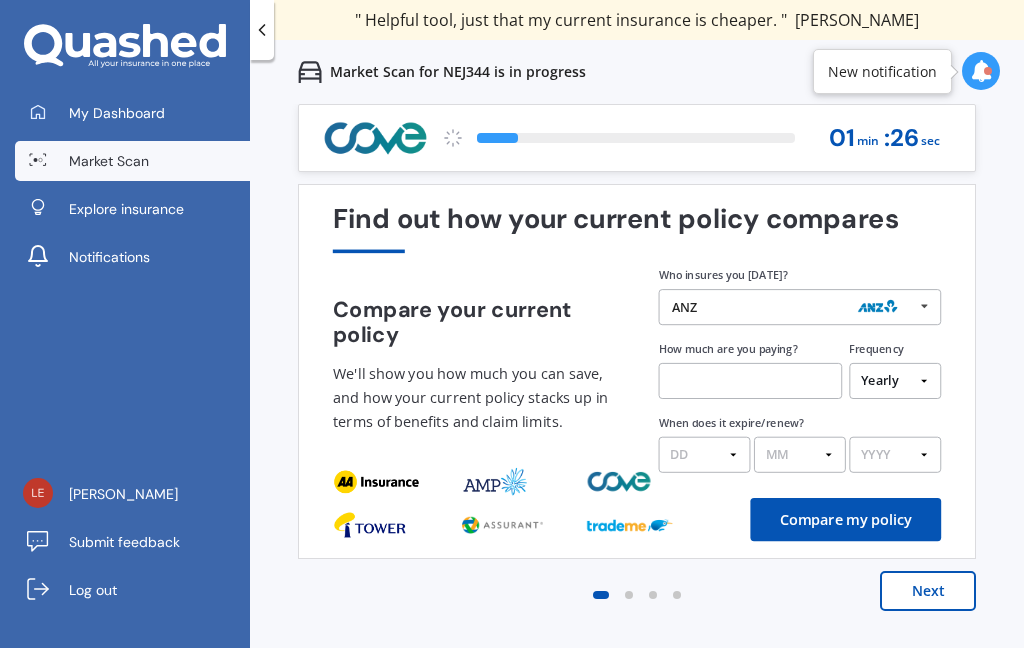 click at bounding box center (751, 381) 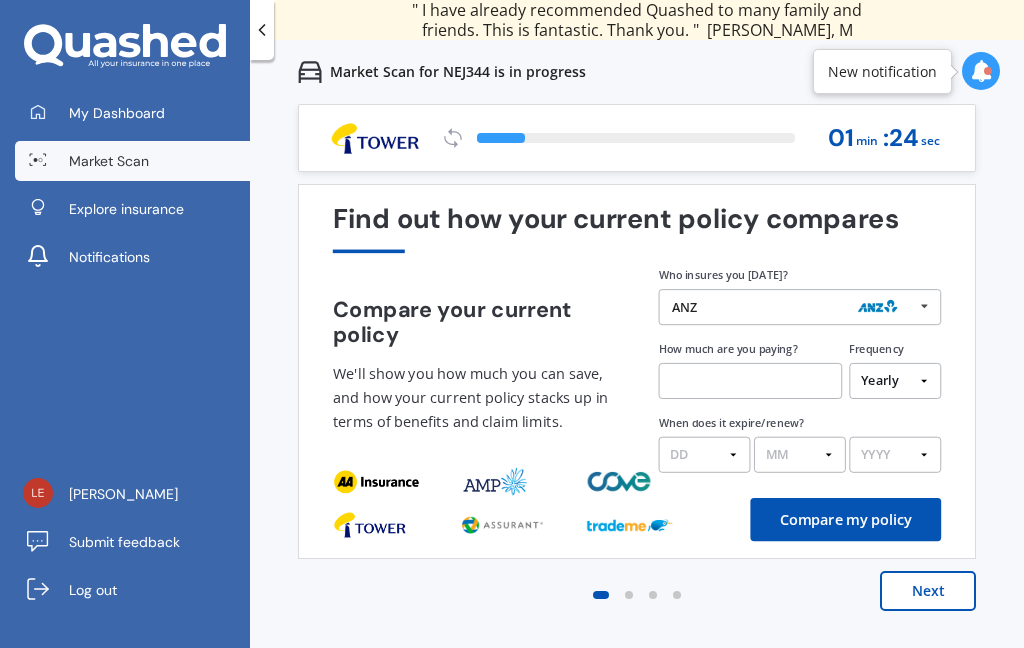 scroll, scrollTop: 80, scrollLeft: 0, axis: vertical 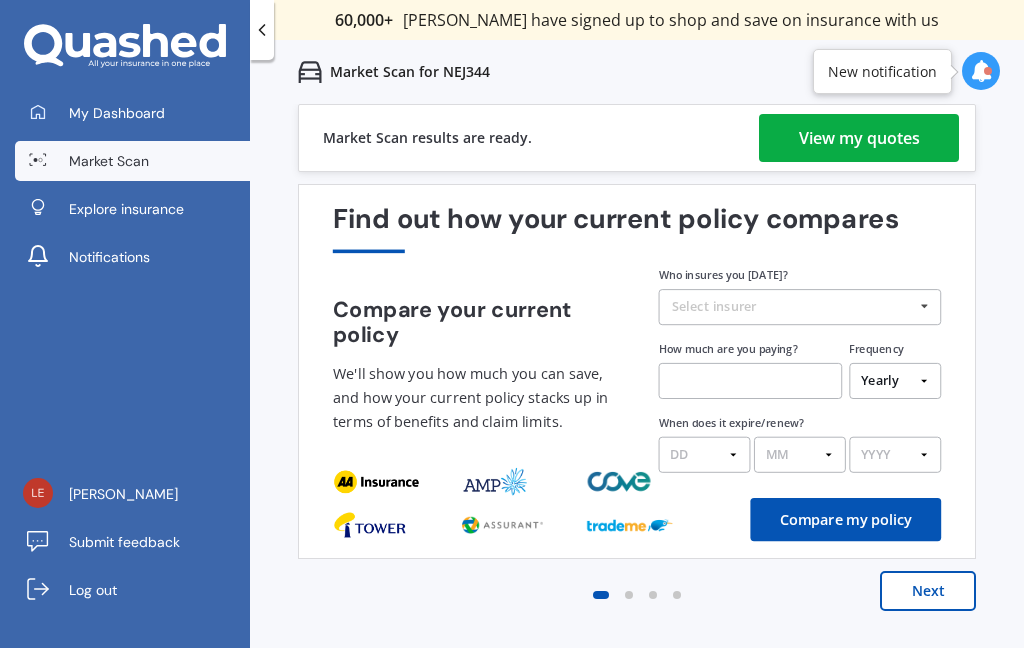 click at bounding box center (981, 71) 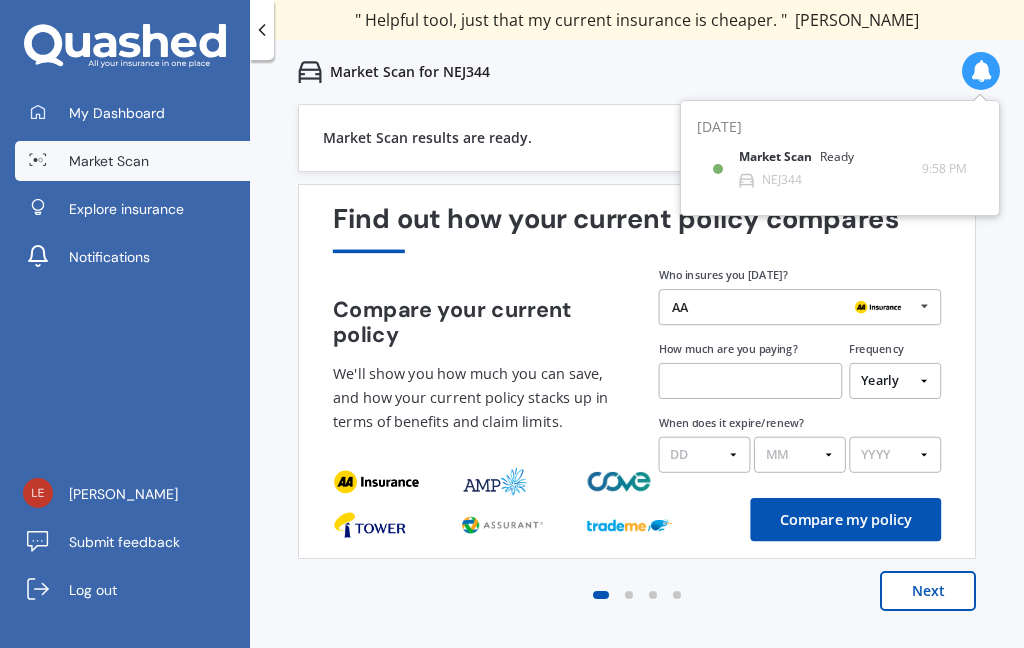 click at bounding box center (751, 381) 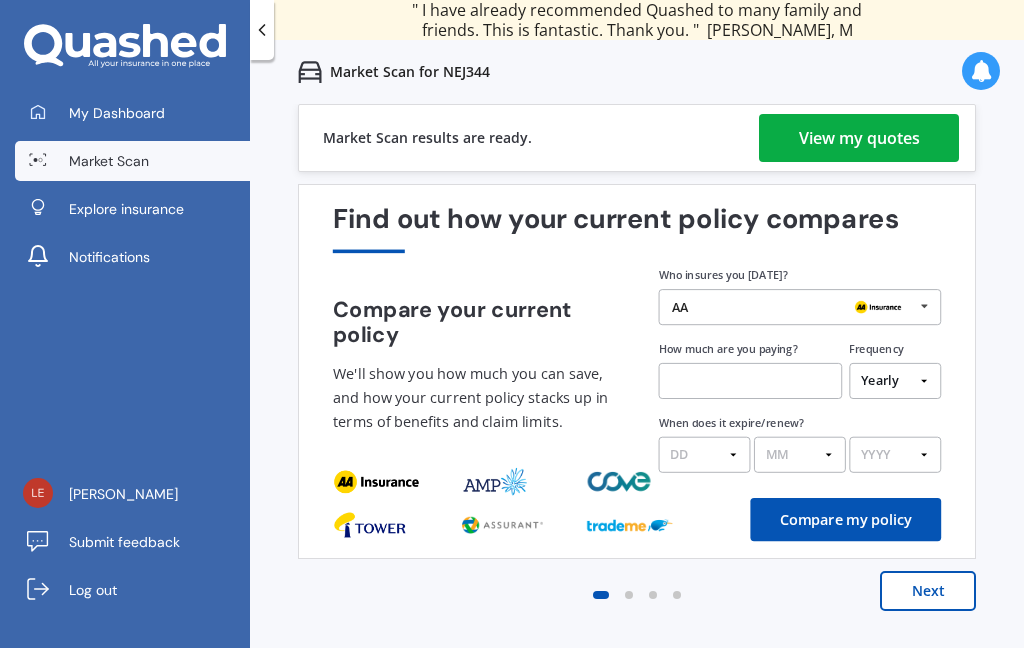 click at bounding box center (924, 306) 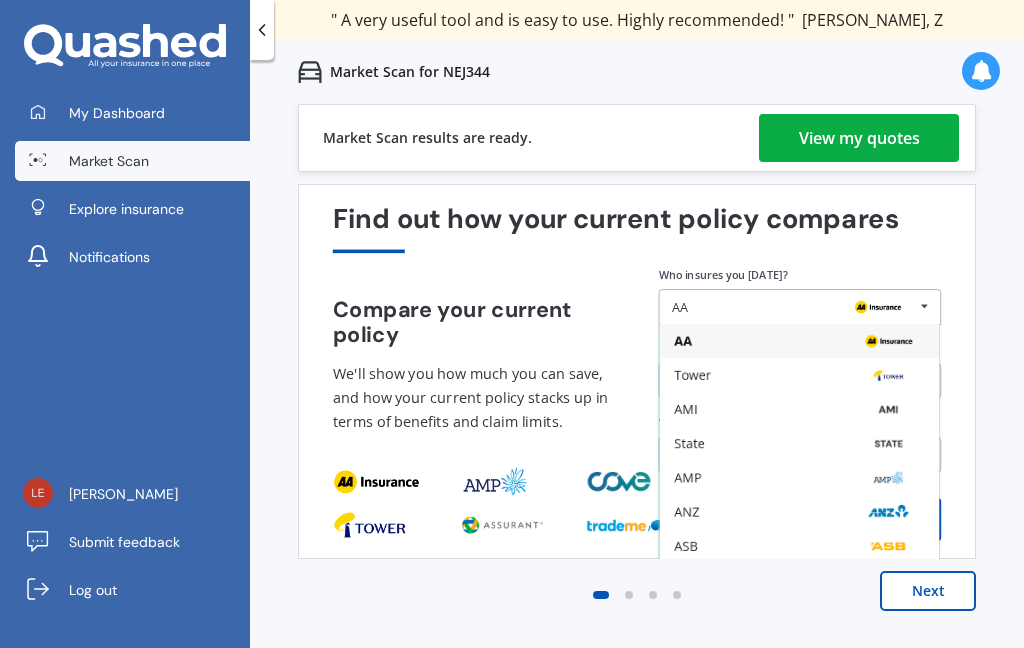 click at bounding box center [888, 512] 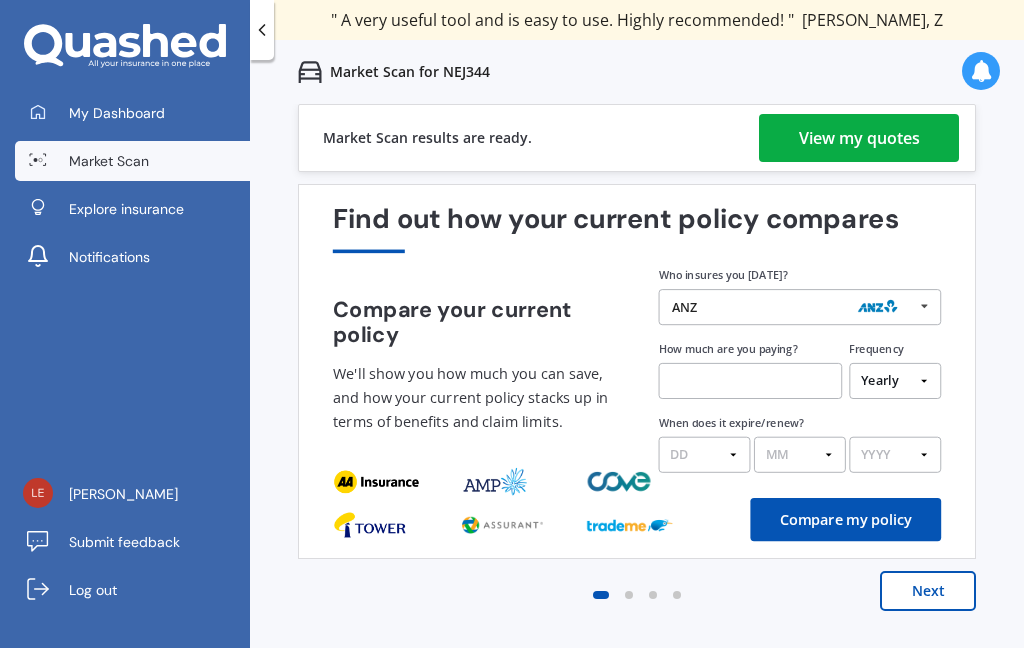 click at bounding box center [751, 381] 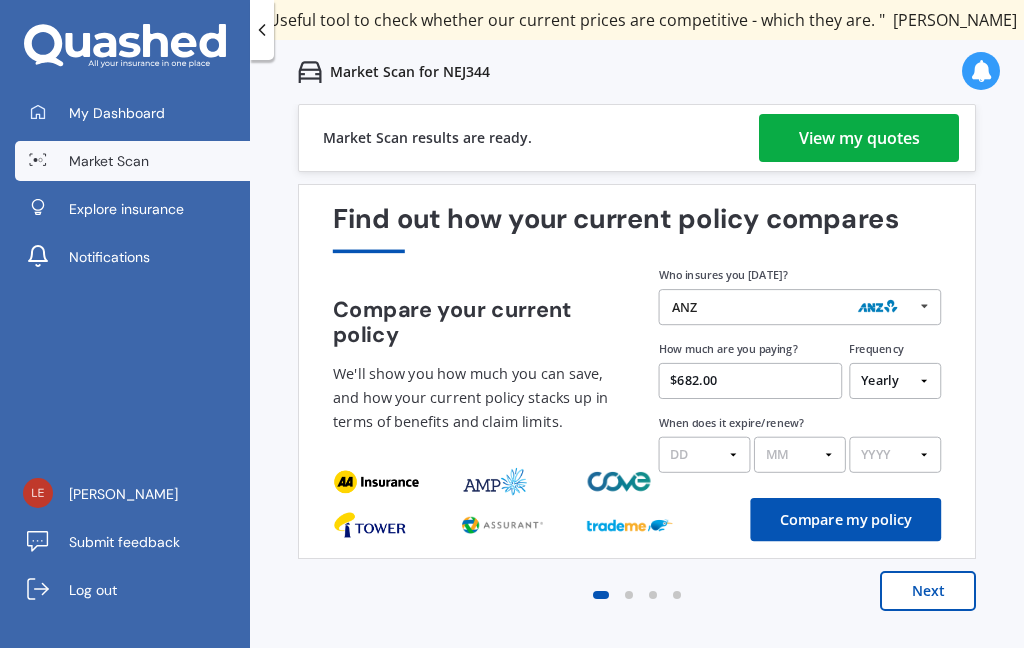 type on "$682.03" 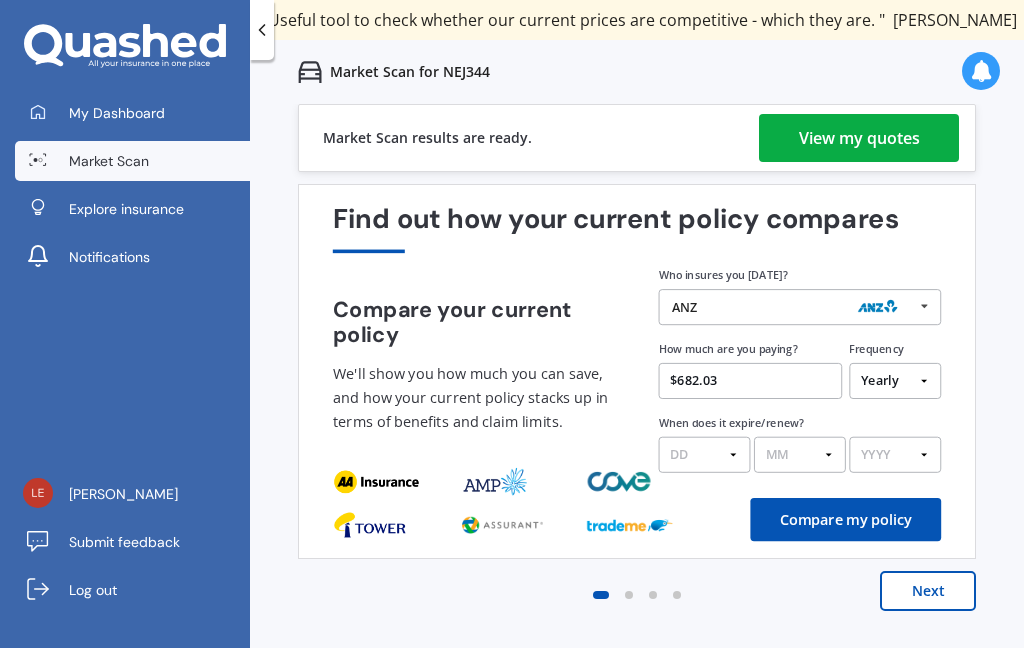 click on "DD 01 02 03 04 05 06 07 08 09 10 11 12 13 14 15 16 17 18 19 20 21 22 23 24 25 26 27 28 29 30 31" at bounding box center (705, 455) 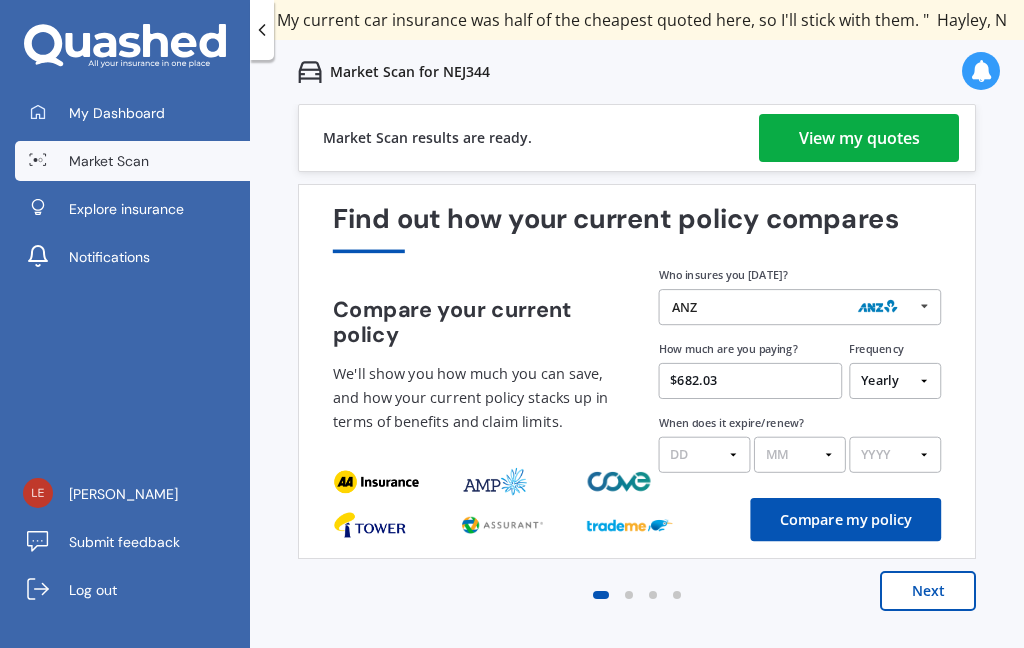select on "01" 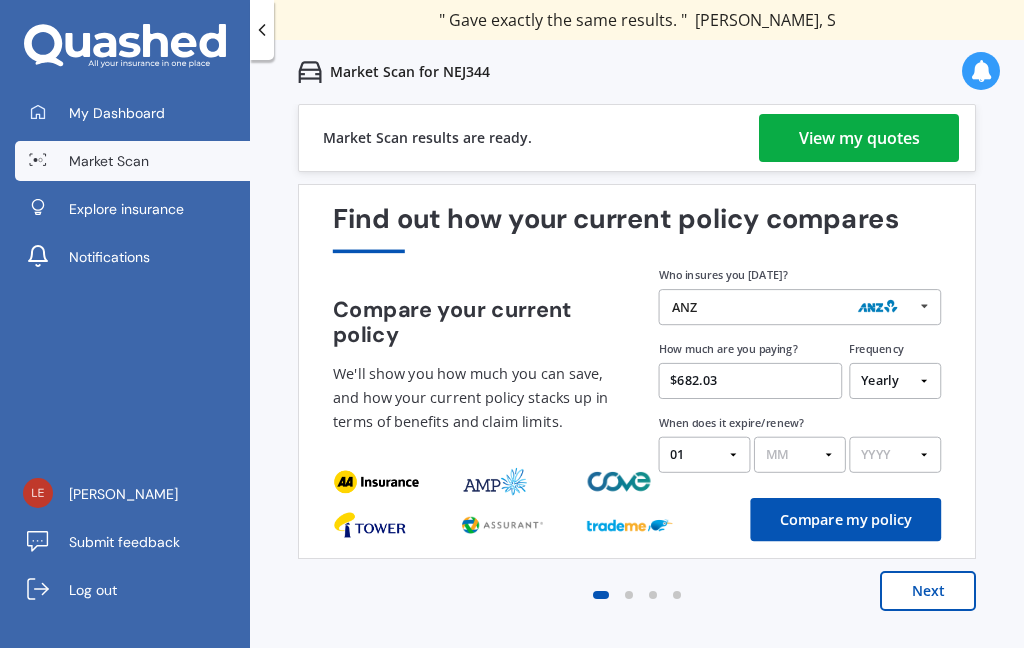 click on "MM 01 02 03 04 05 06 07 08 09 10 11 12" at bounding box center (800, 455) 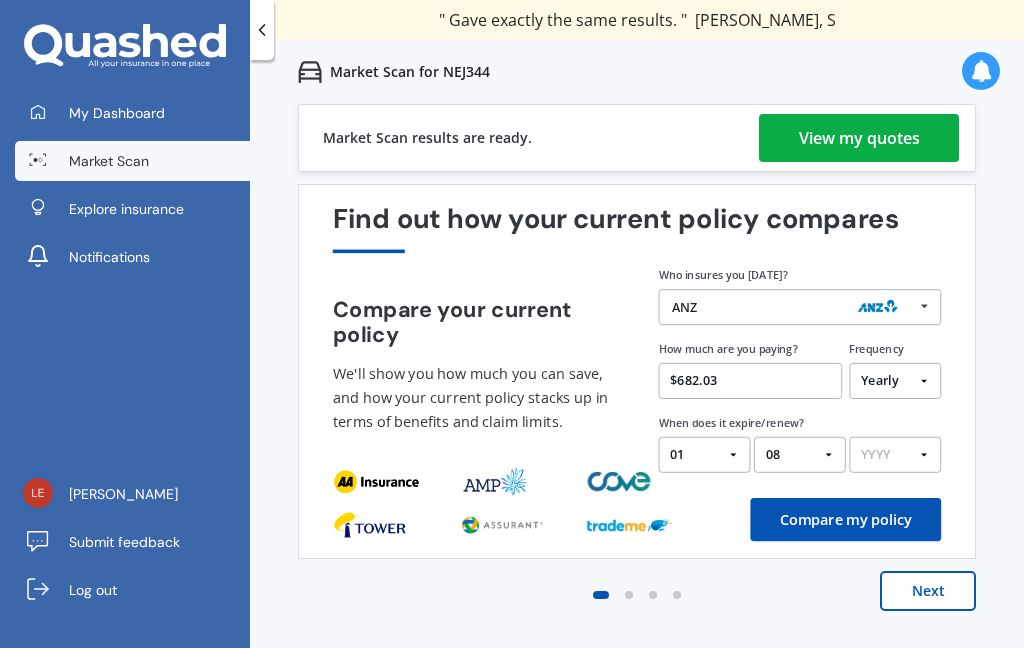 click on "YYYY 2026 2025 2024" at bounding box center [895, 455] 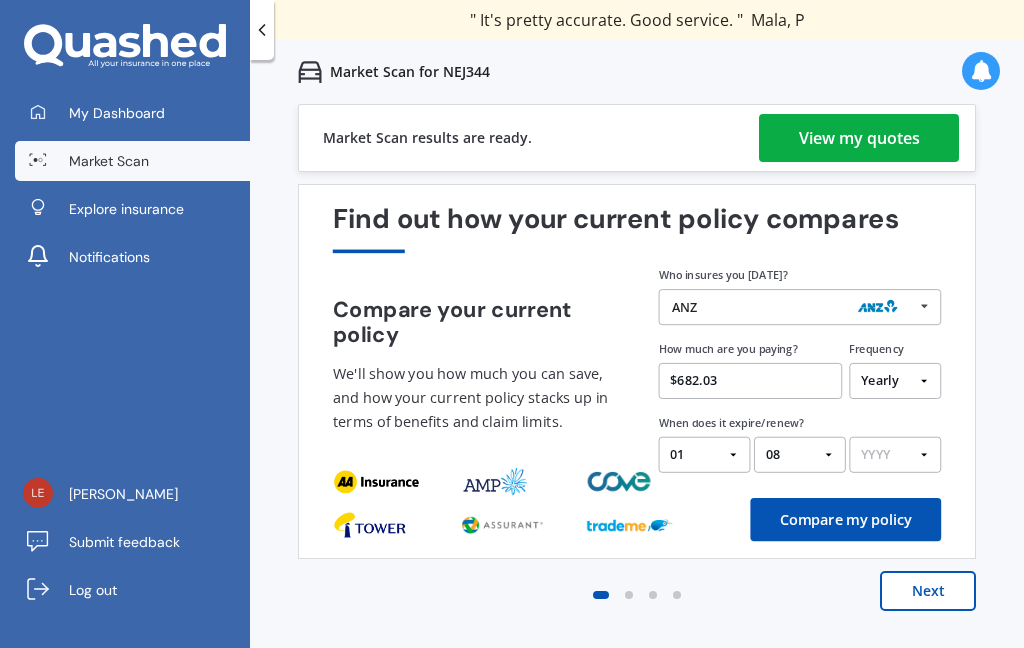 select on "2025" 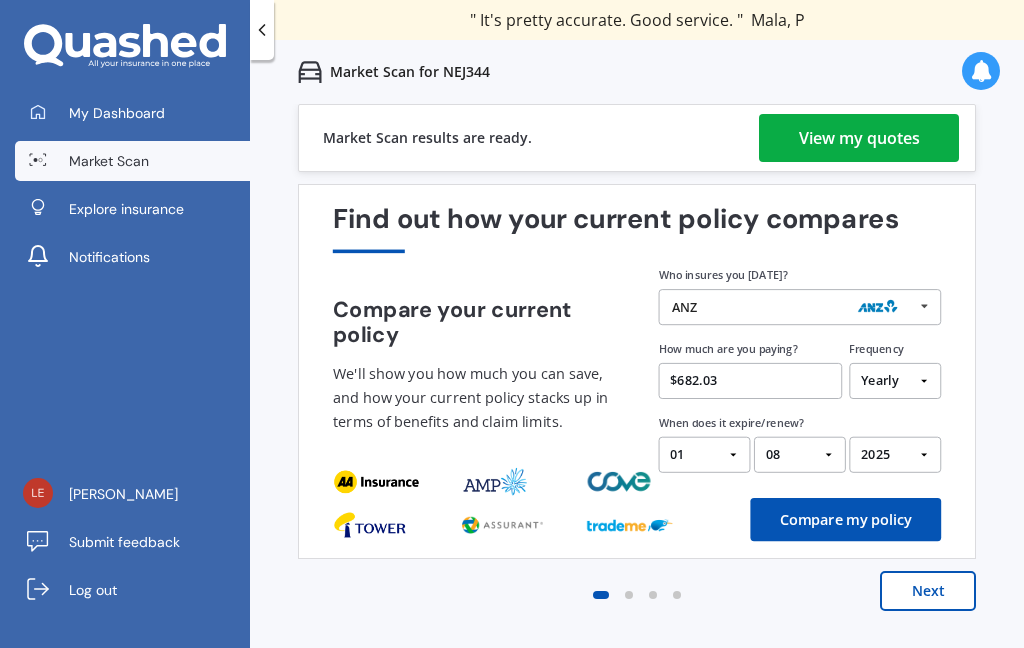 click on "Compare my policy" at bounding box center (845, 519) 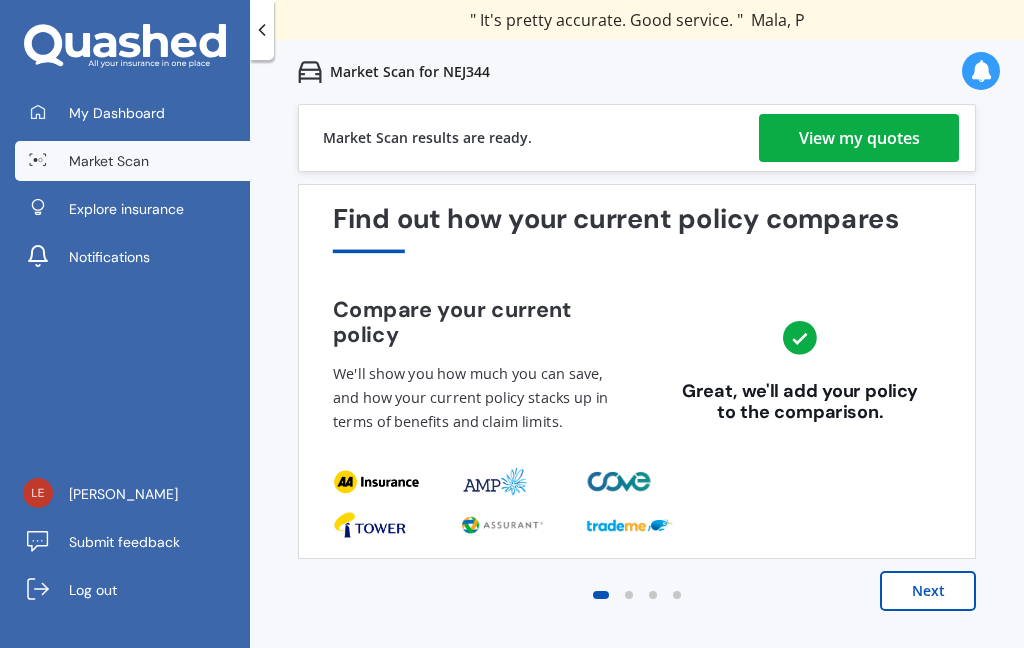 click on "Next" at bounding box center (928, 591) 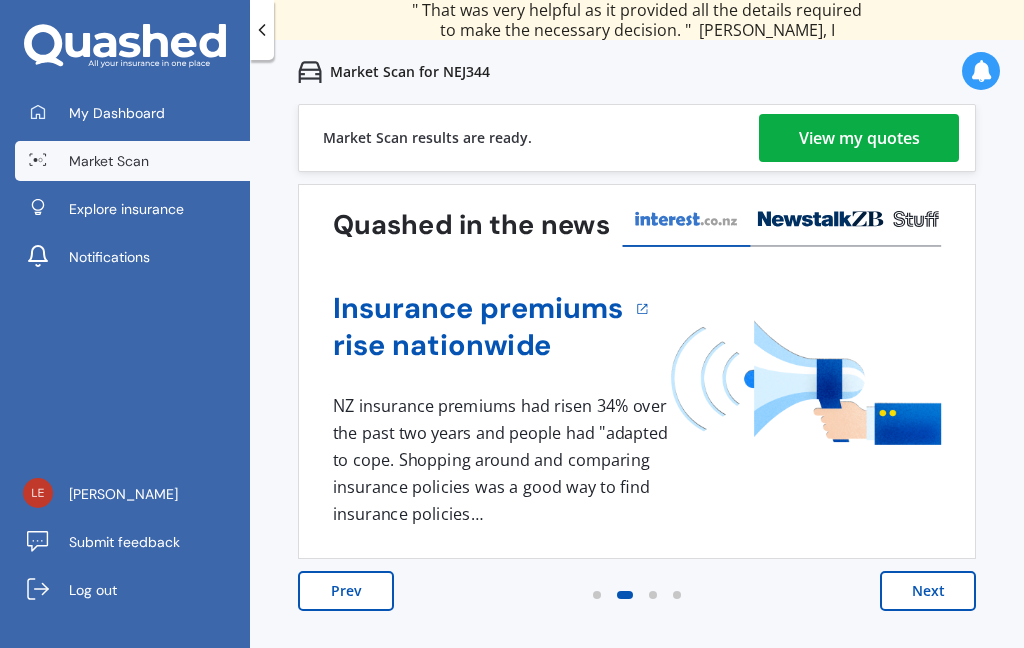 click on "Next" at bounding box center (928, 591) 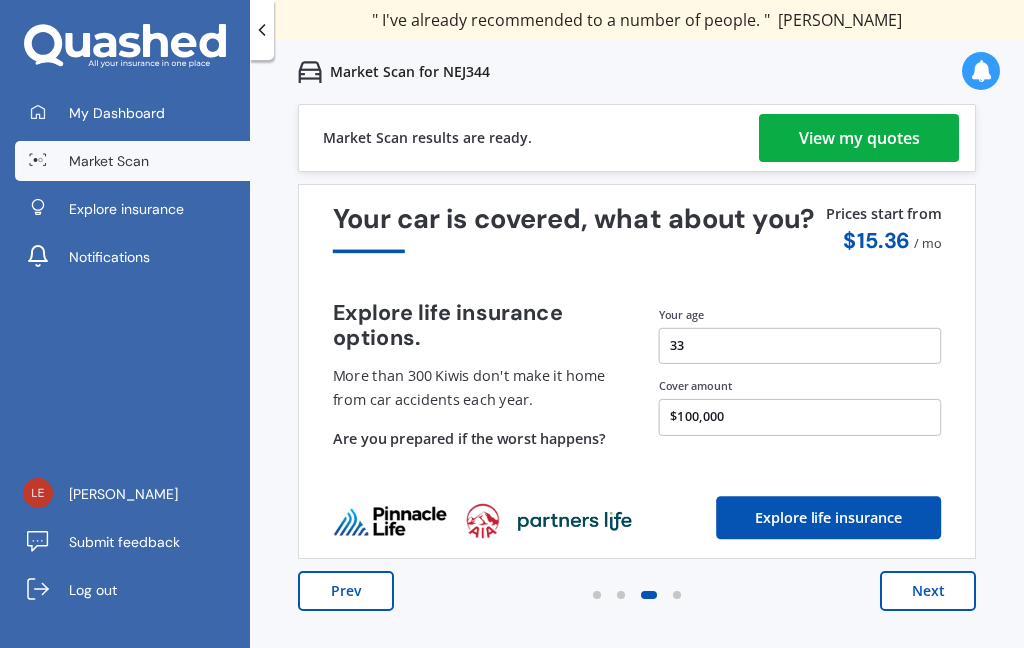 click on "Next" at bounding box center (928, 591) 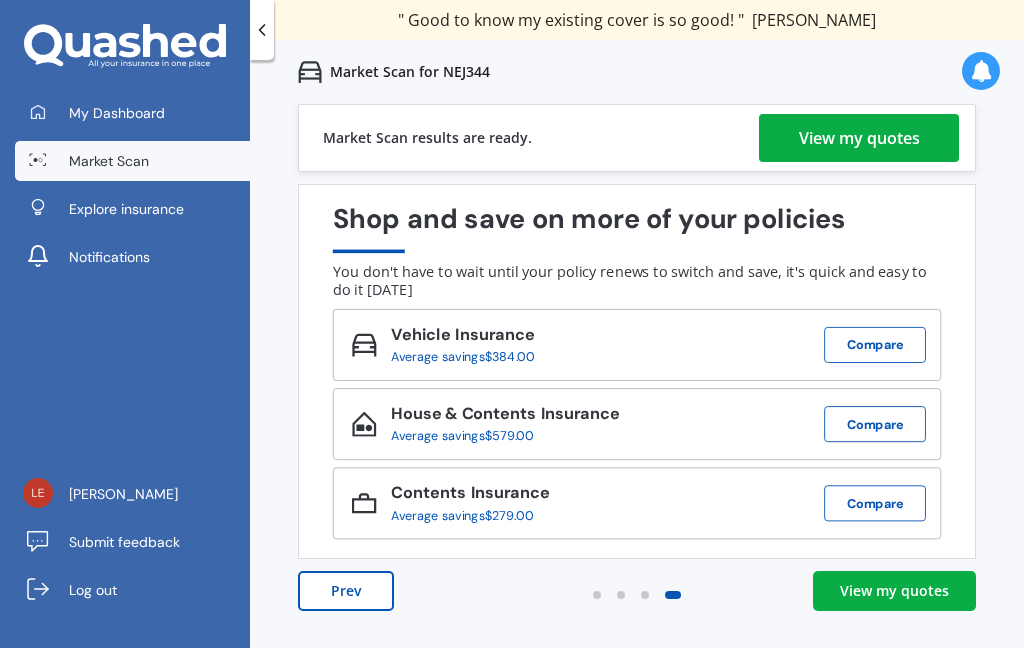 click on "View my quotes" at bounding box center [894, 591] 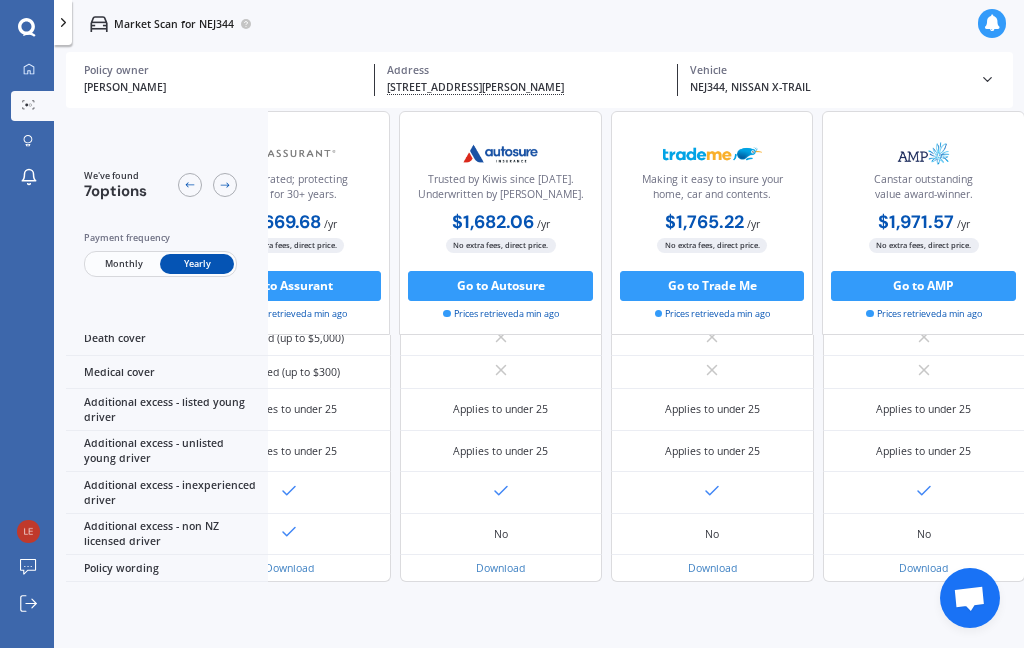 scroll, scrollTop: 1257, scrollLeft: 954, axis: both 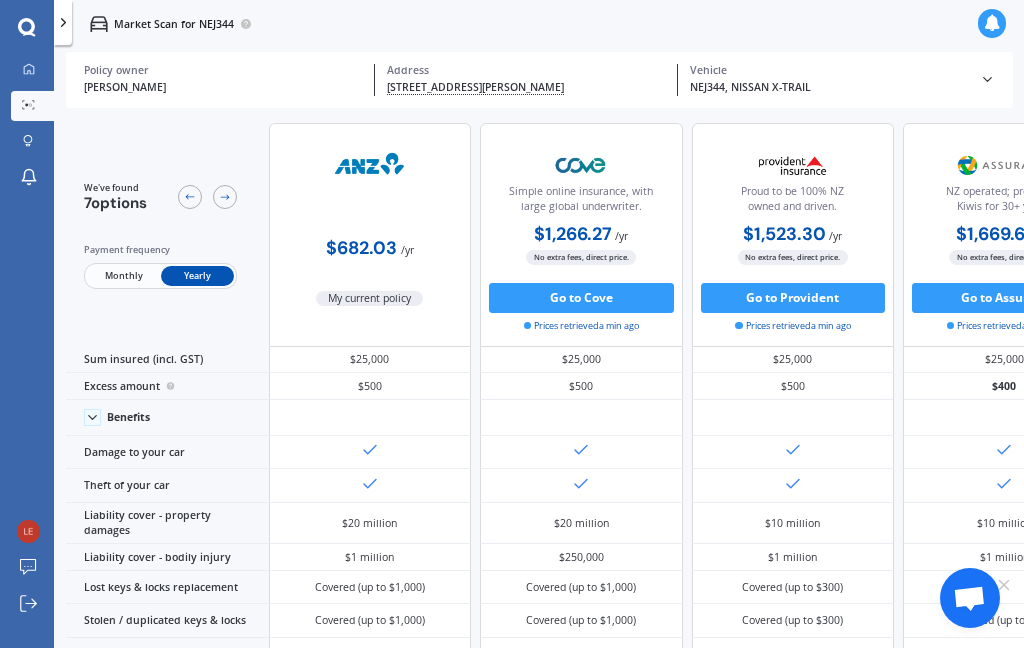 click on "Monthly" at bounding box center (123, 276) 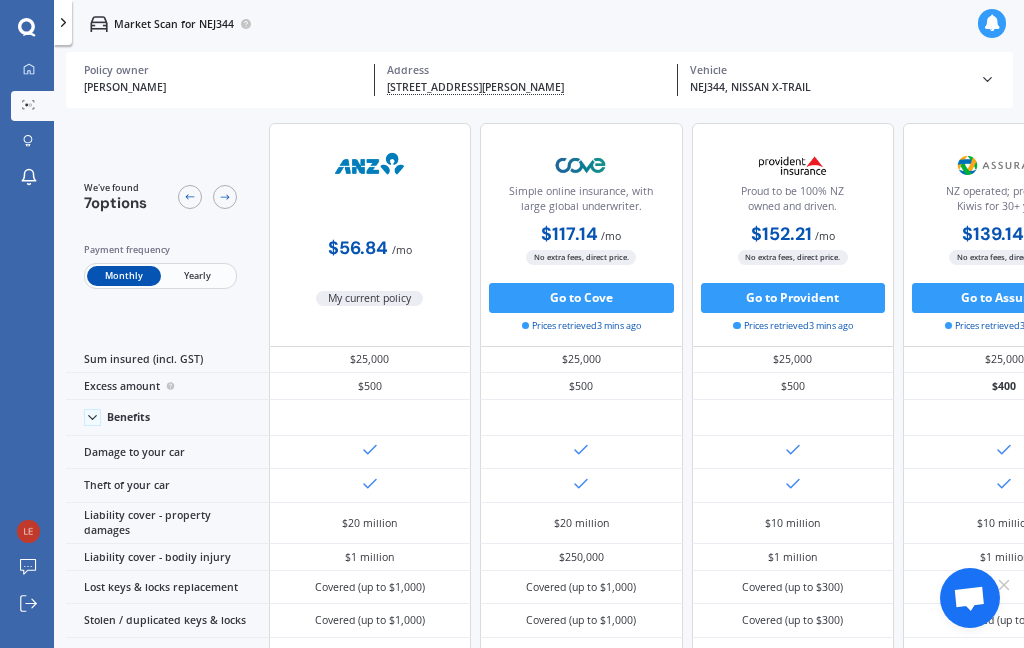 scroll, scrollTop: 0, scrollLeft: 0, axis: both 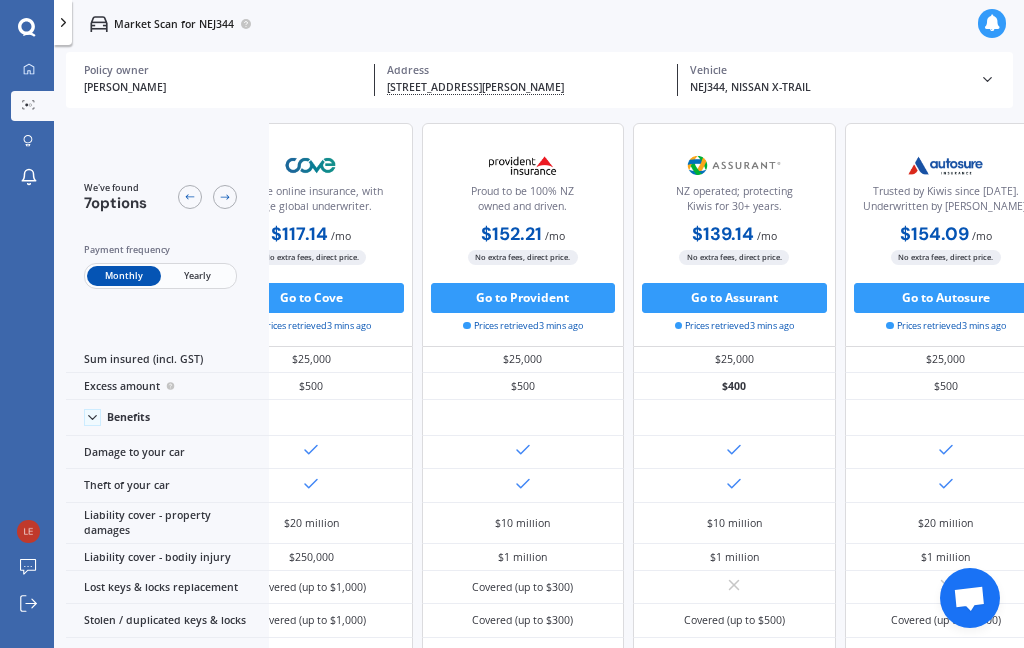 click at bounding box center (225, 197) 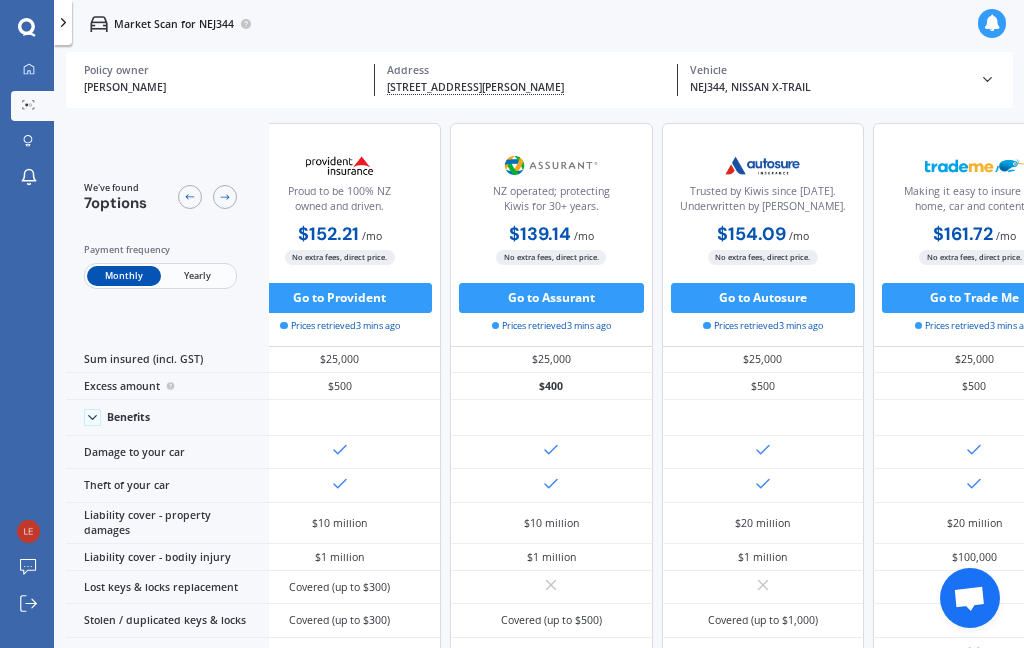 scroll, scrollTop: 0, scrollLeft: 720, axis: horizontal 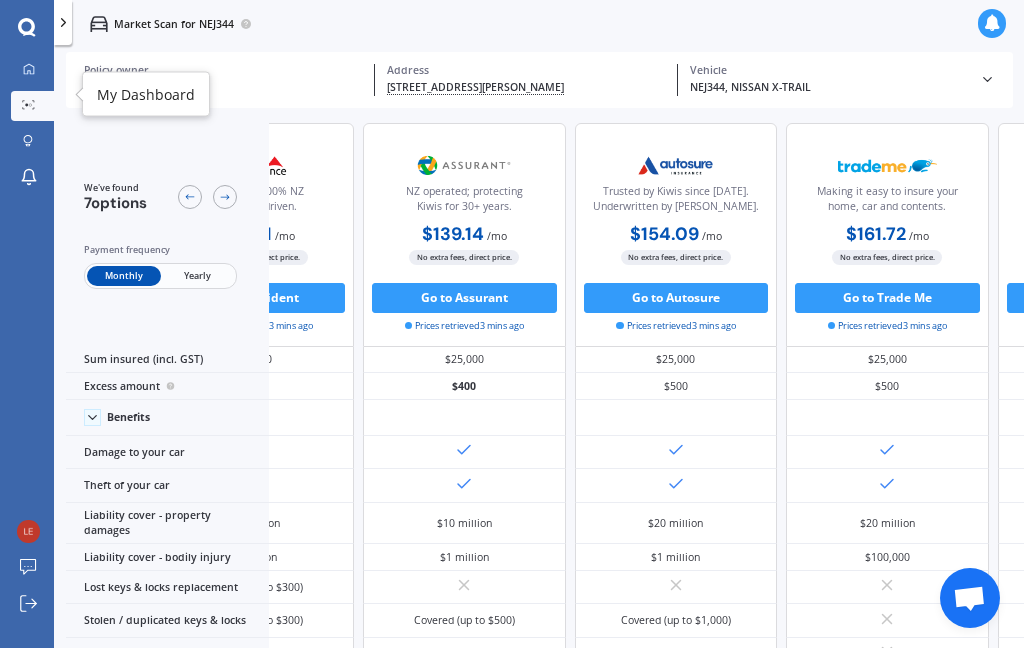 click at bounding box center [28, 70] 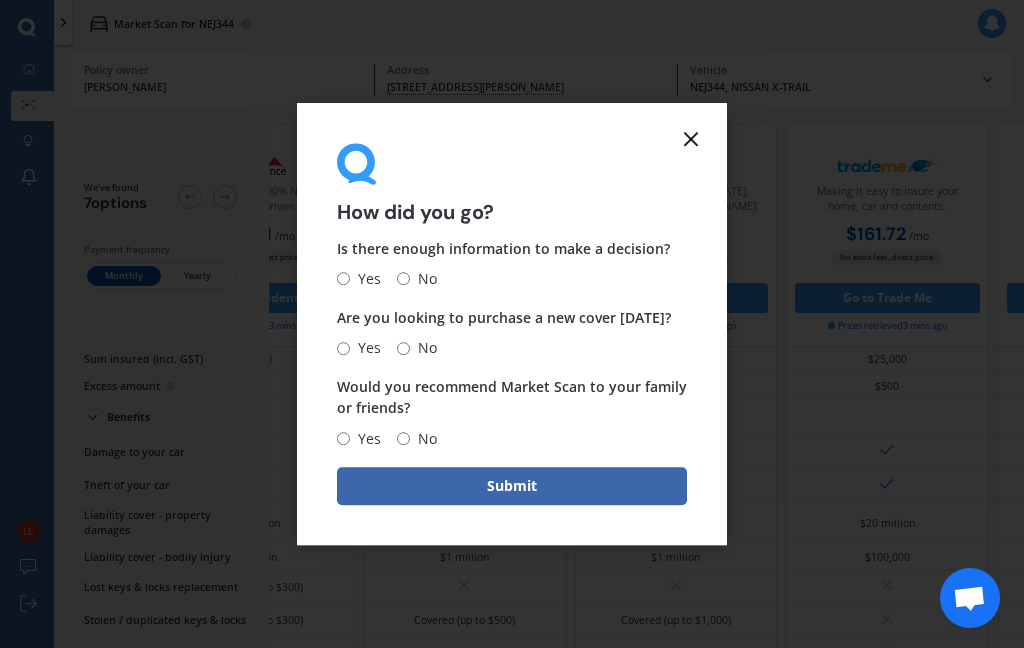 click 